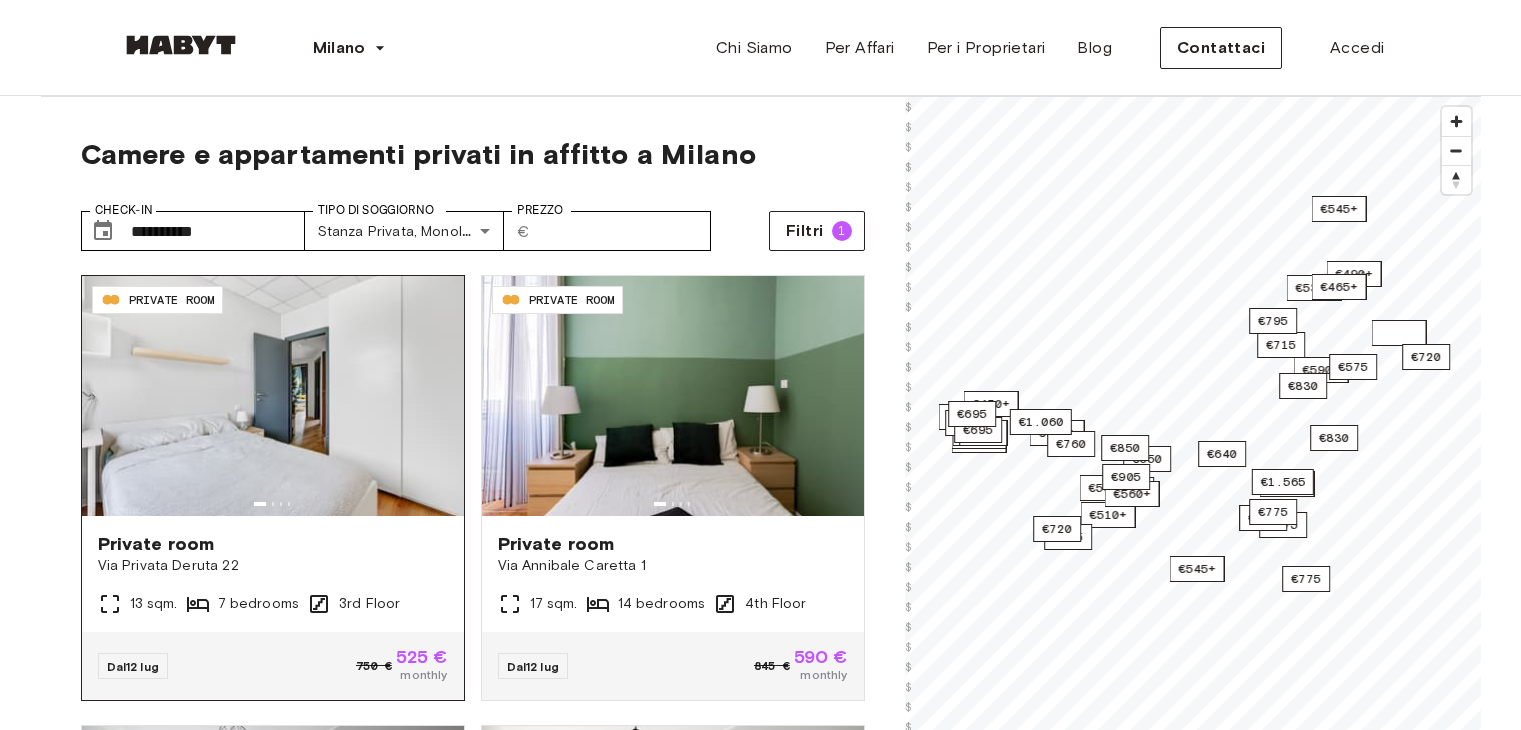 scroll, scrollTop: 0, scrollLeft: 0, axis: both 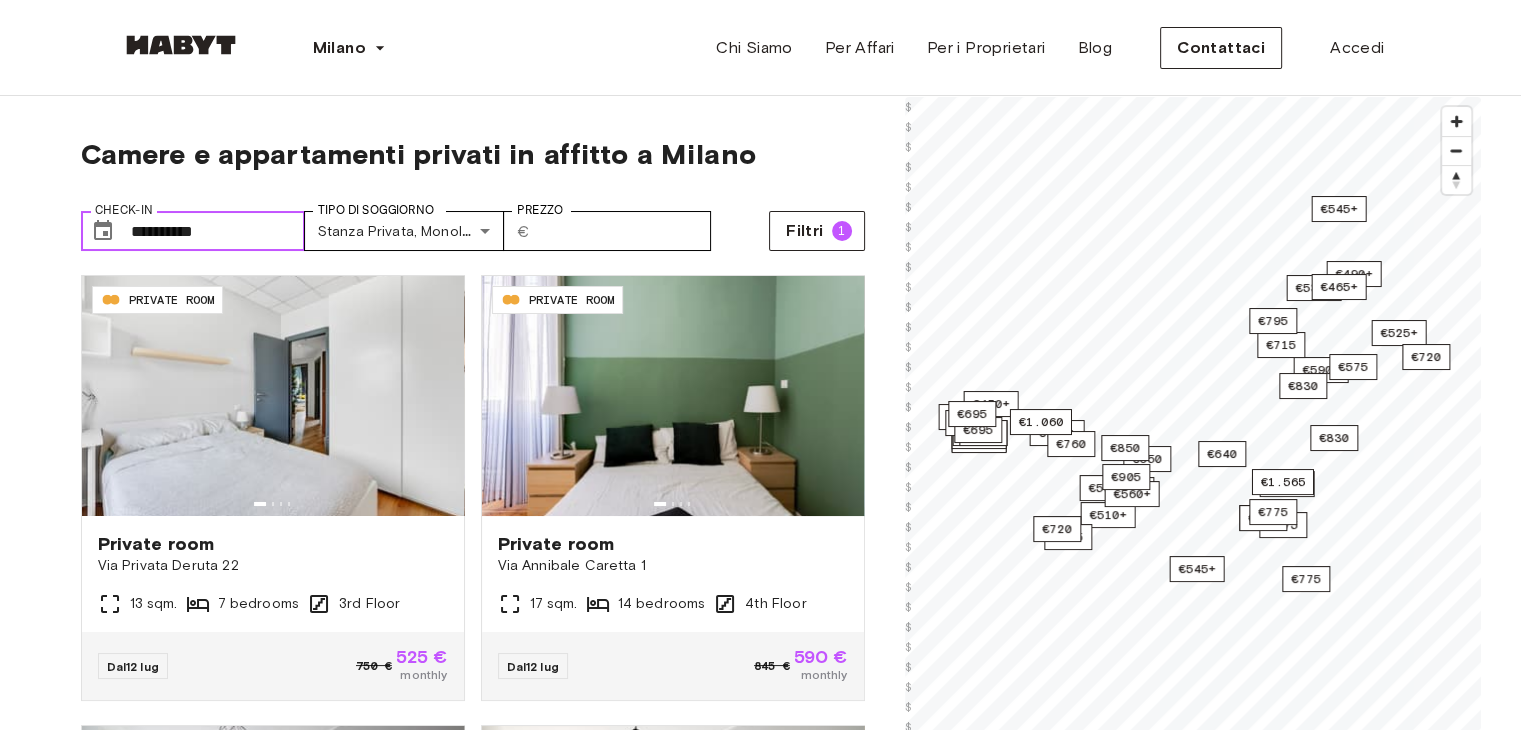 click on "**********" at bounding box center (218, 231) 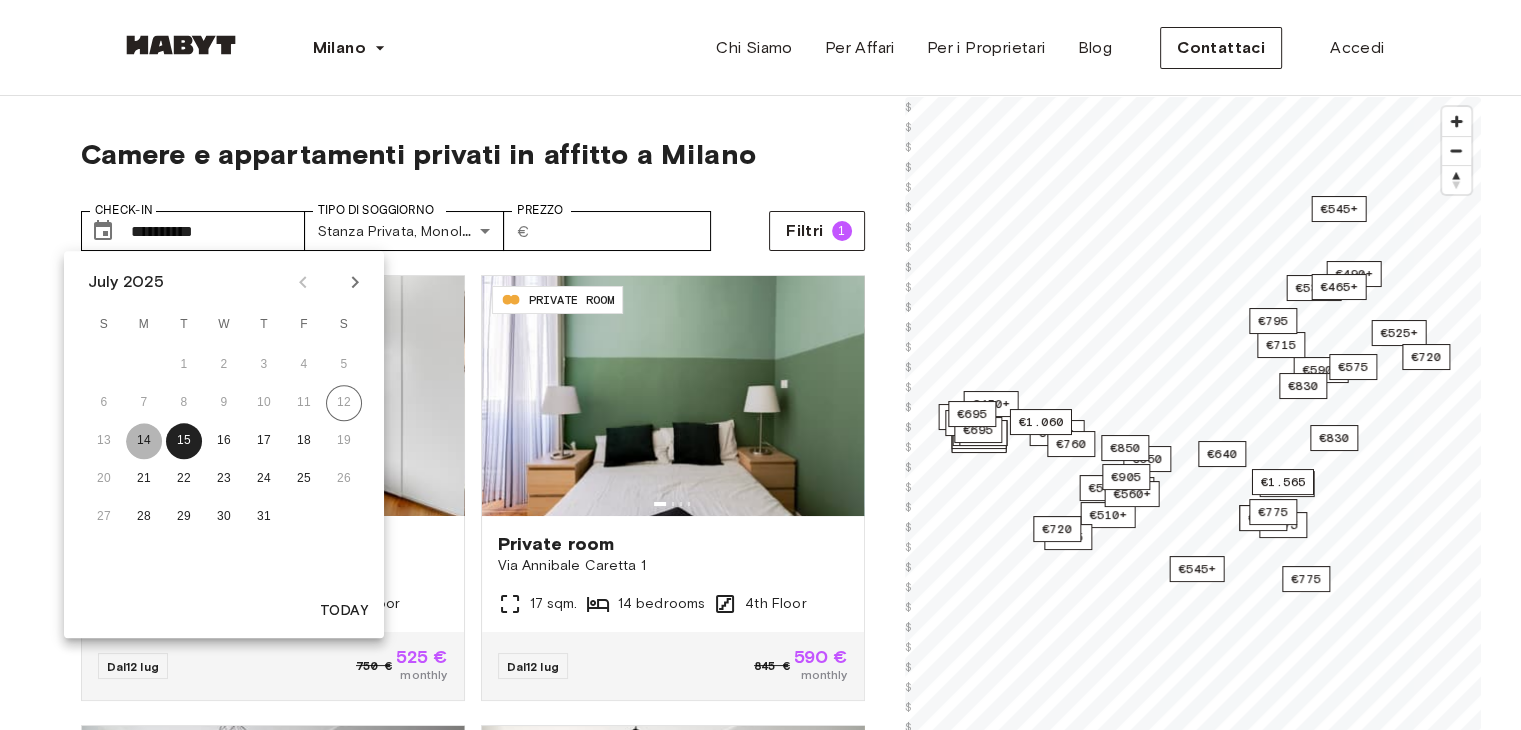 click on "14" at bounding box center [144, 441] 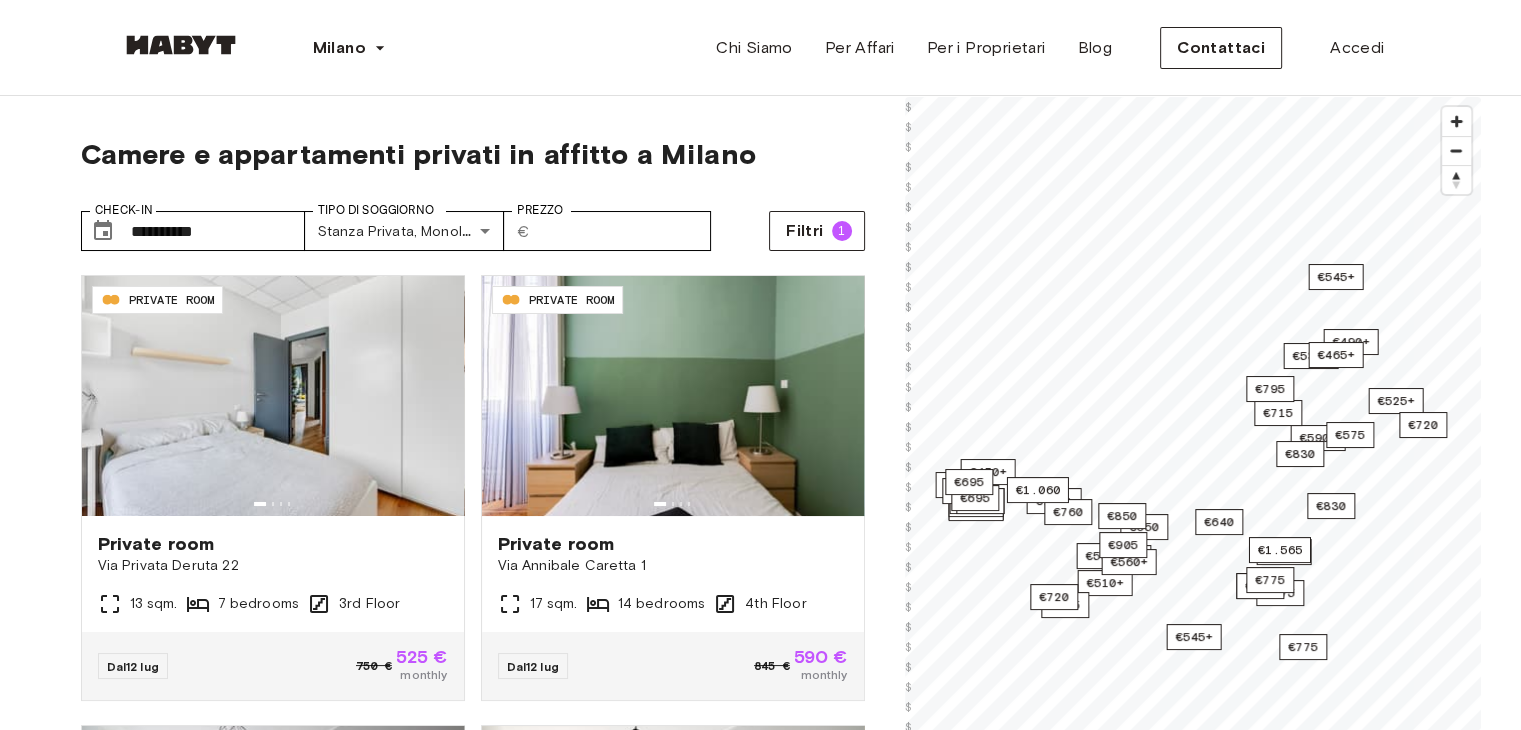 type on "**********" 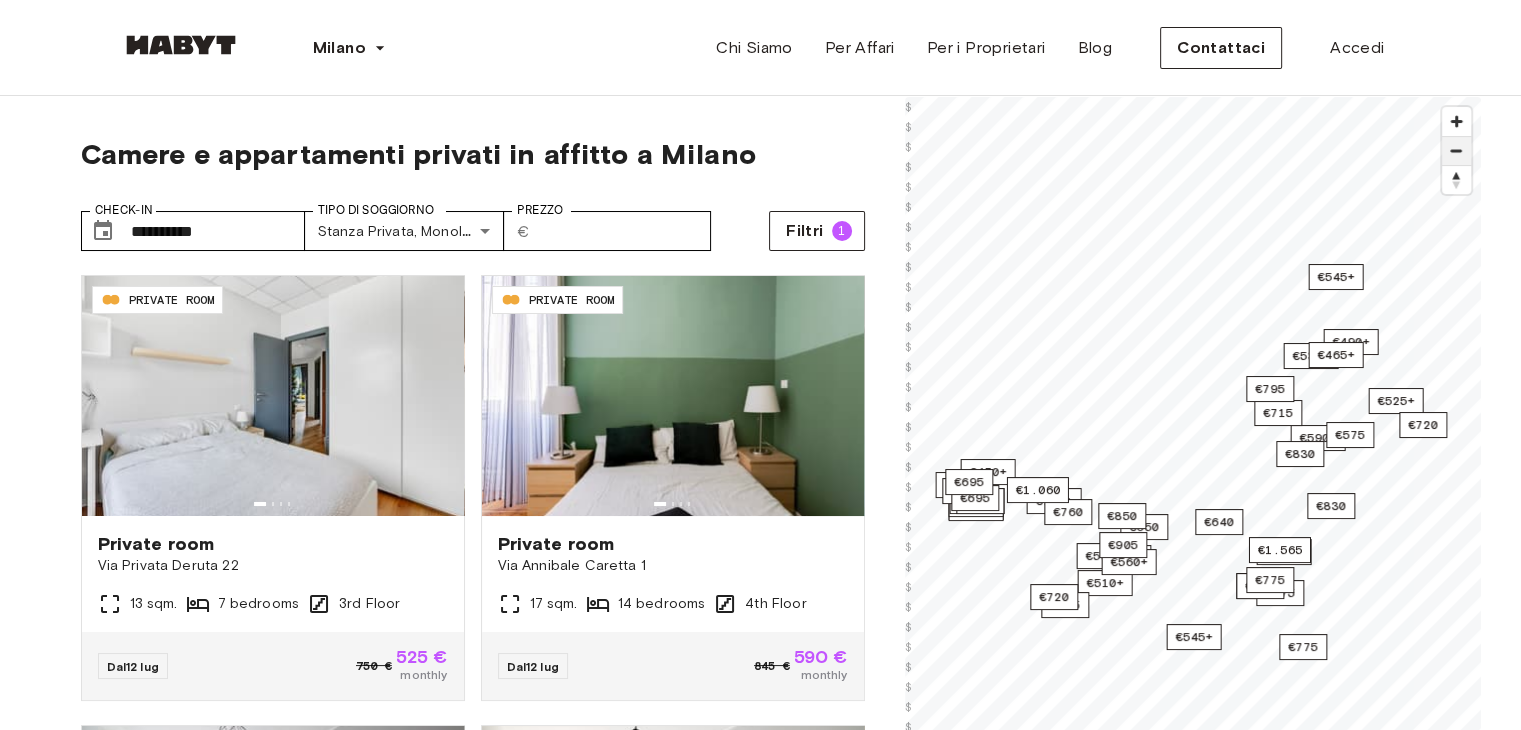 click at bounding box center [1456, 151] 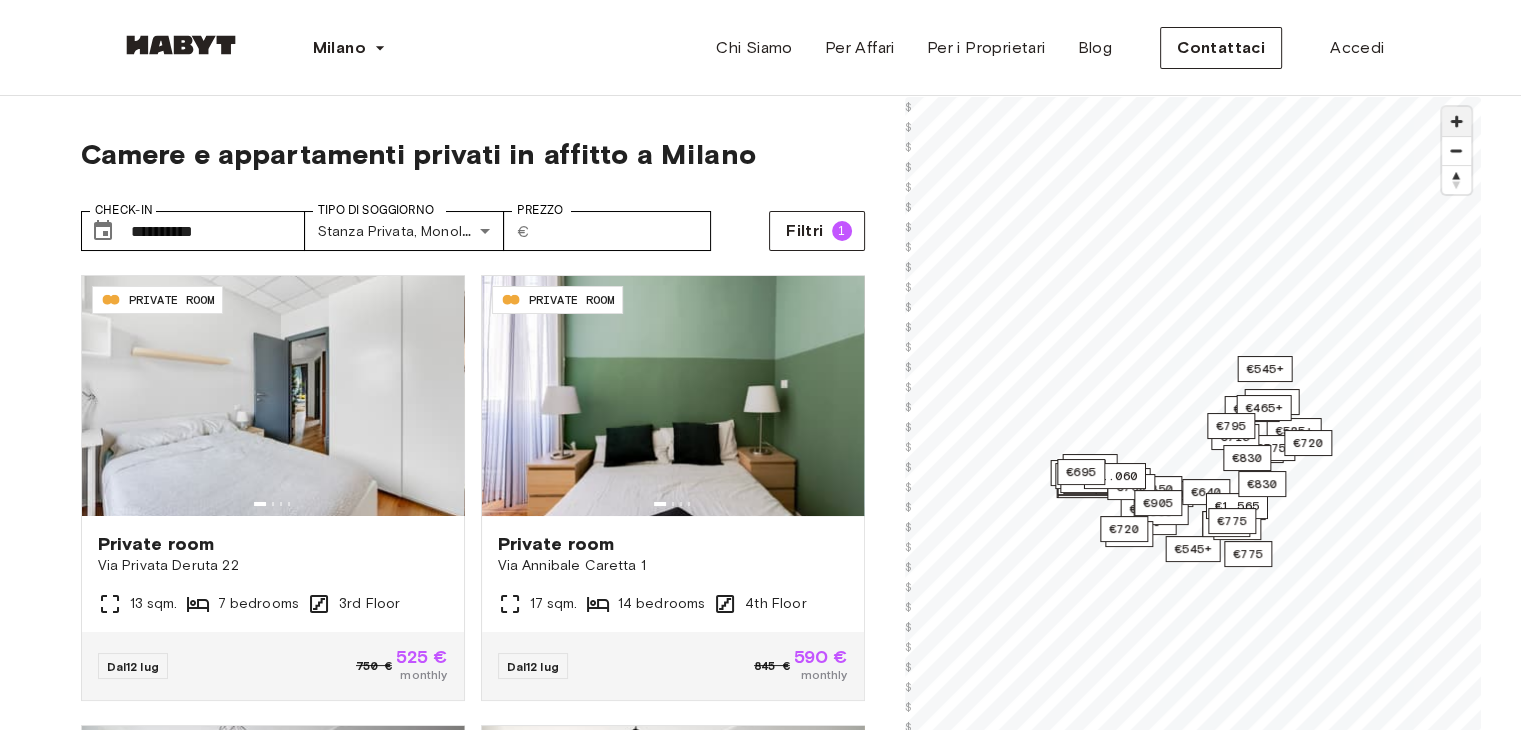 click at bounding box center [1456, 121] 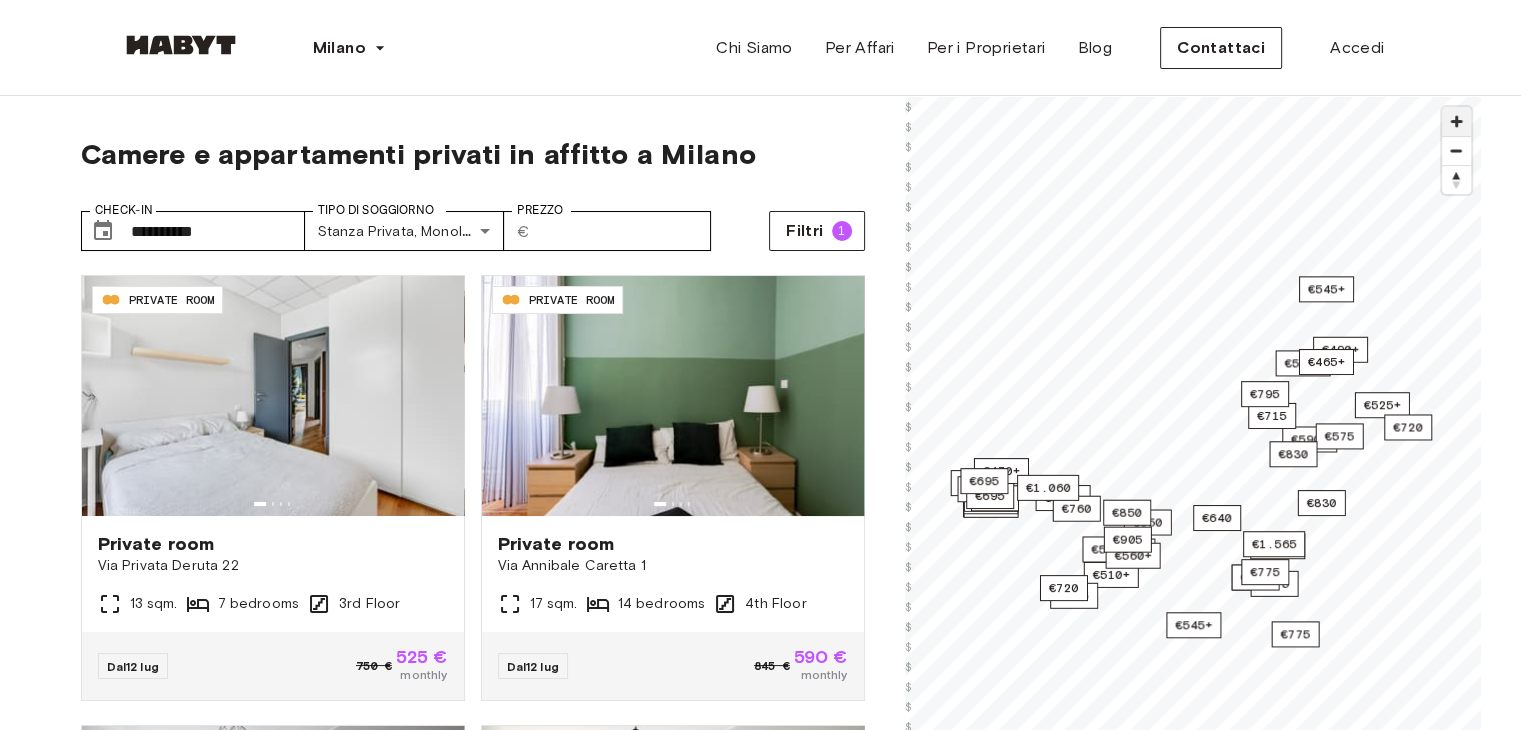 click at bounding box center [1456, 121] 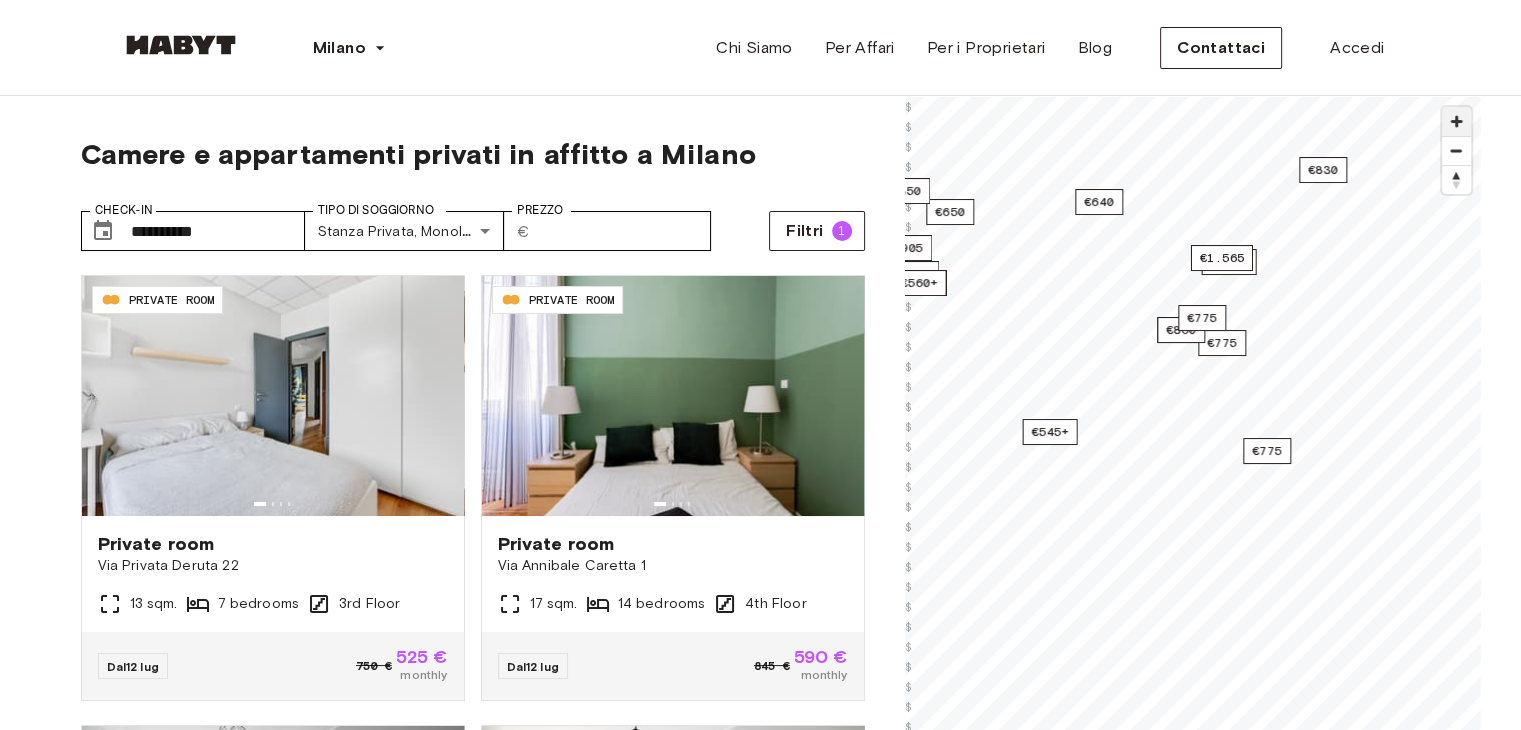 click at bounding box center (1456, 121) 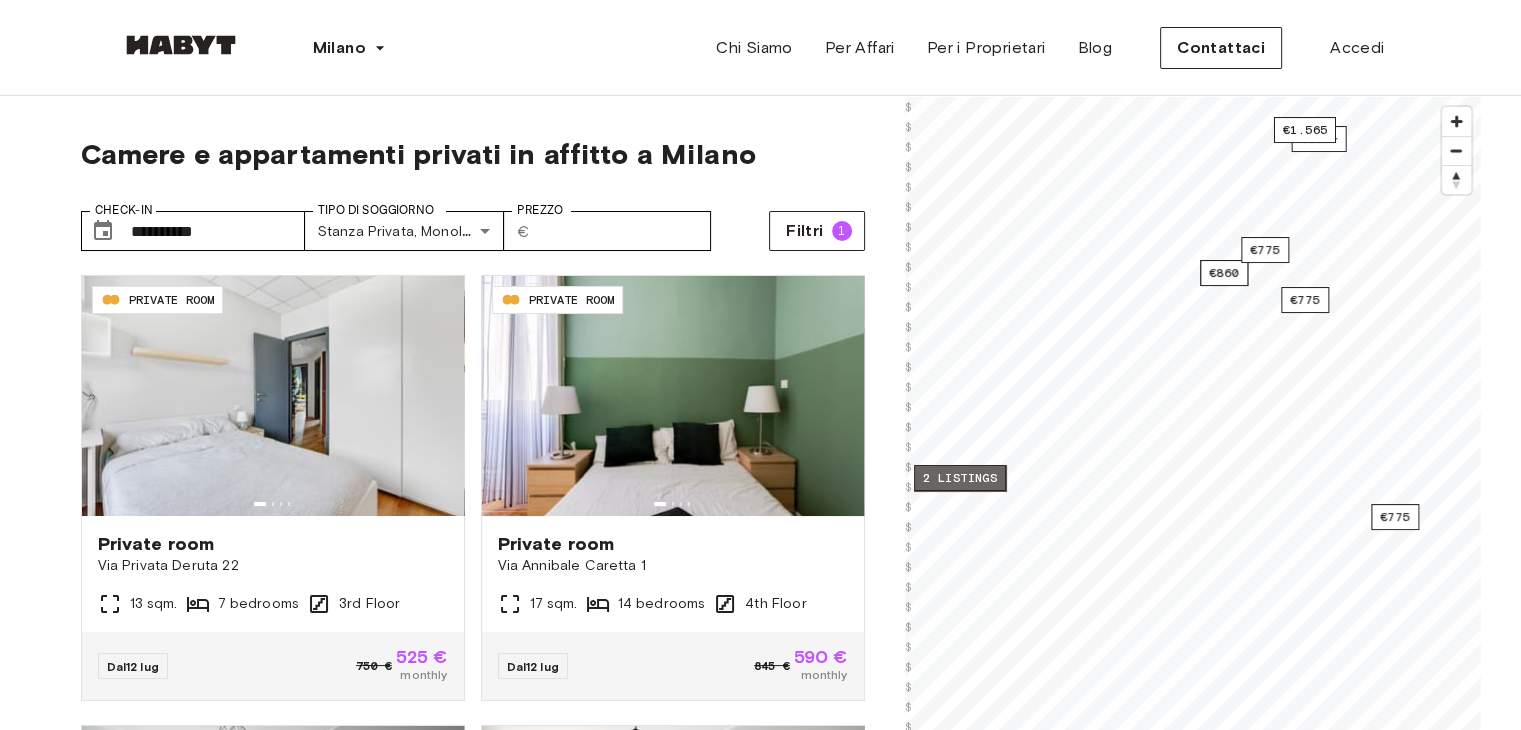 click on "2 listings" at bounding box center (960, 478) 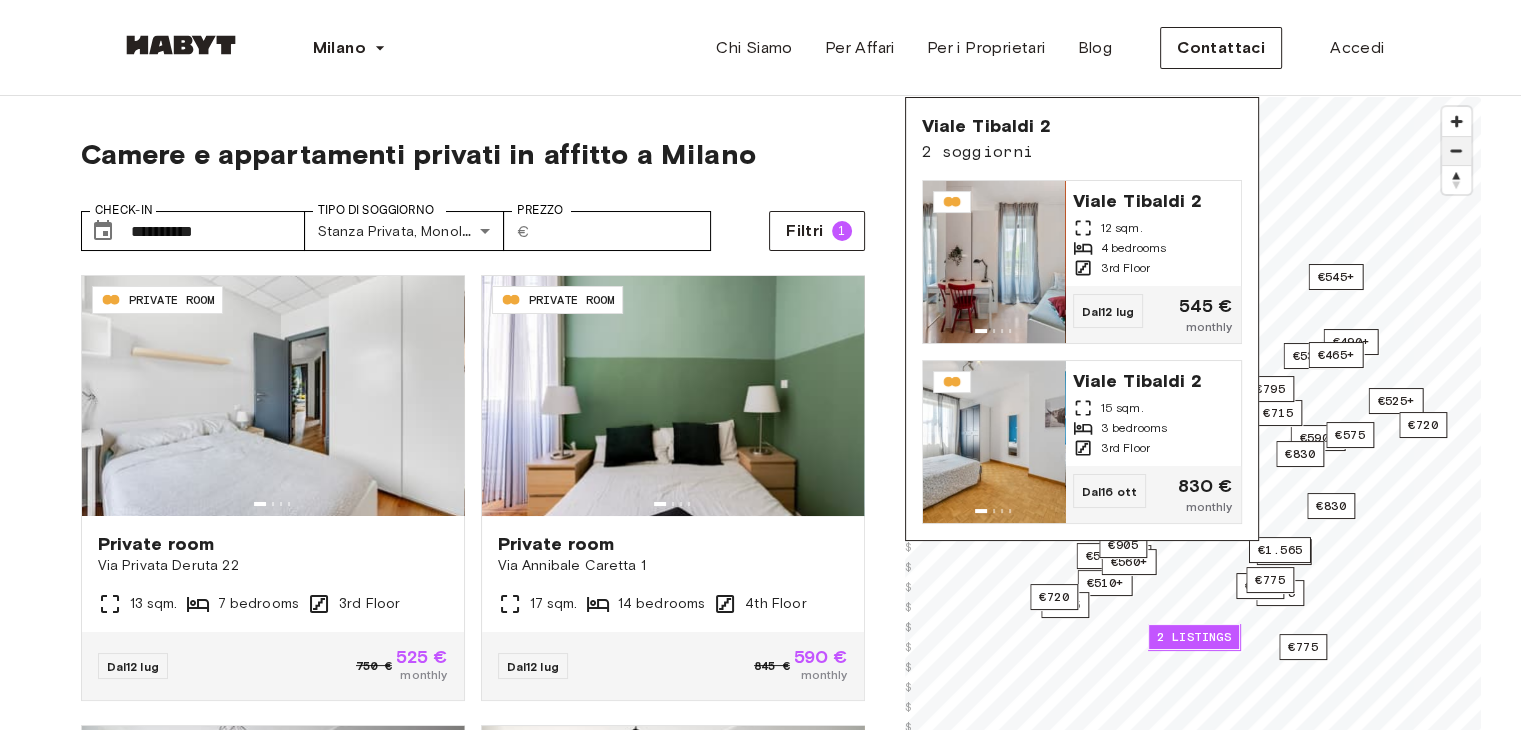 click at bounding box center [1456, 151] 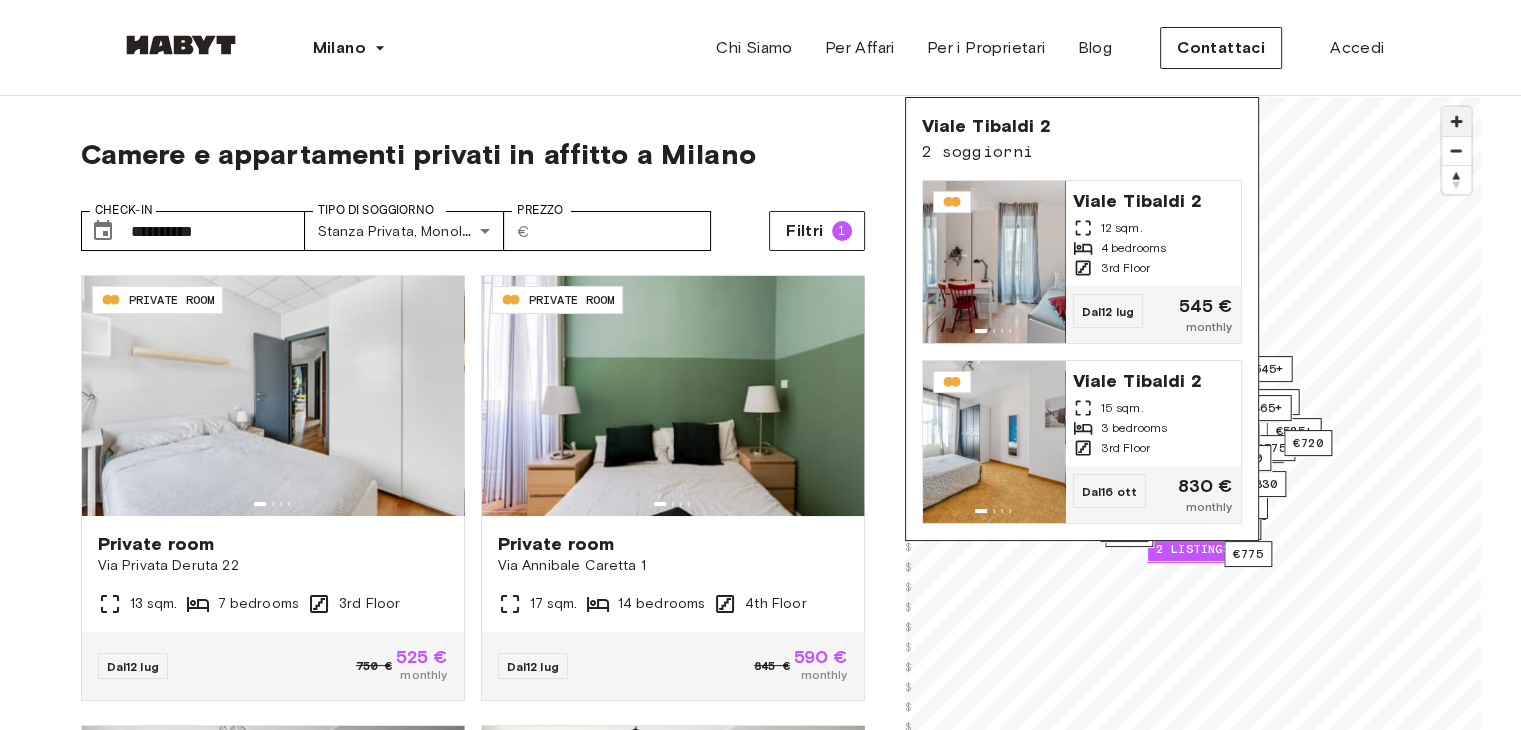 click at bounding box center [1456, 121] 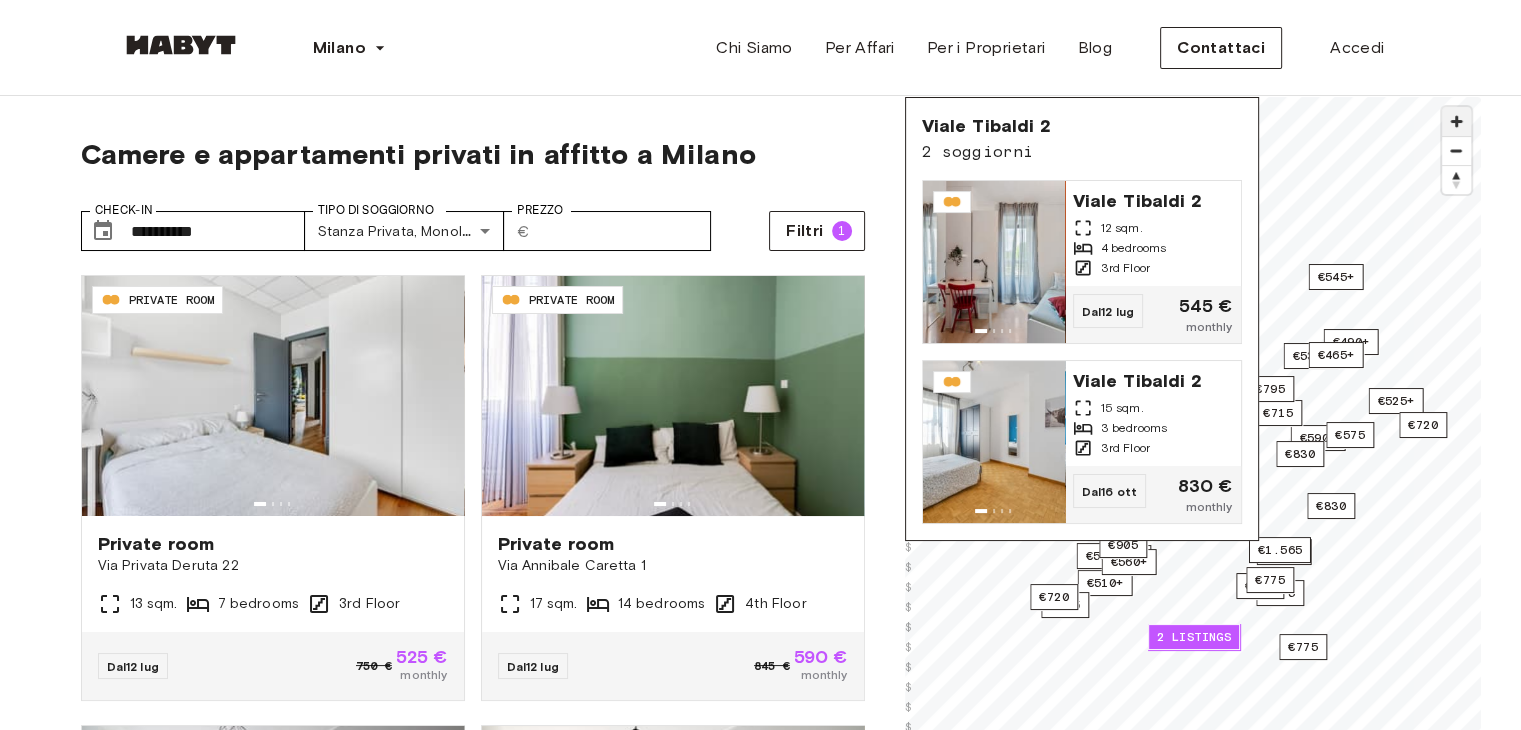 click at bounding box center [1456, 121] 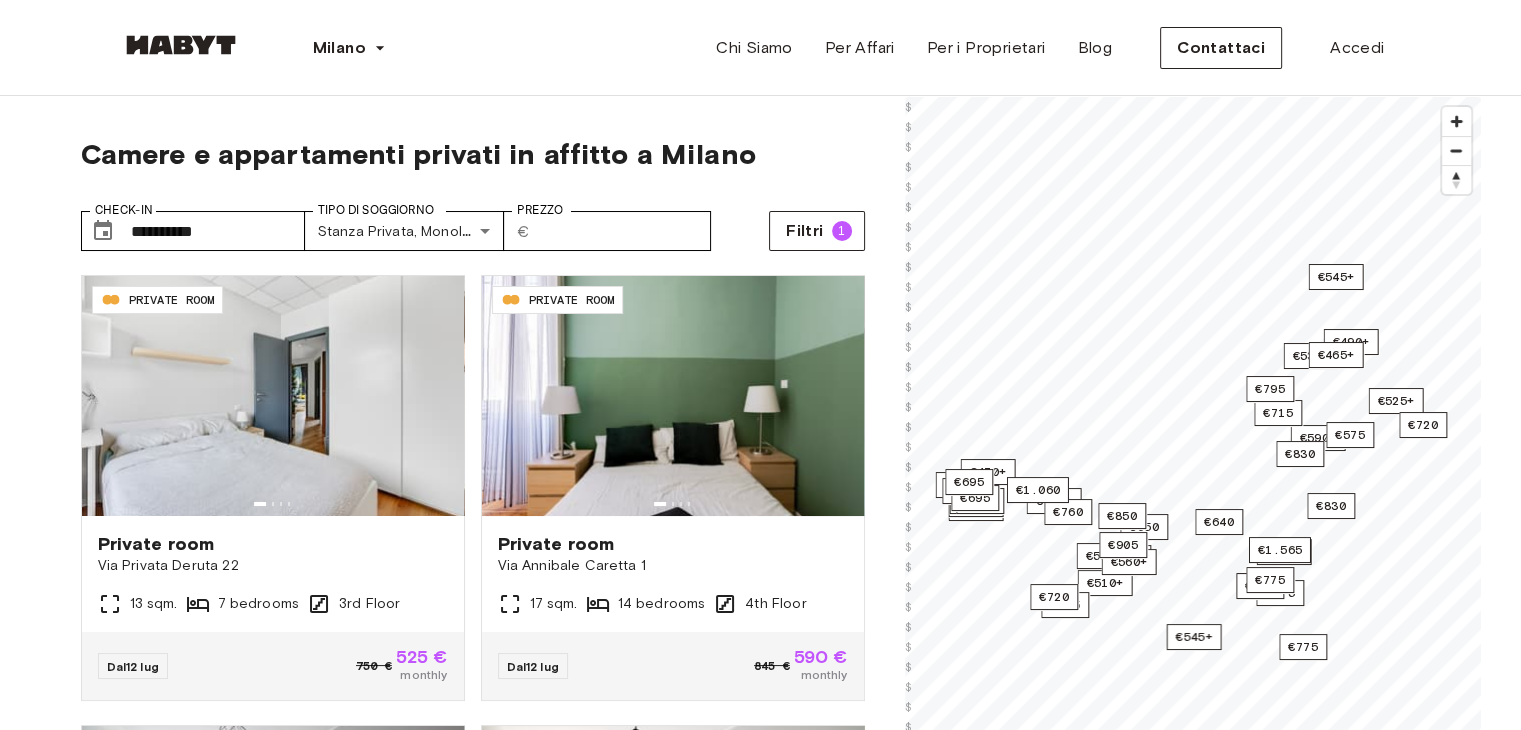click on "**********" at bounding box center [760, 1971] 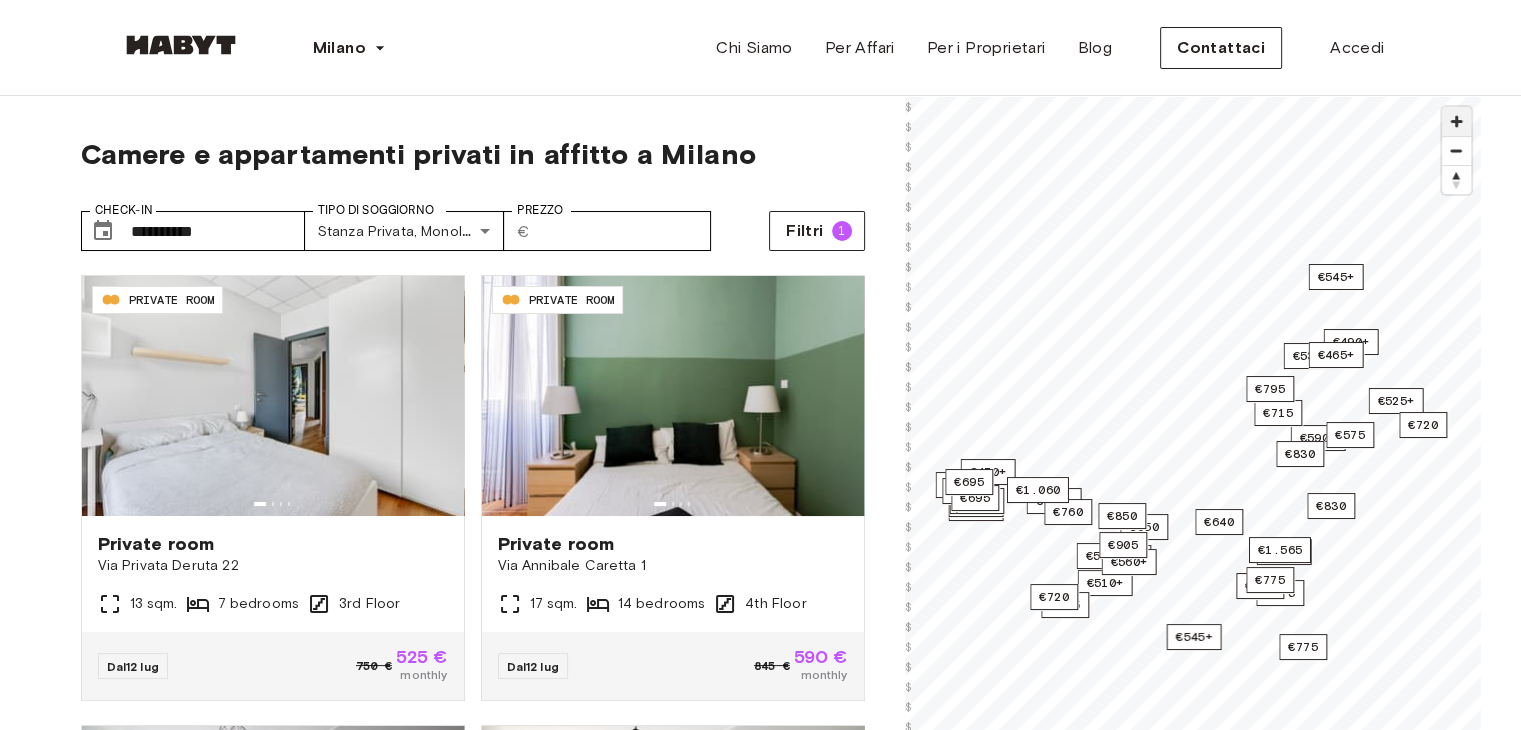 click at bounding box center [1456, 121] 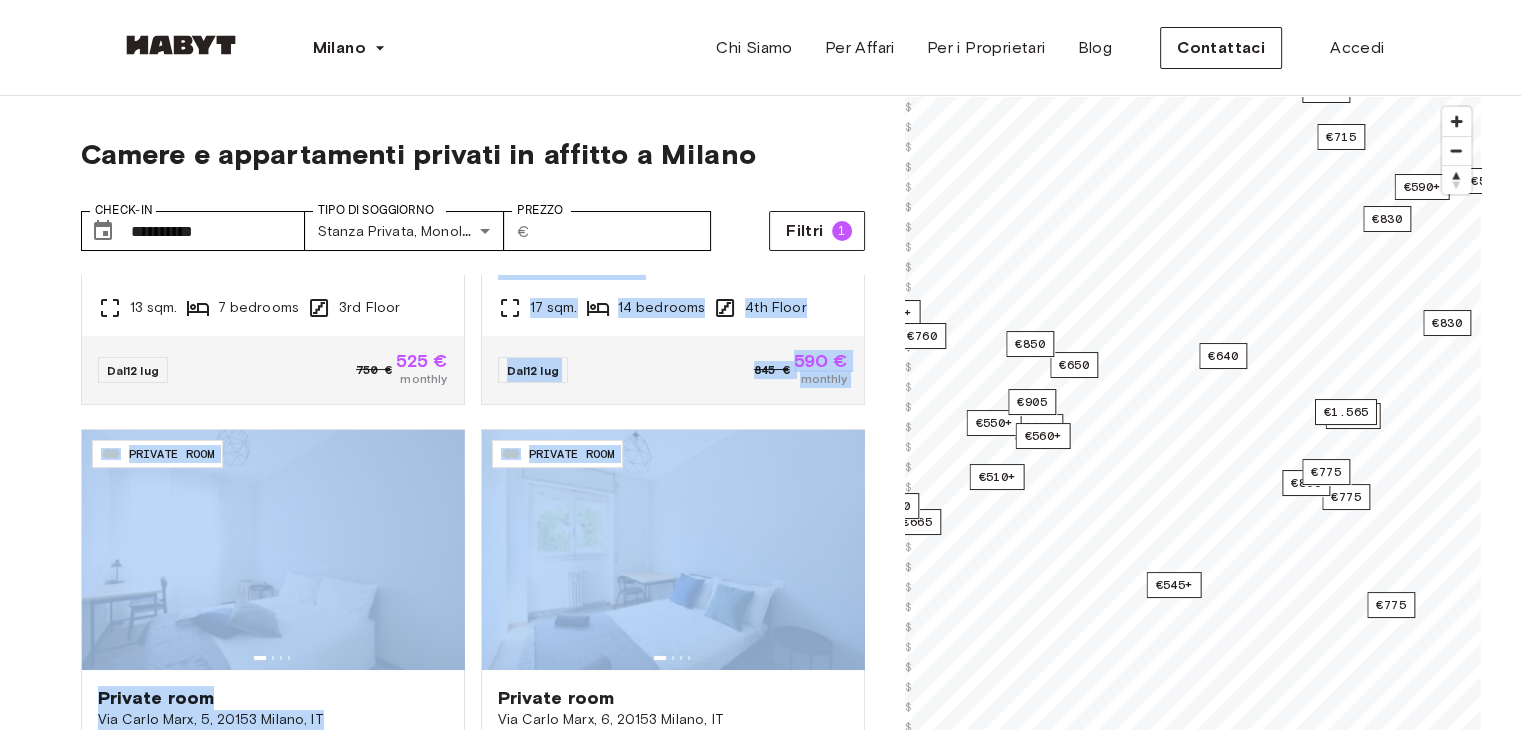 scroll, scrollTop: 437, scrollLeft: 0, axis: vertical 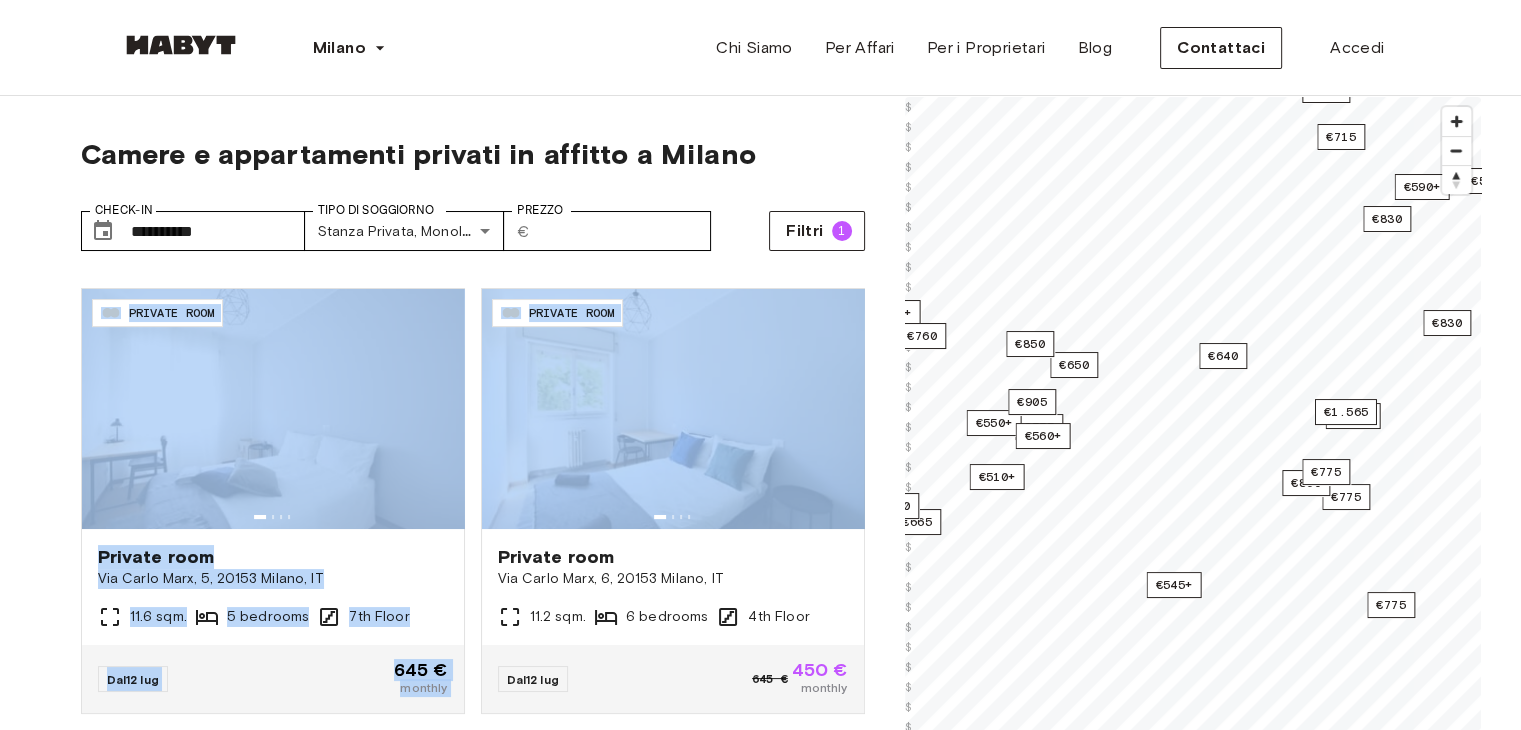 drag, startPoint x: 864, startPoint y: 337, endPoint x: 852, endPoint y: 401, distance: 65.11528 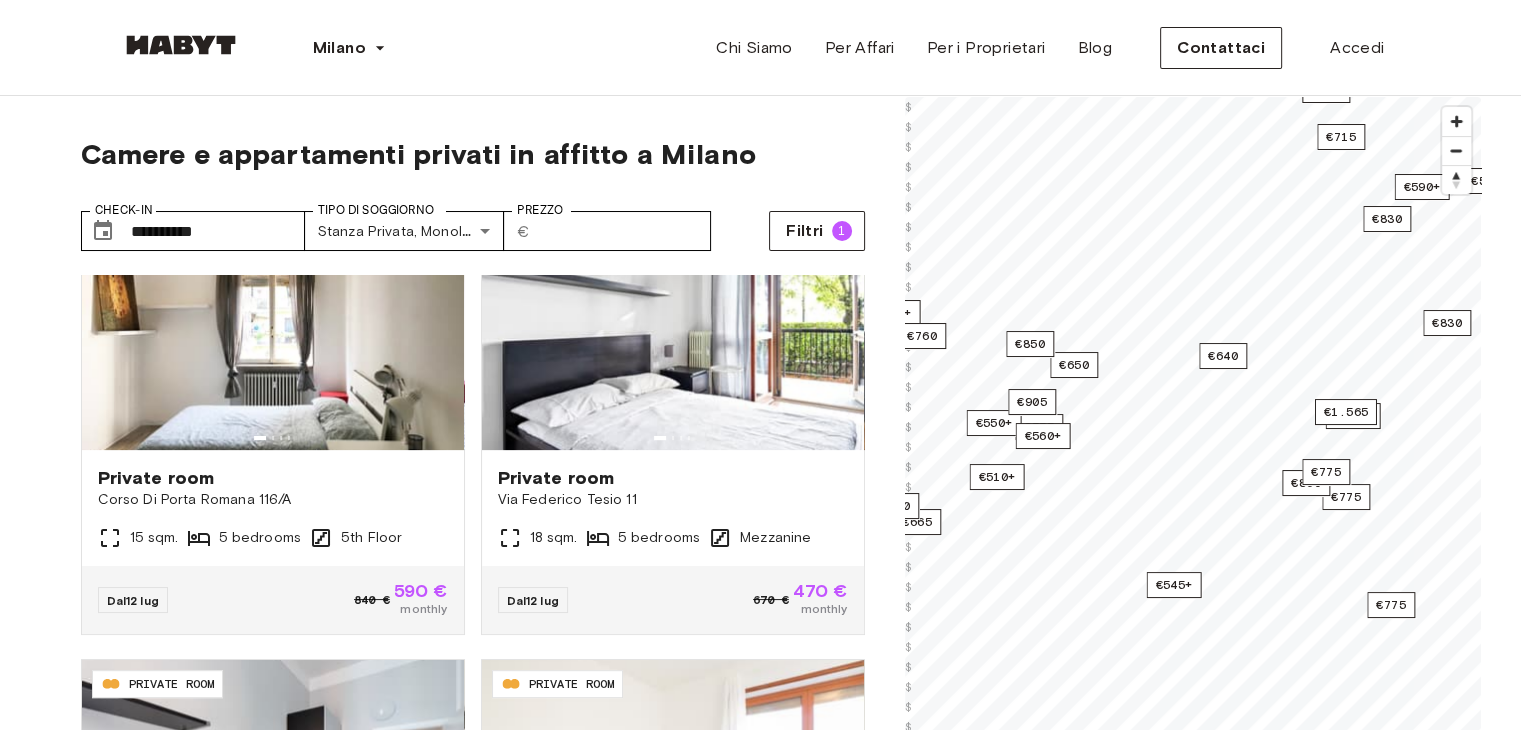 scroll, scrollTop: 972, scrollLeft: 0, axis: vertical 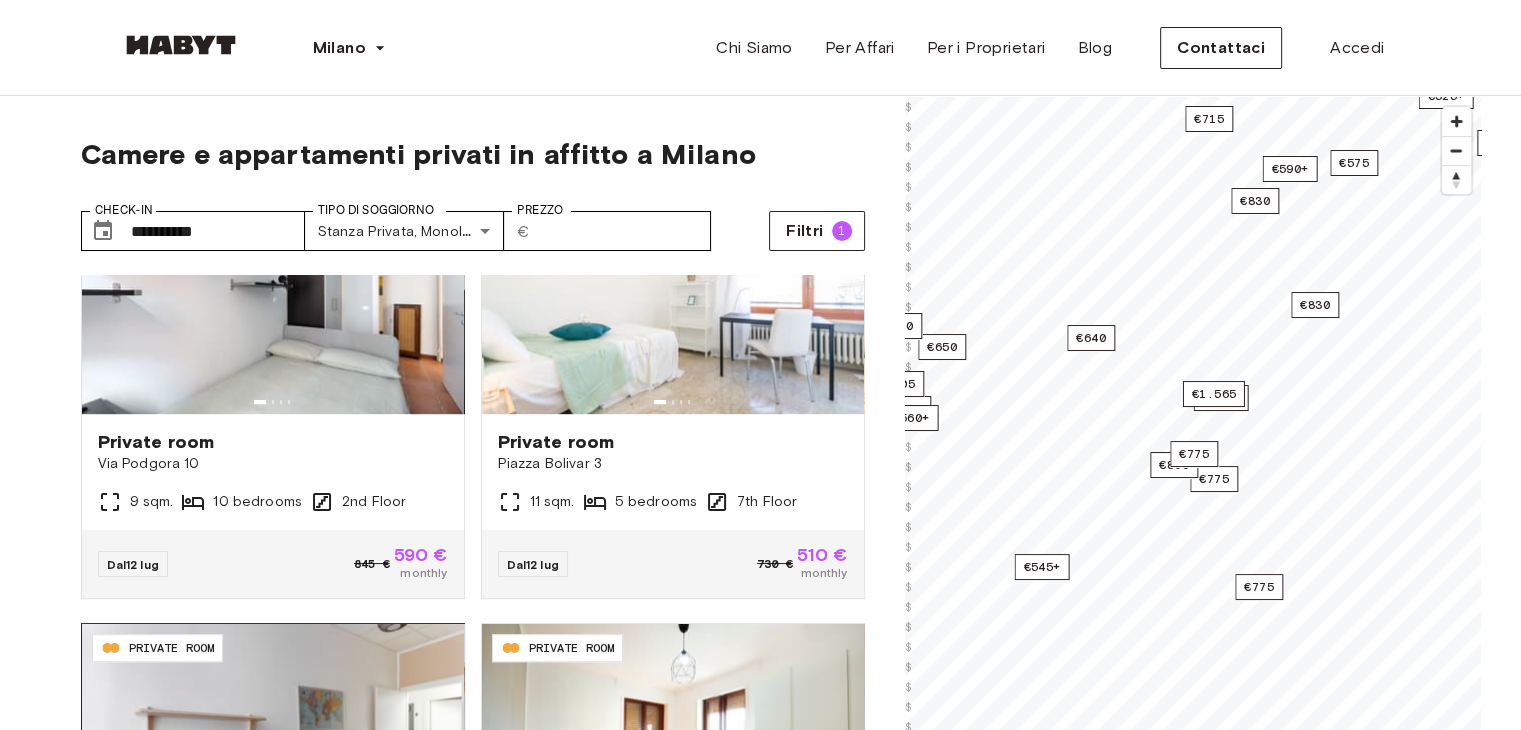click at bounding box center (273, 744) 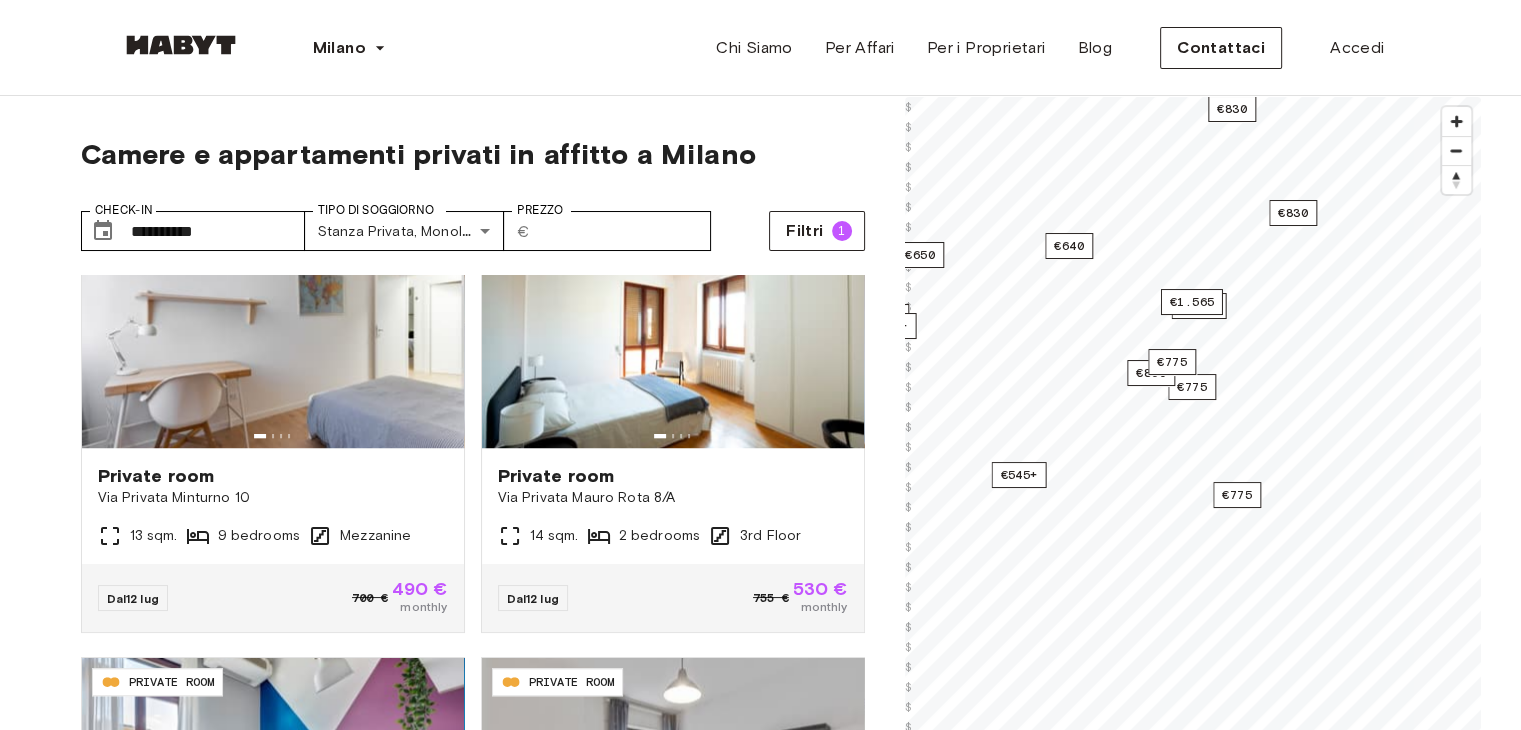 scroll, scrollTop: 1884, scrollLeft: 0, axis: vertical 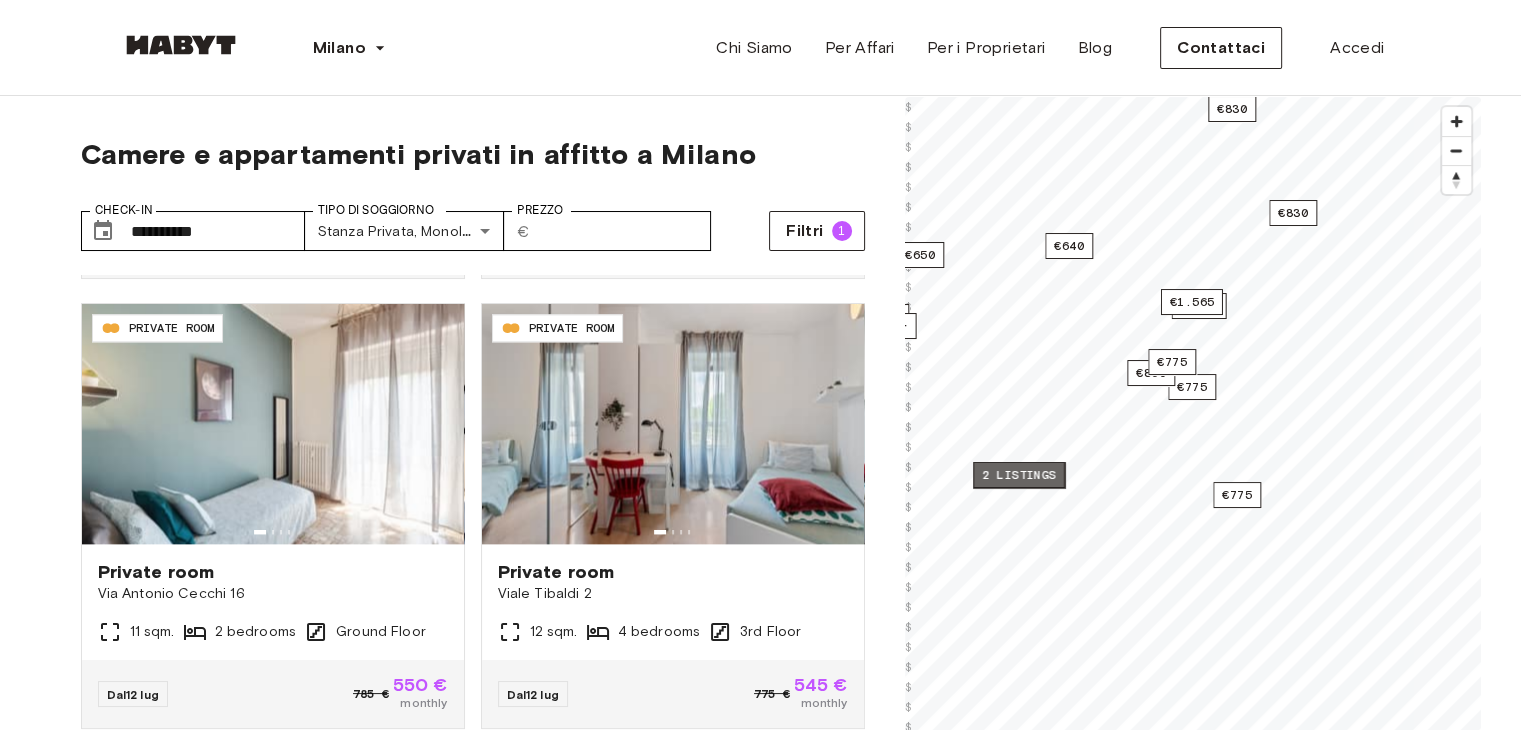 click on "2 listings" at bounding box center (1019, 475) 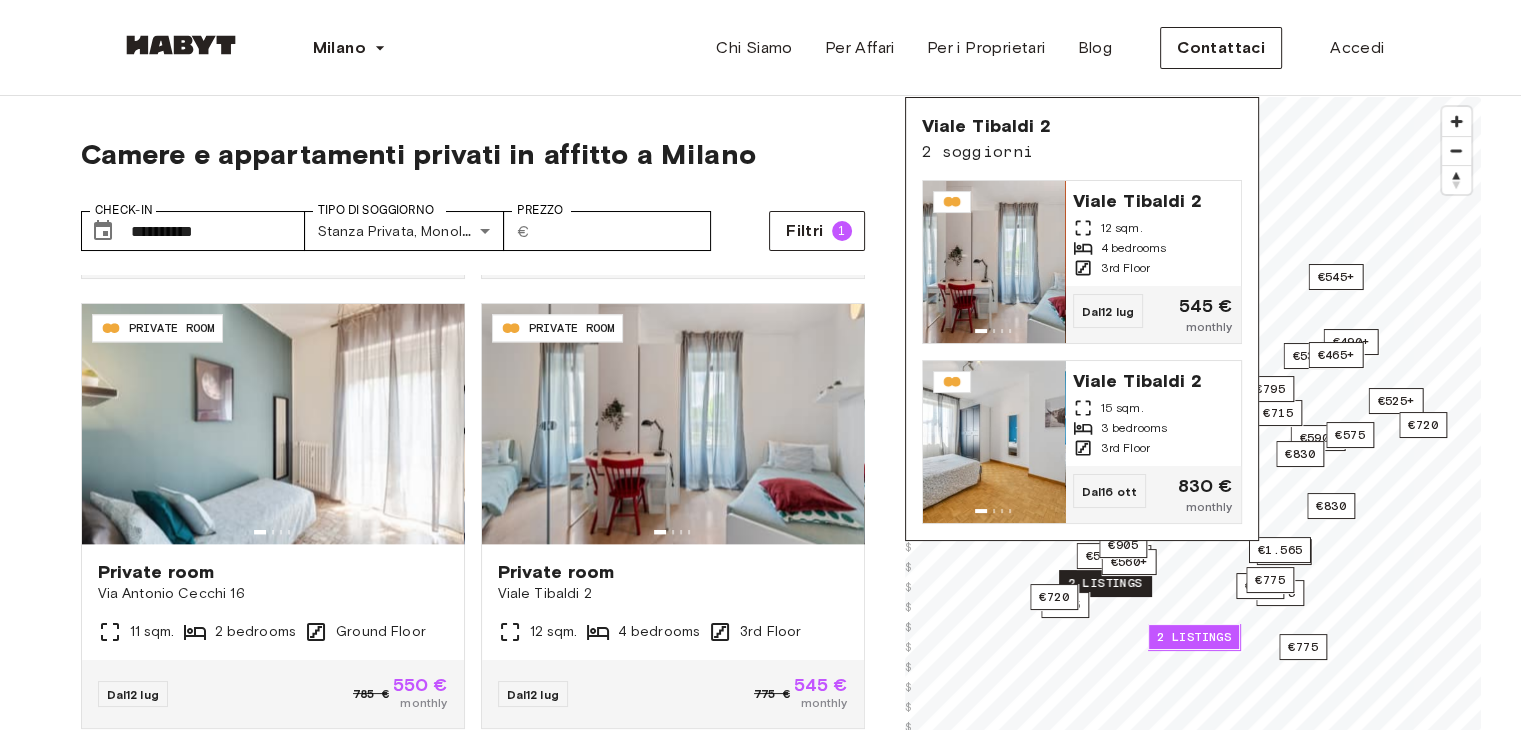 click on "2 listings" at bounding box center [1105, 583] 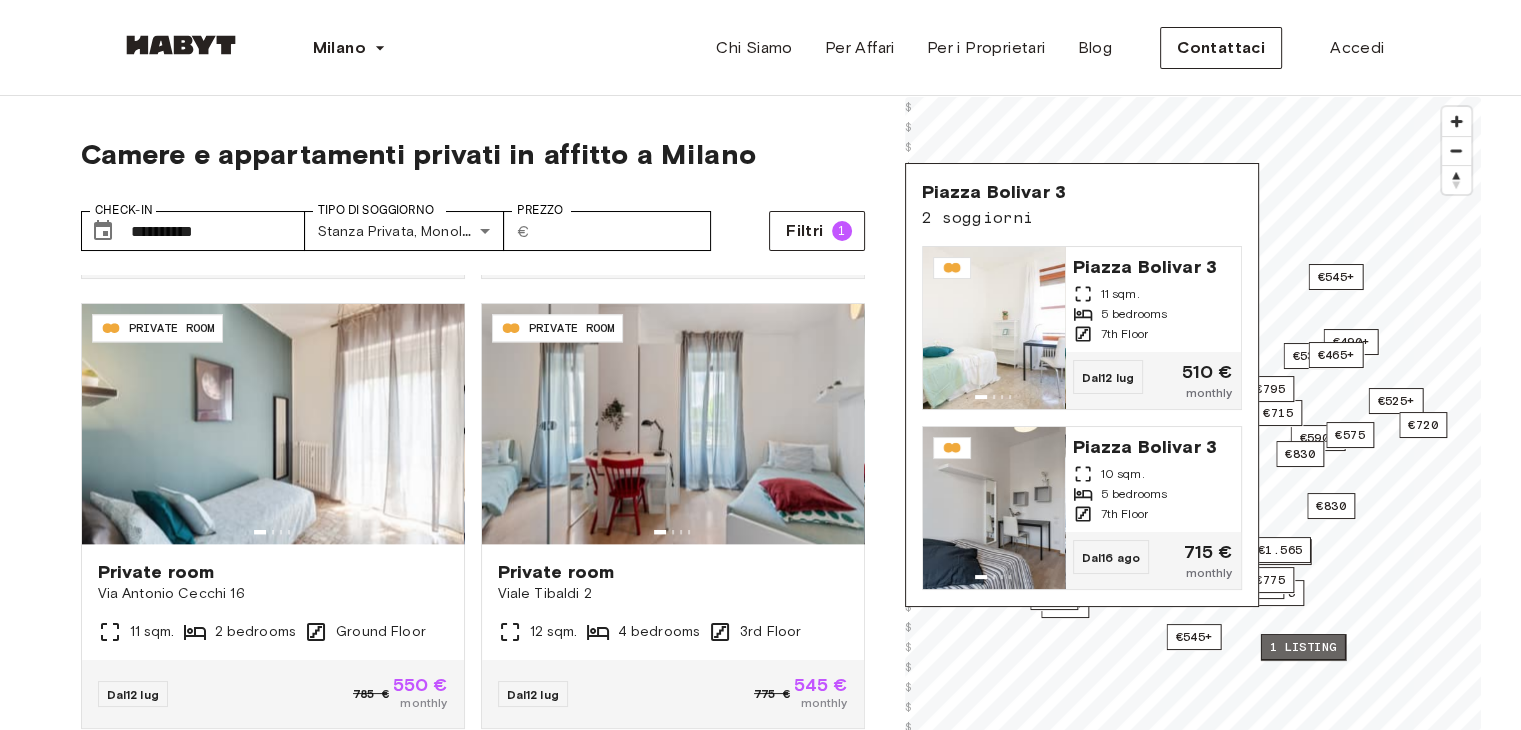 click on "1 listing" at bounding box center [1302, 647] 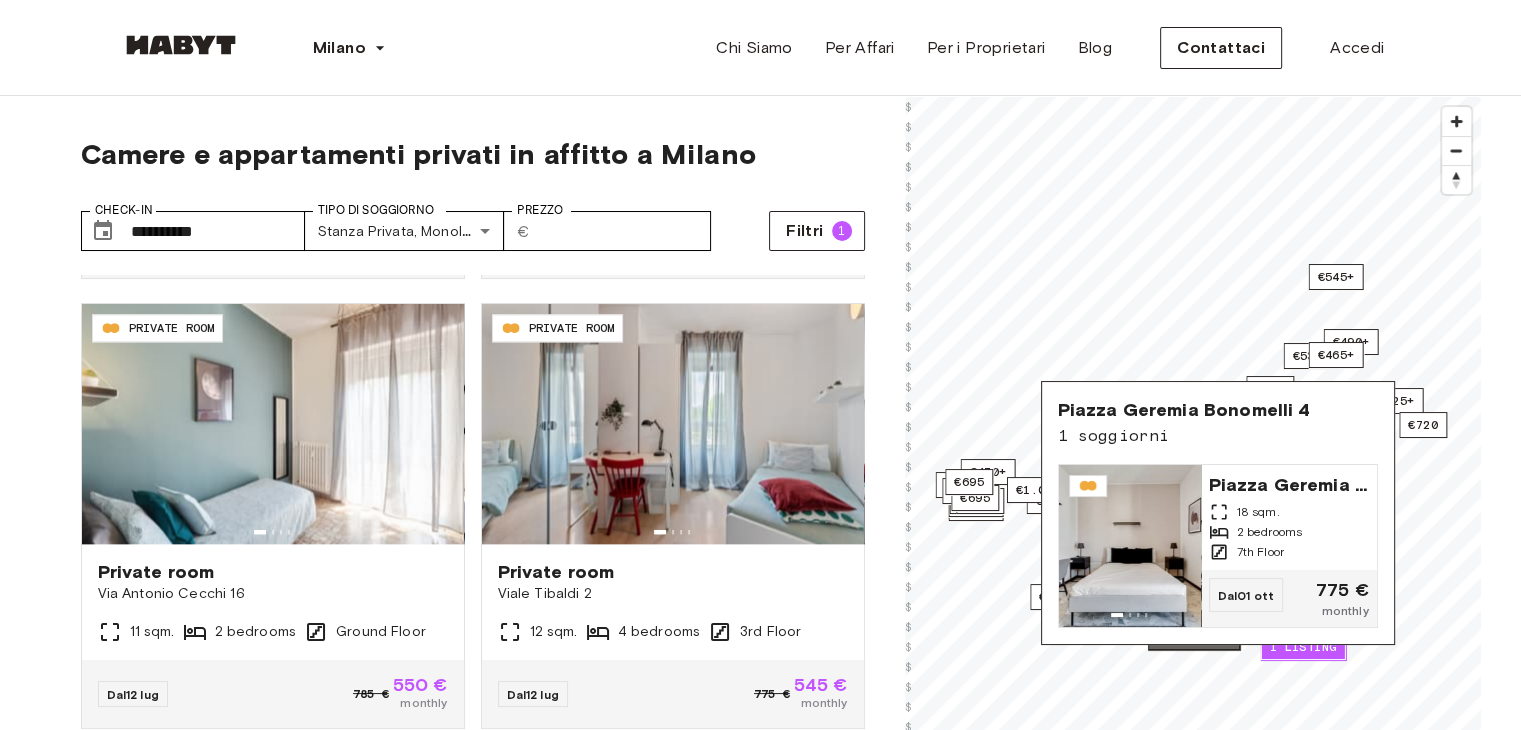 click on "2 listings" at bounding box center [1194, 637] 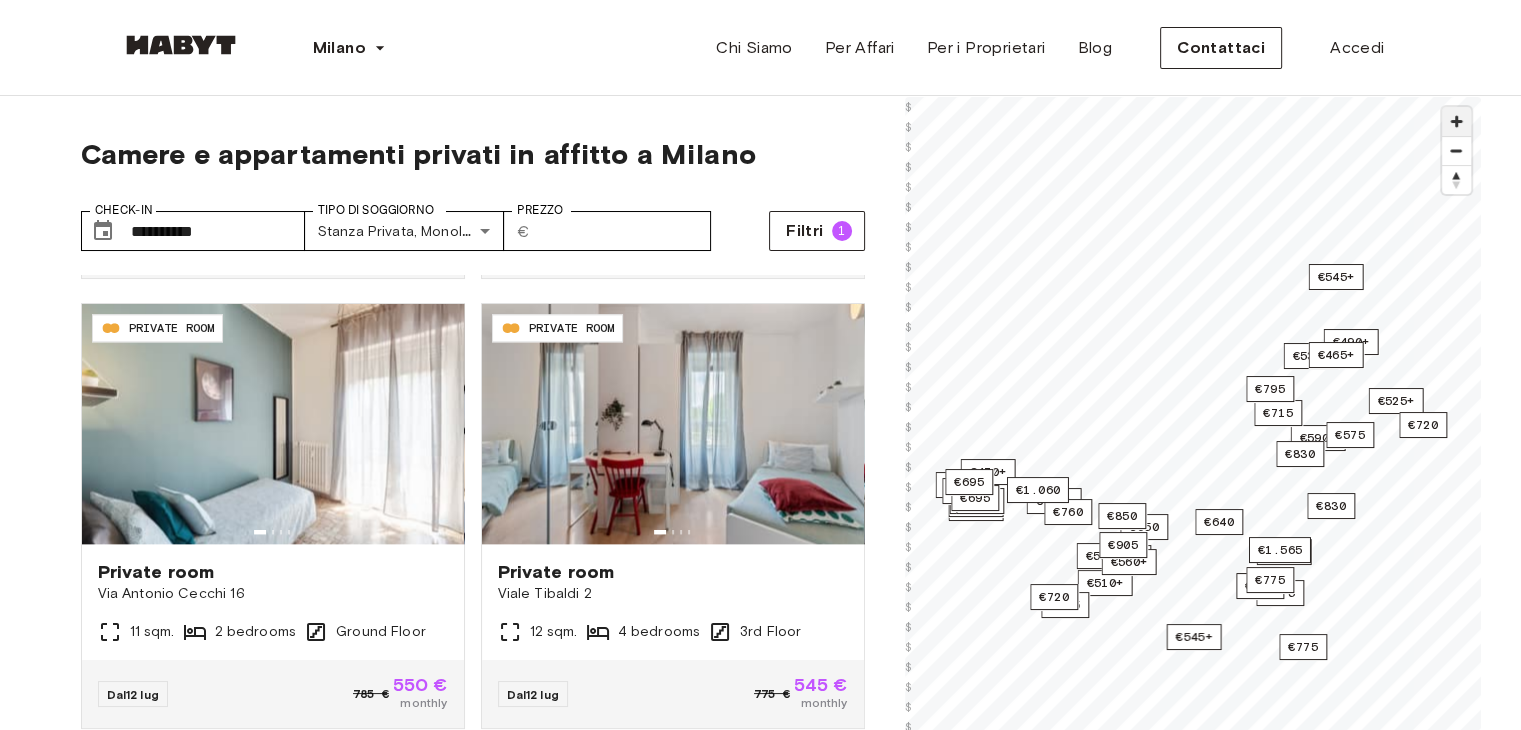 click at bounding box center [1456, 121] 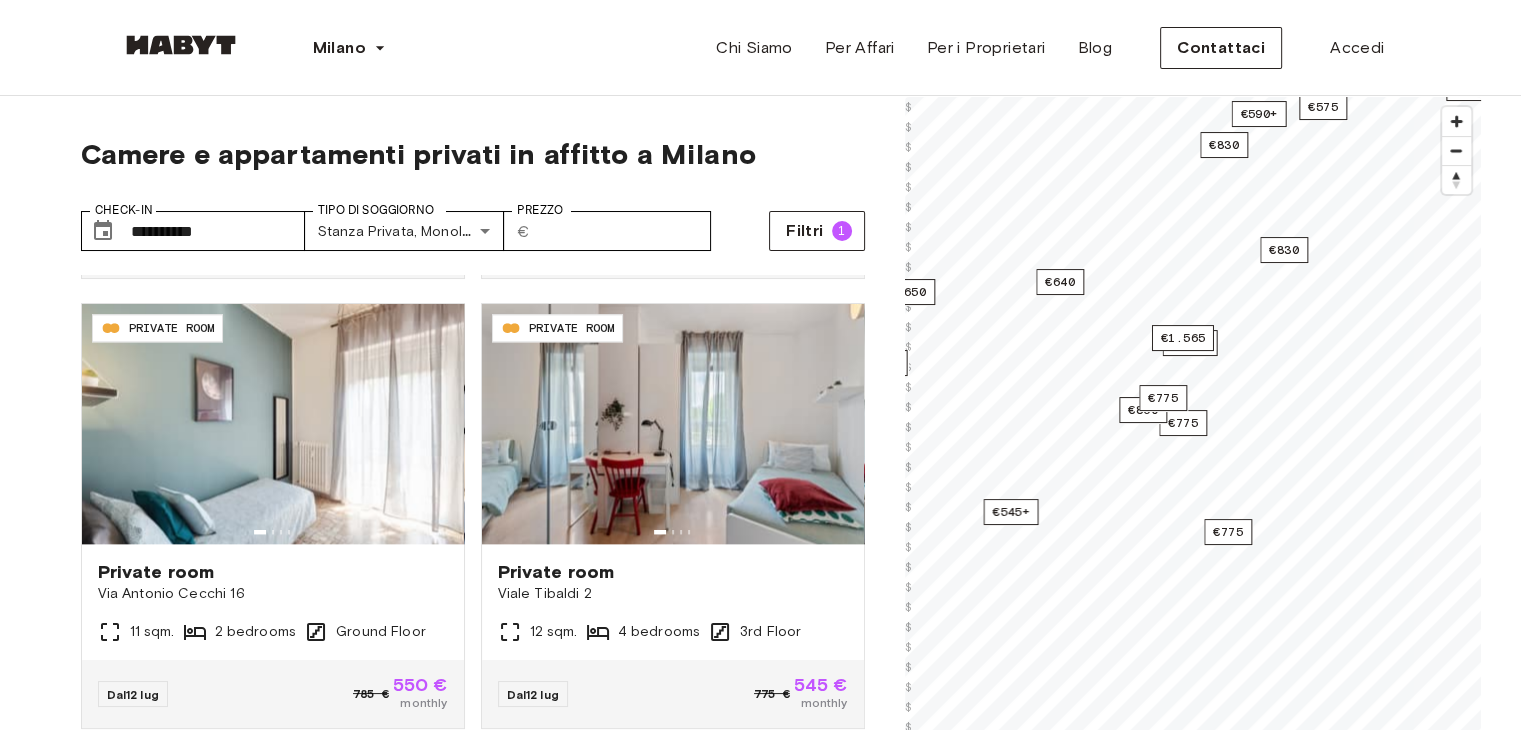 click on "**********" at bounding box center [473, 551] 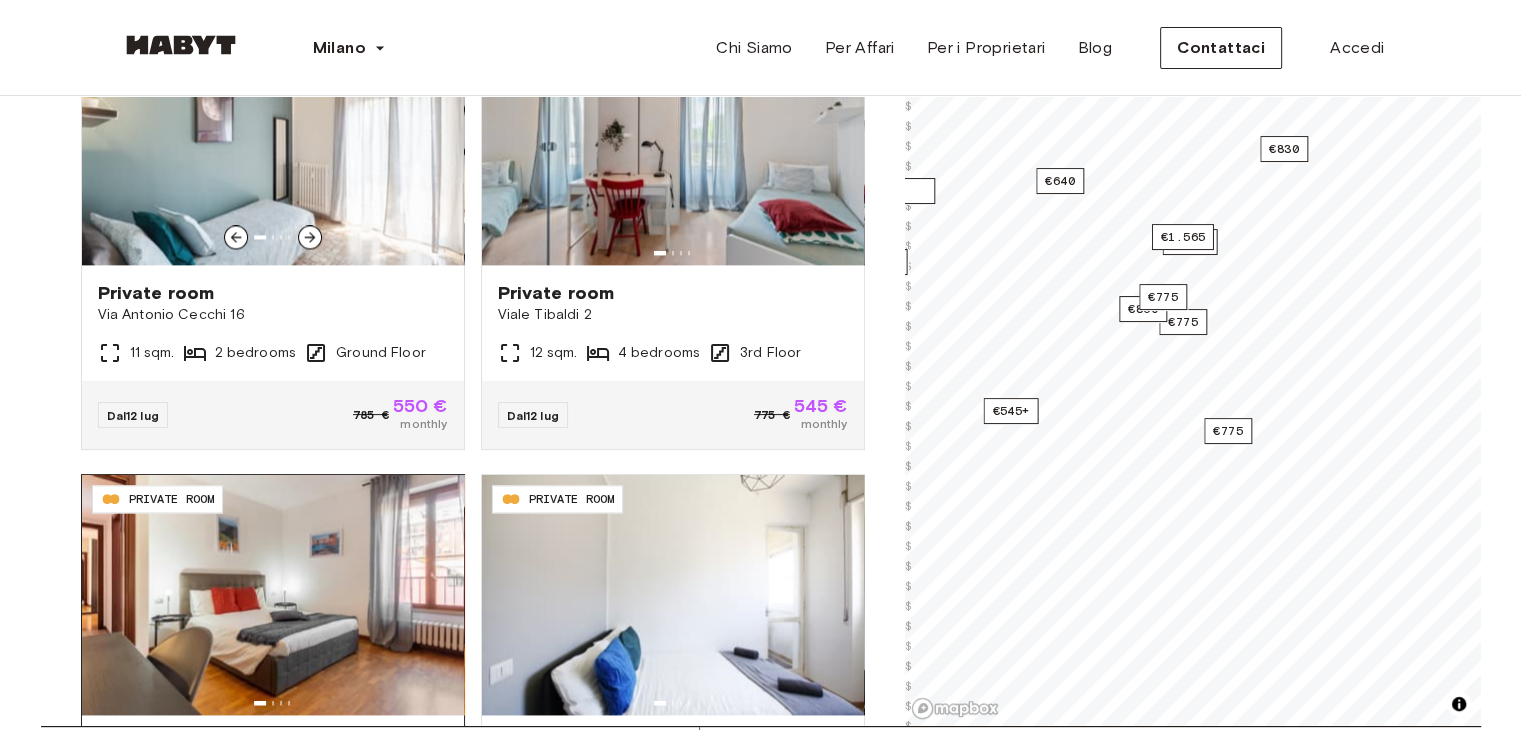 scroll, scrollTop: 440, scrollLeft: 0, axis: vertical 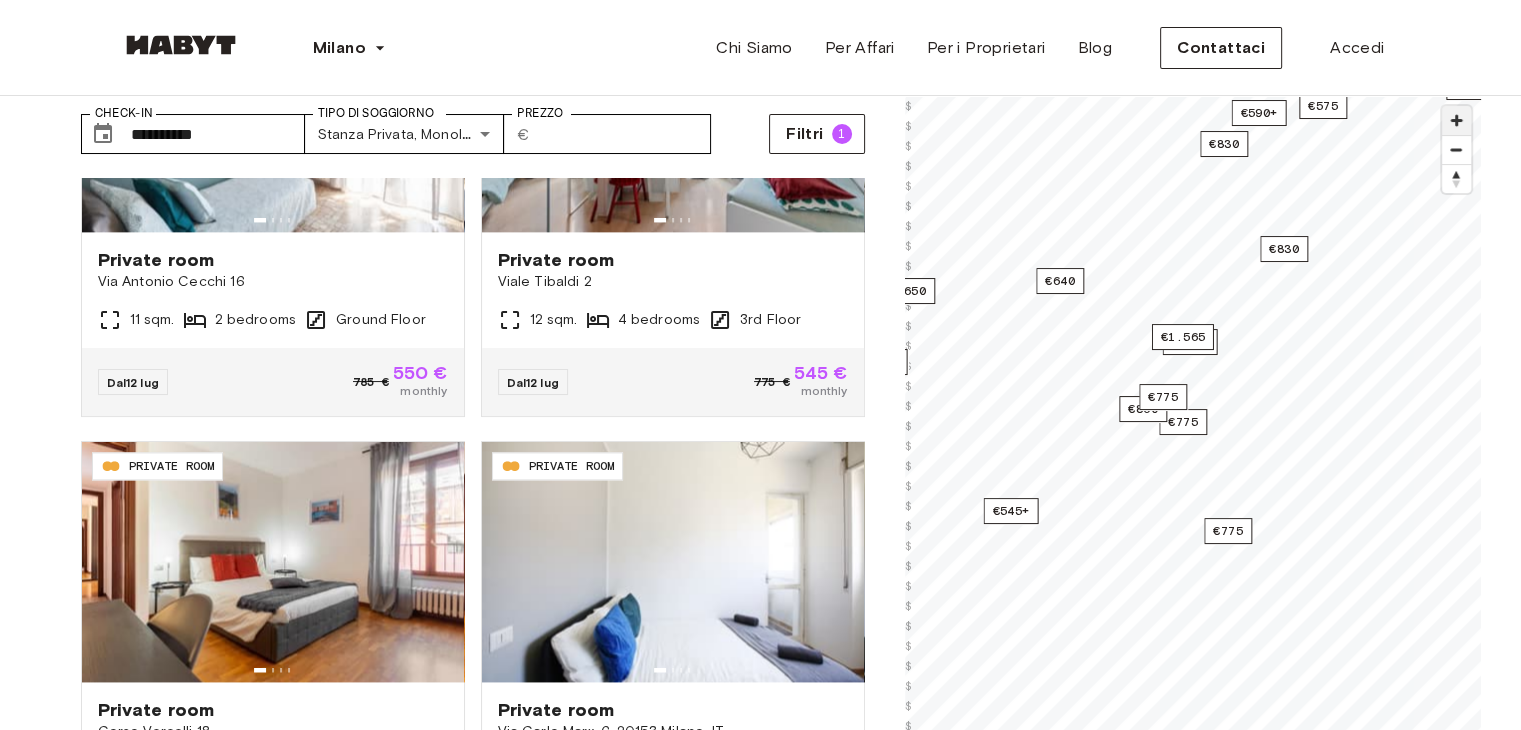 click at bounding box center (1456, 120) 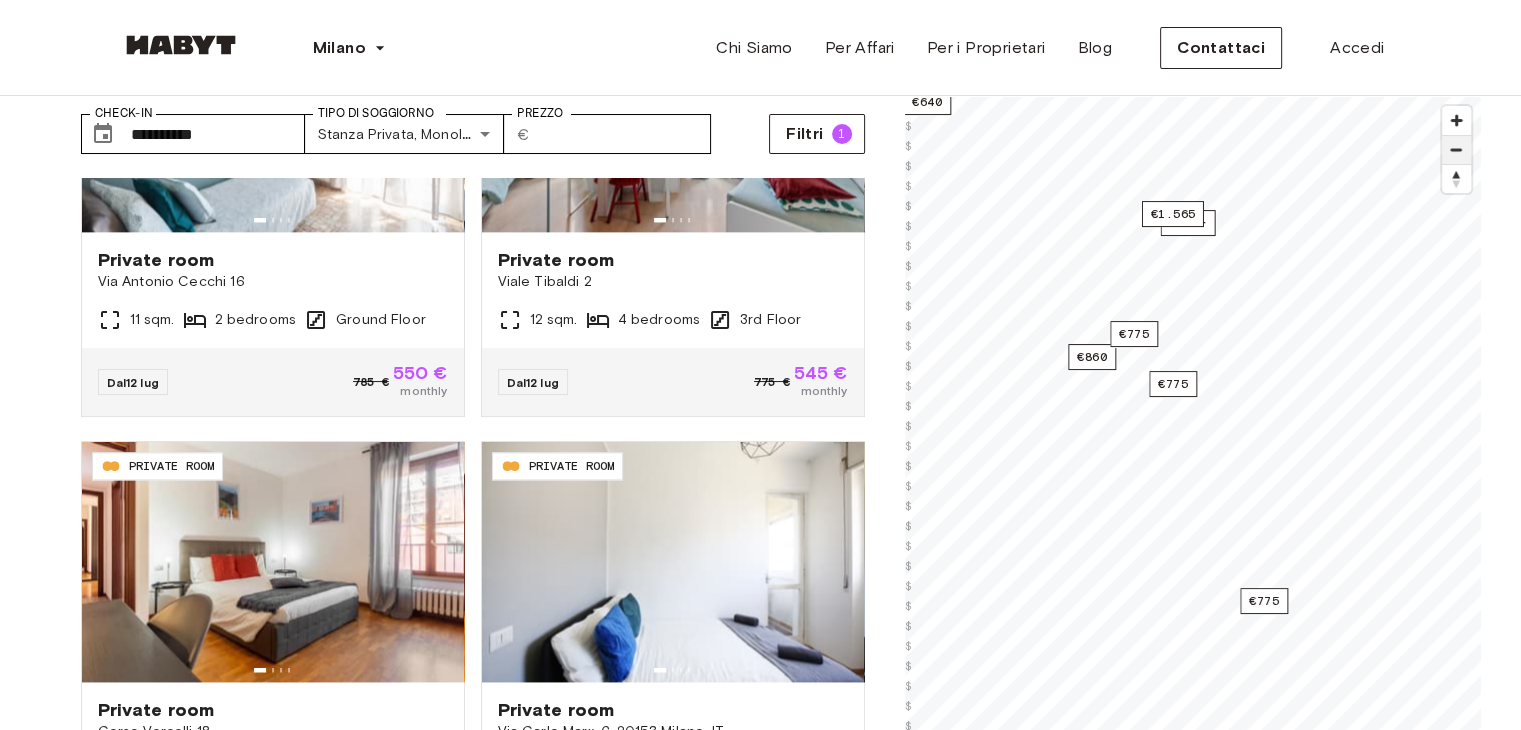 click at bounding box center (1456, 150) 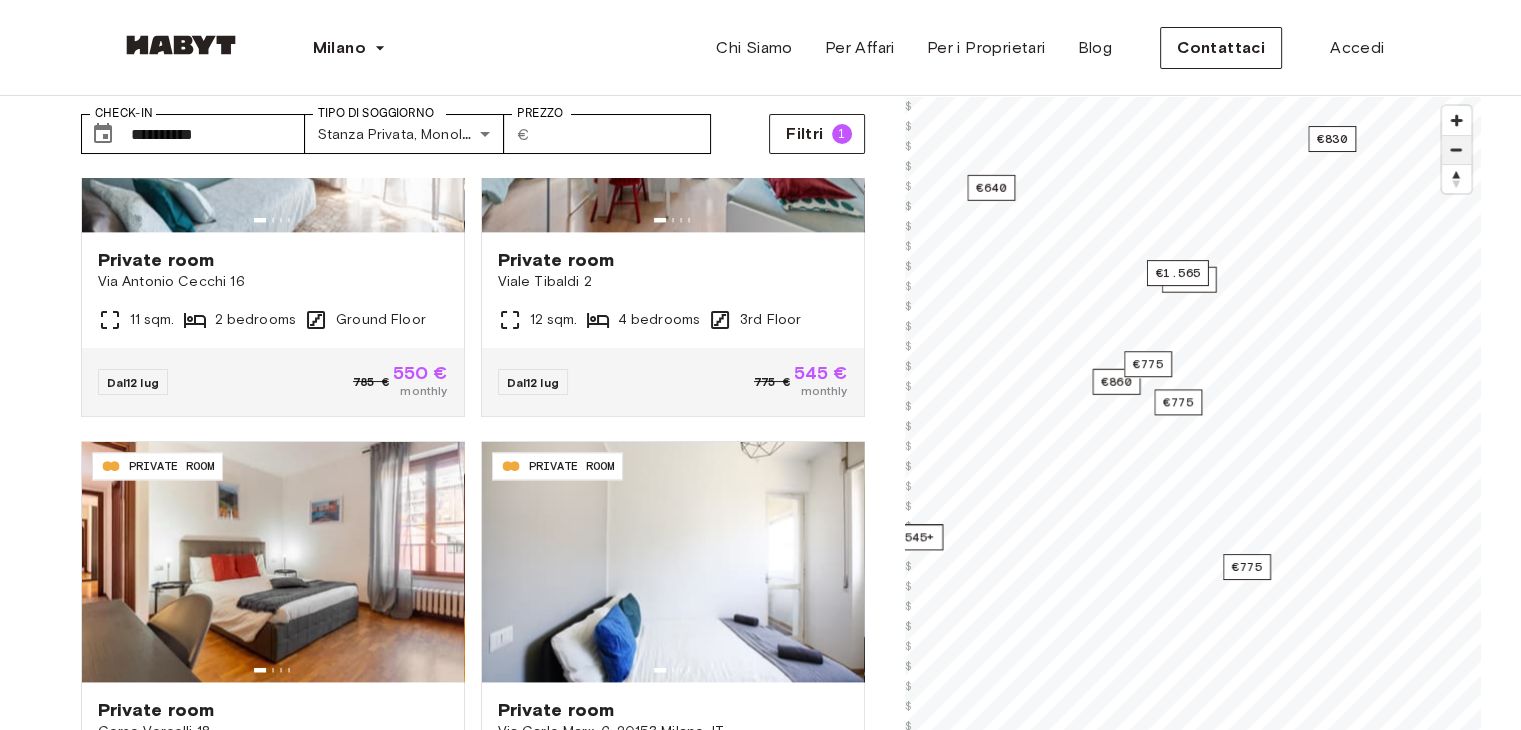 click at bounding box center (1456, 150) 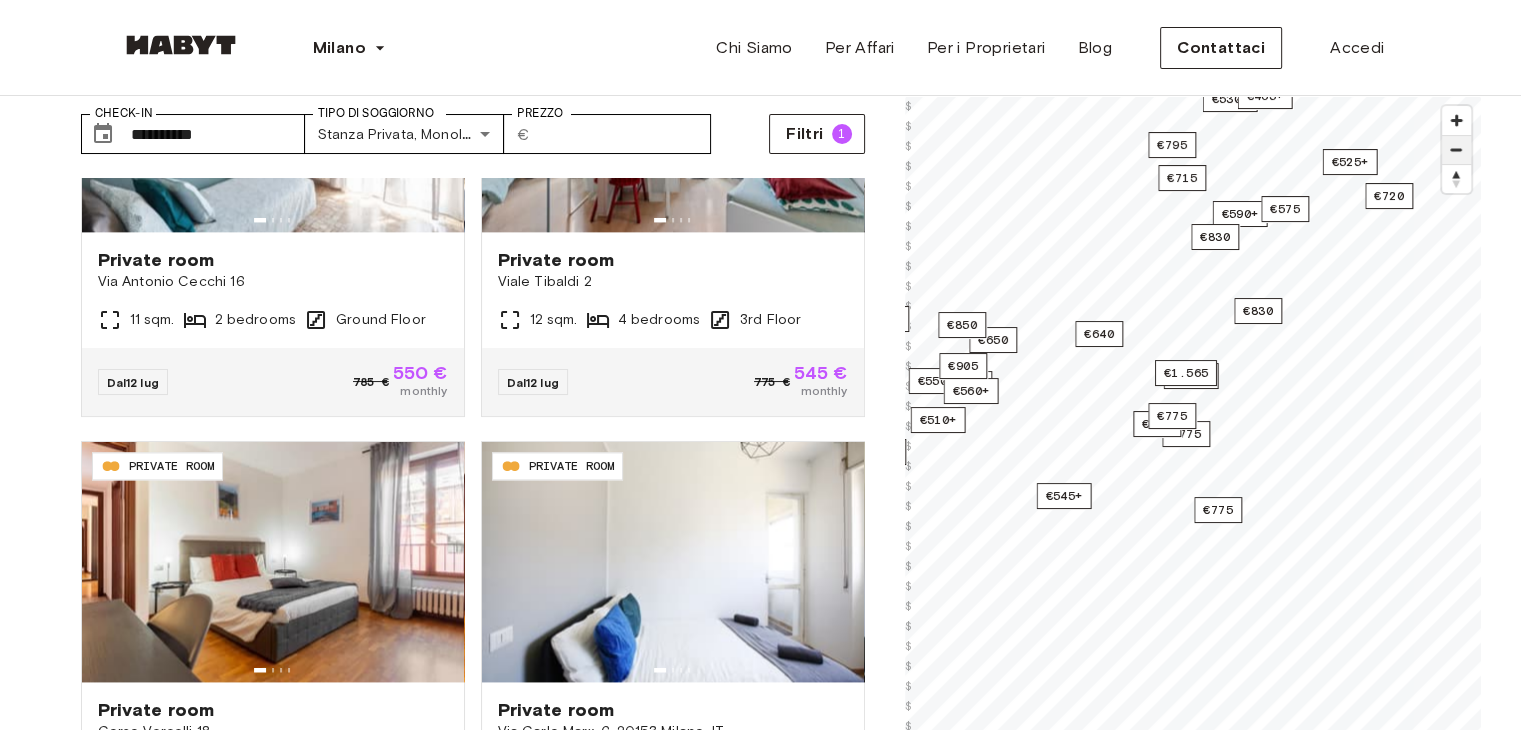 click at bounding box center (1456, 150) 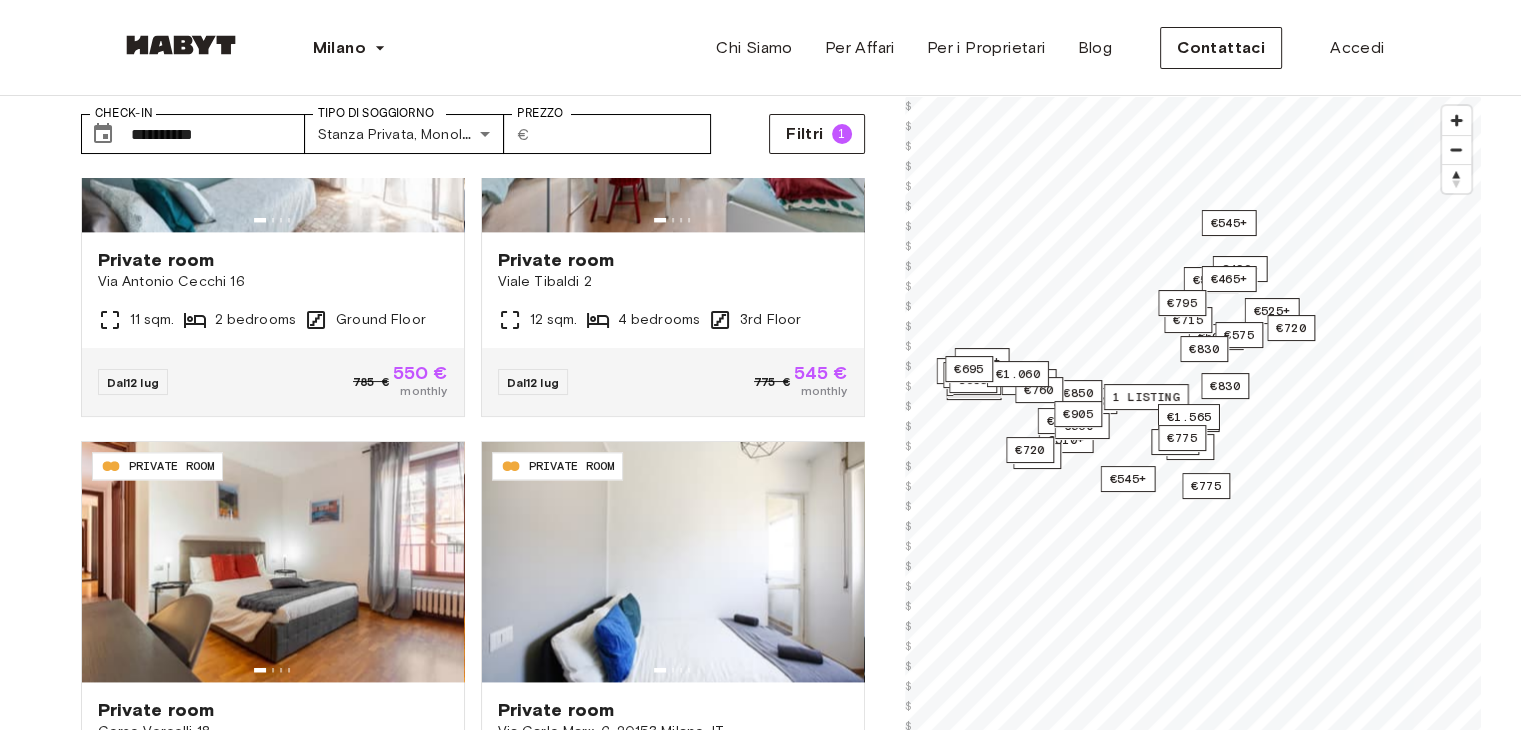 click on "**********" at bounding box center [473, 454] 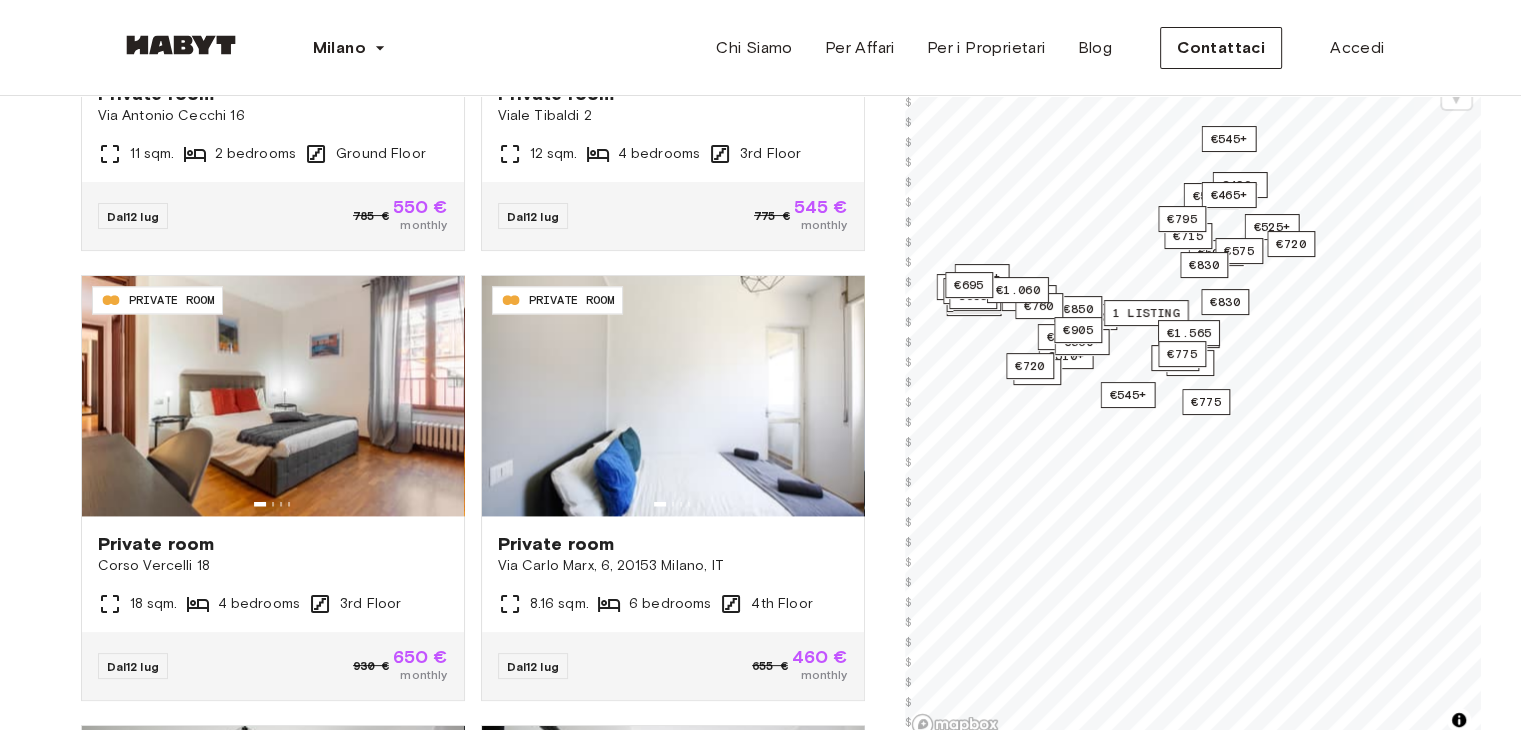 scroll, scrollTop: 257, scrollLeft: 0, axis: vertical 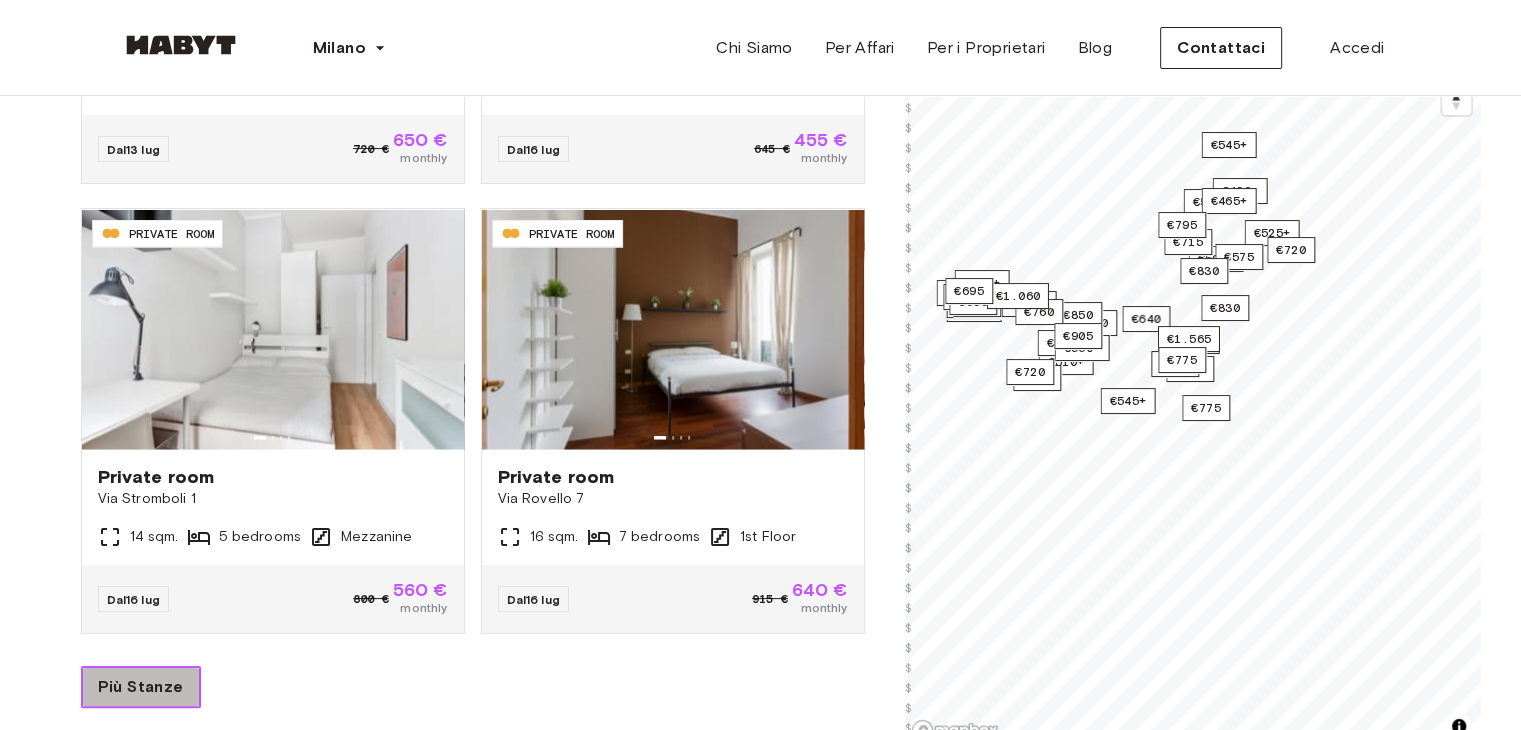click on "Più Stanze" at bounding box center (141, 687) 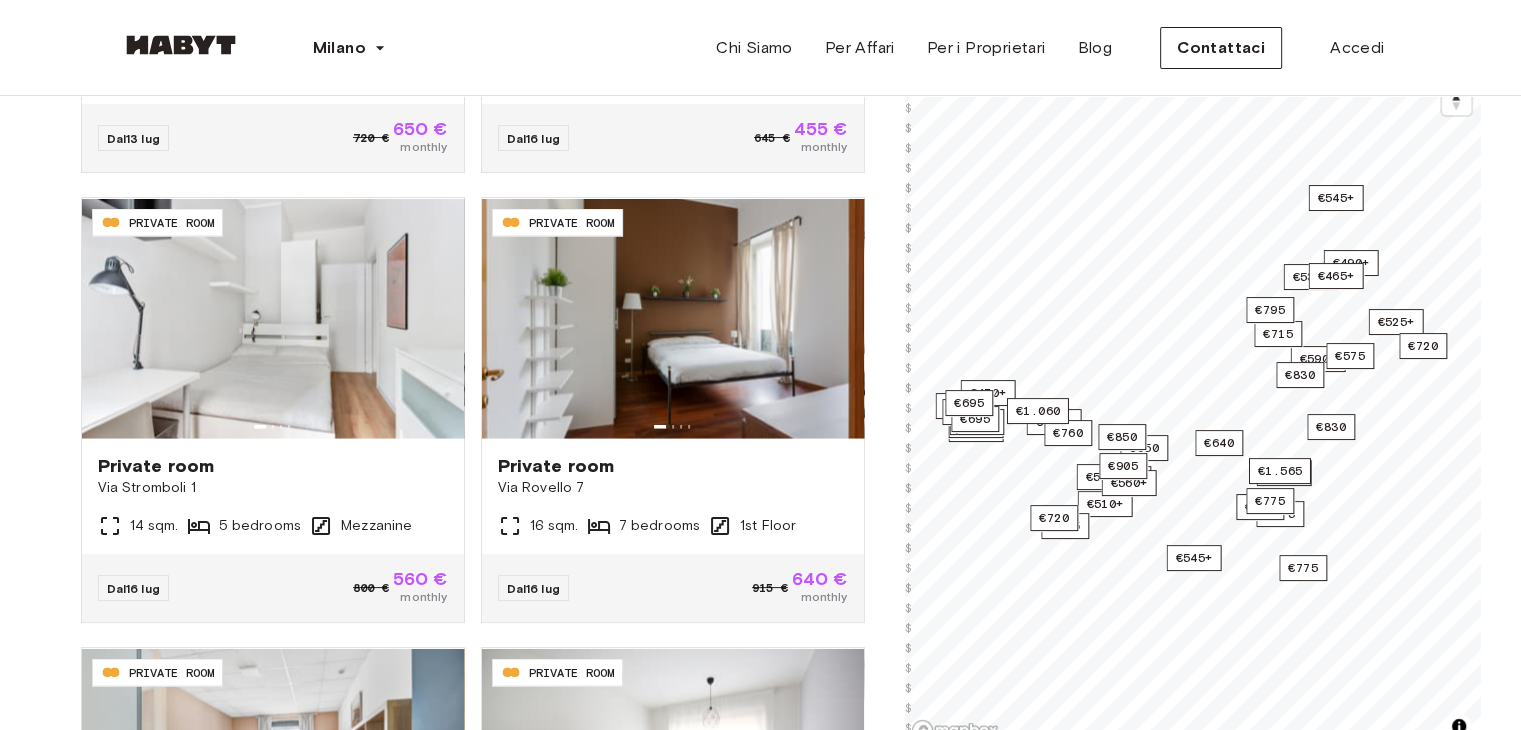 scroll, scrollTop: 42, scrollLeft: 0, axis: vertical 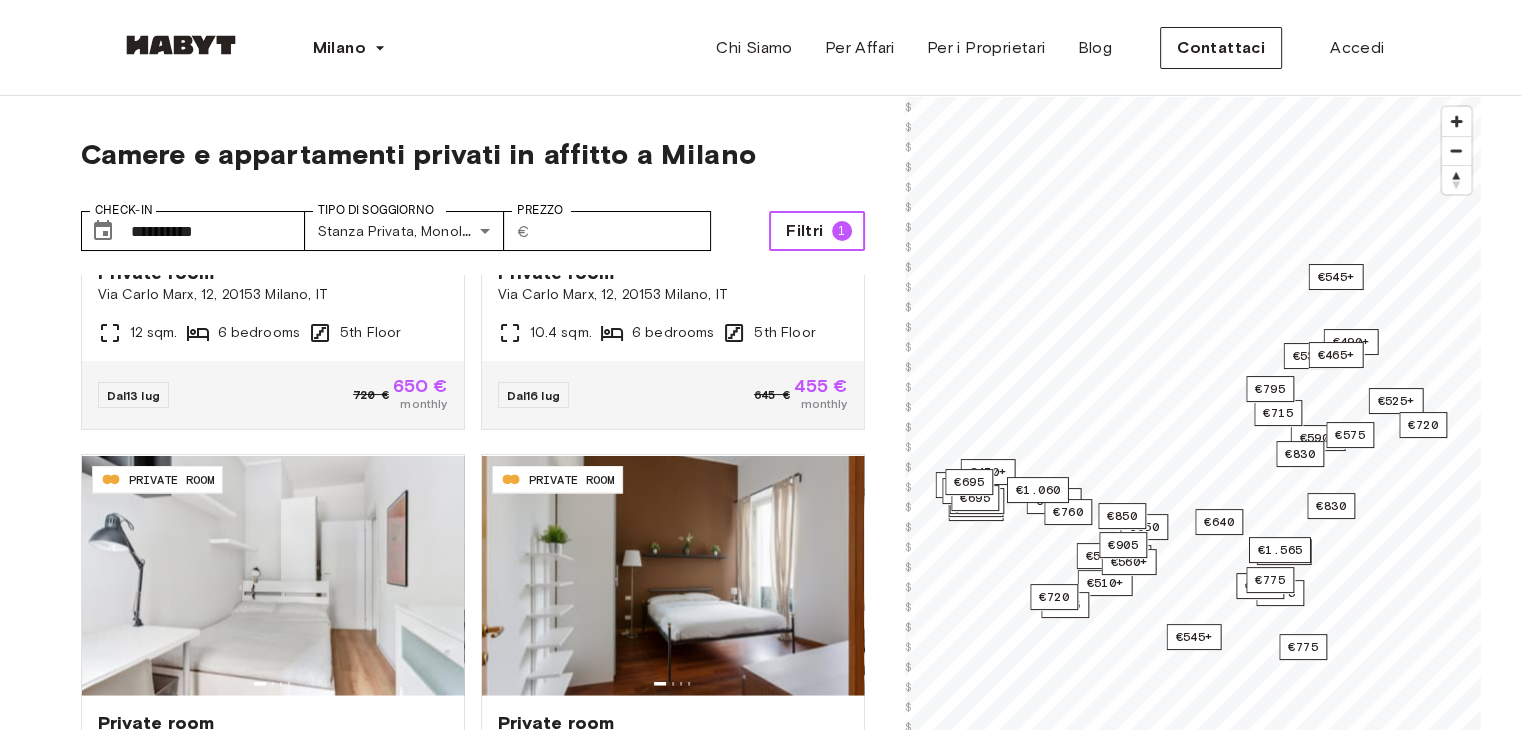 click on "Filtri 1" at bounding box center (816, 231) 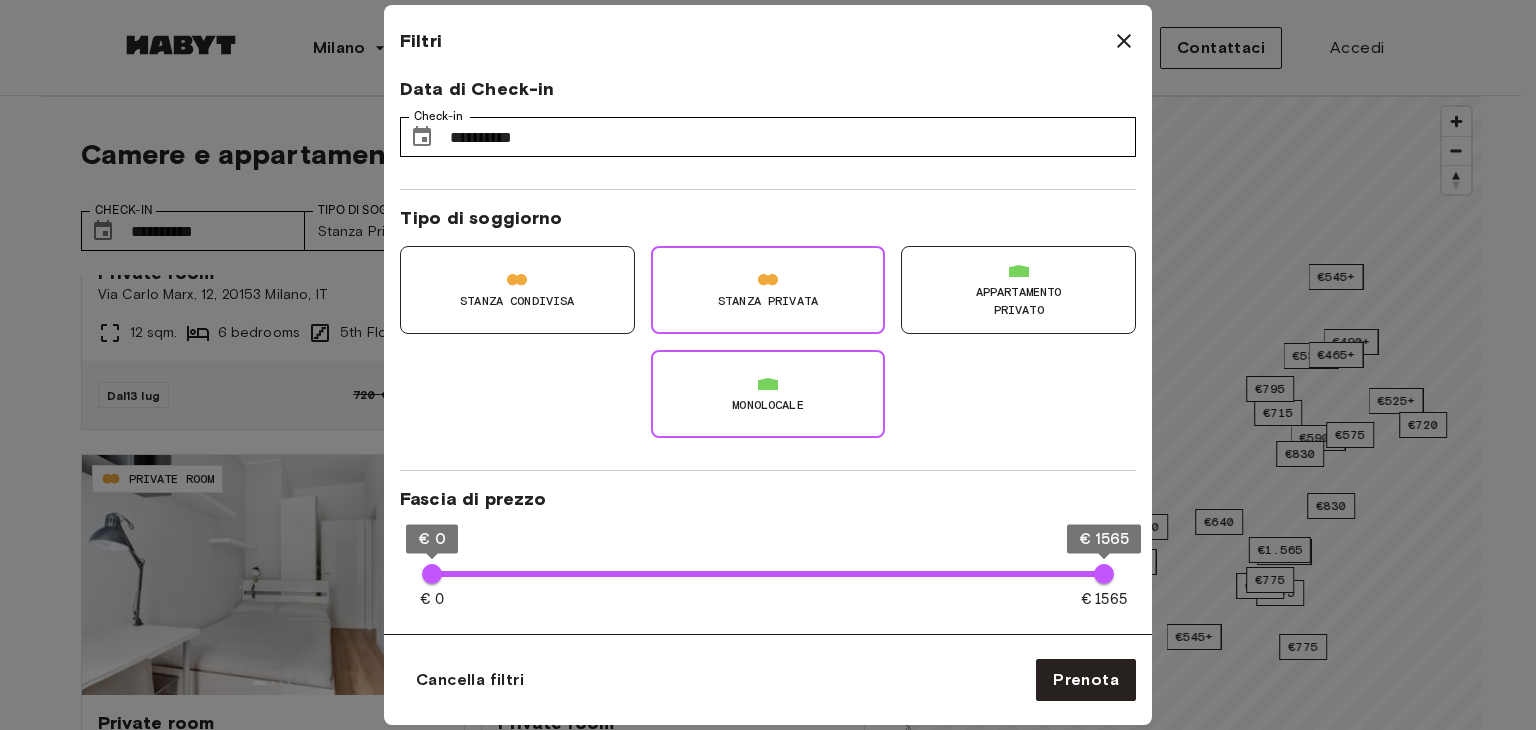 click on "Stanza Privata" at bounding box center [768, 290] 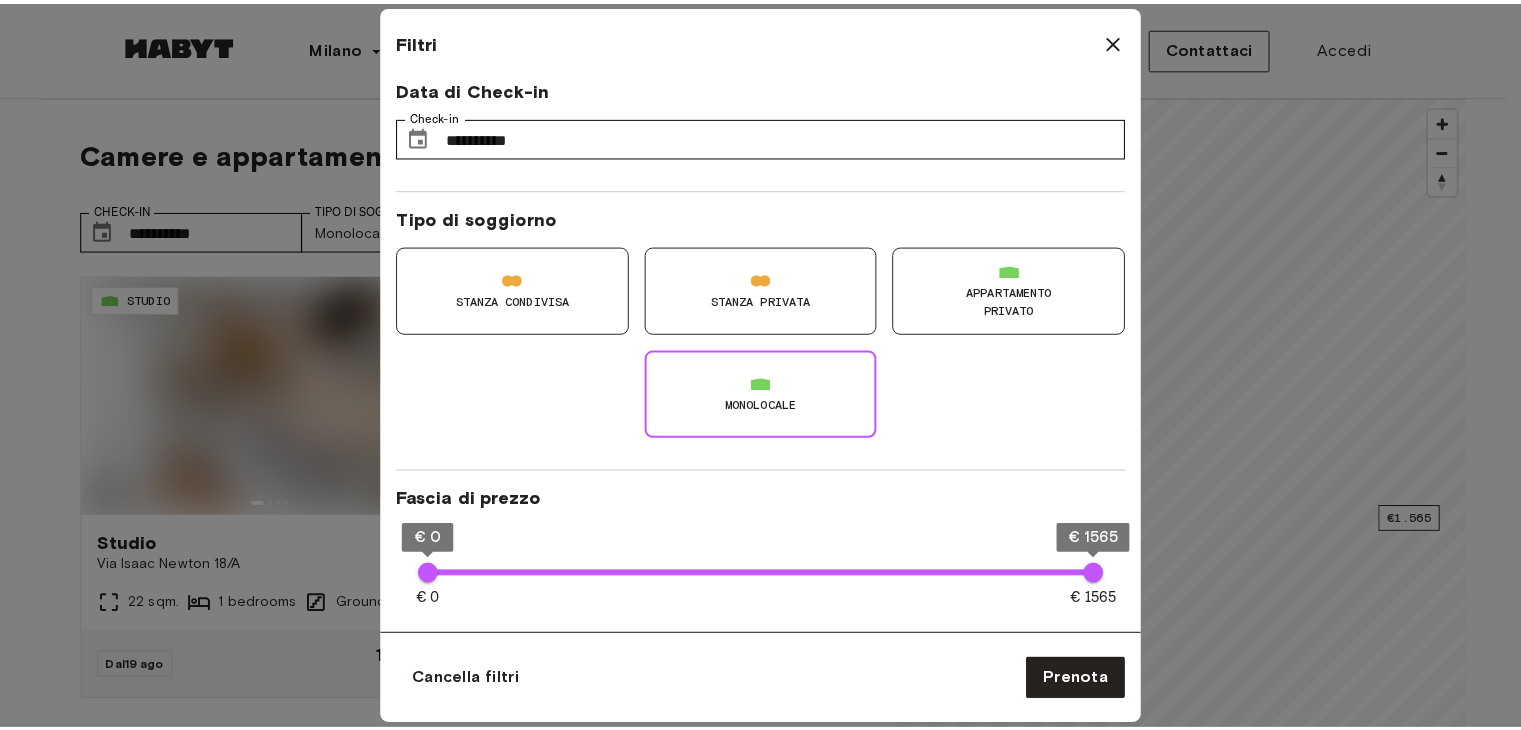scroll, scrollTop: 0, scrollLeft: 0, axis: both 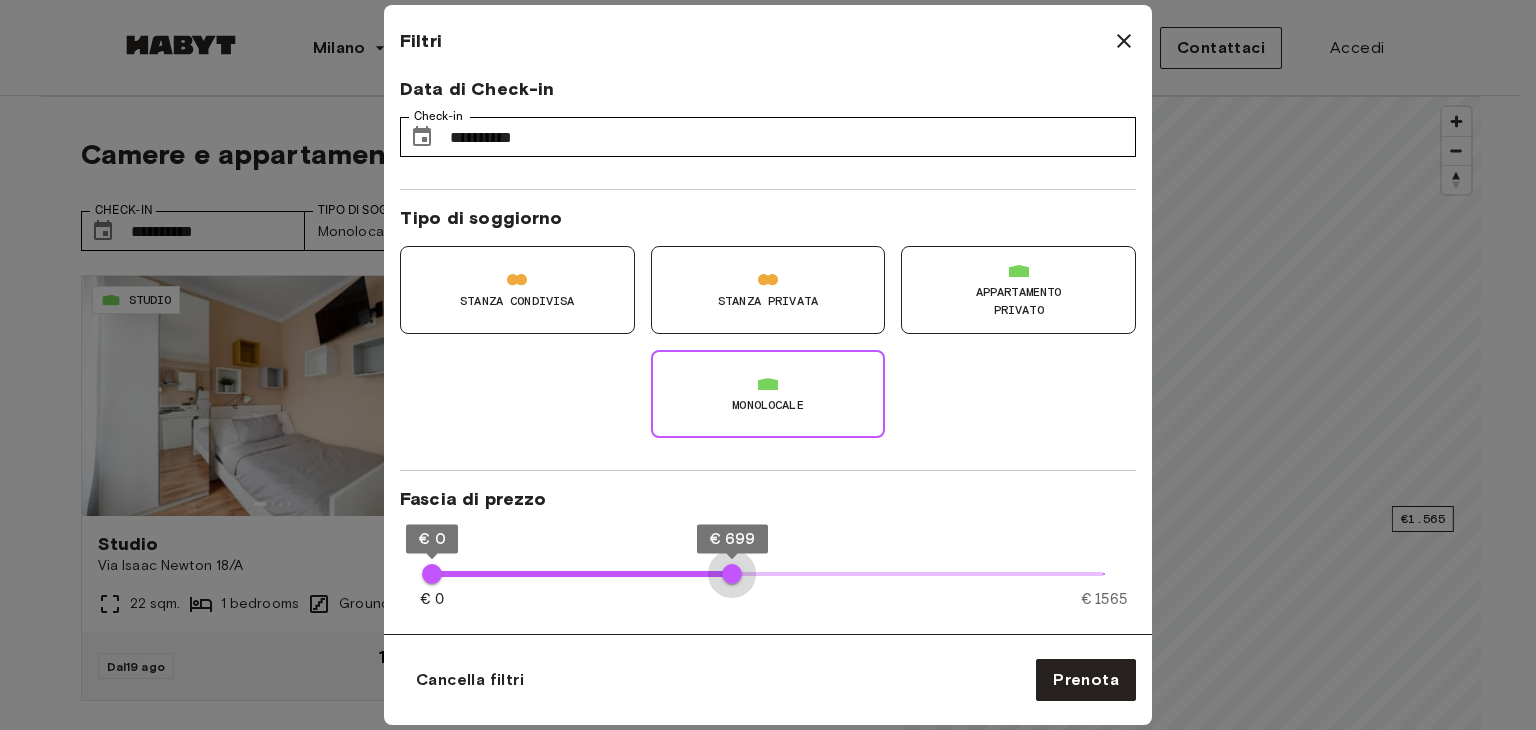 type on "***" 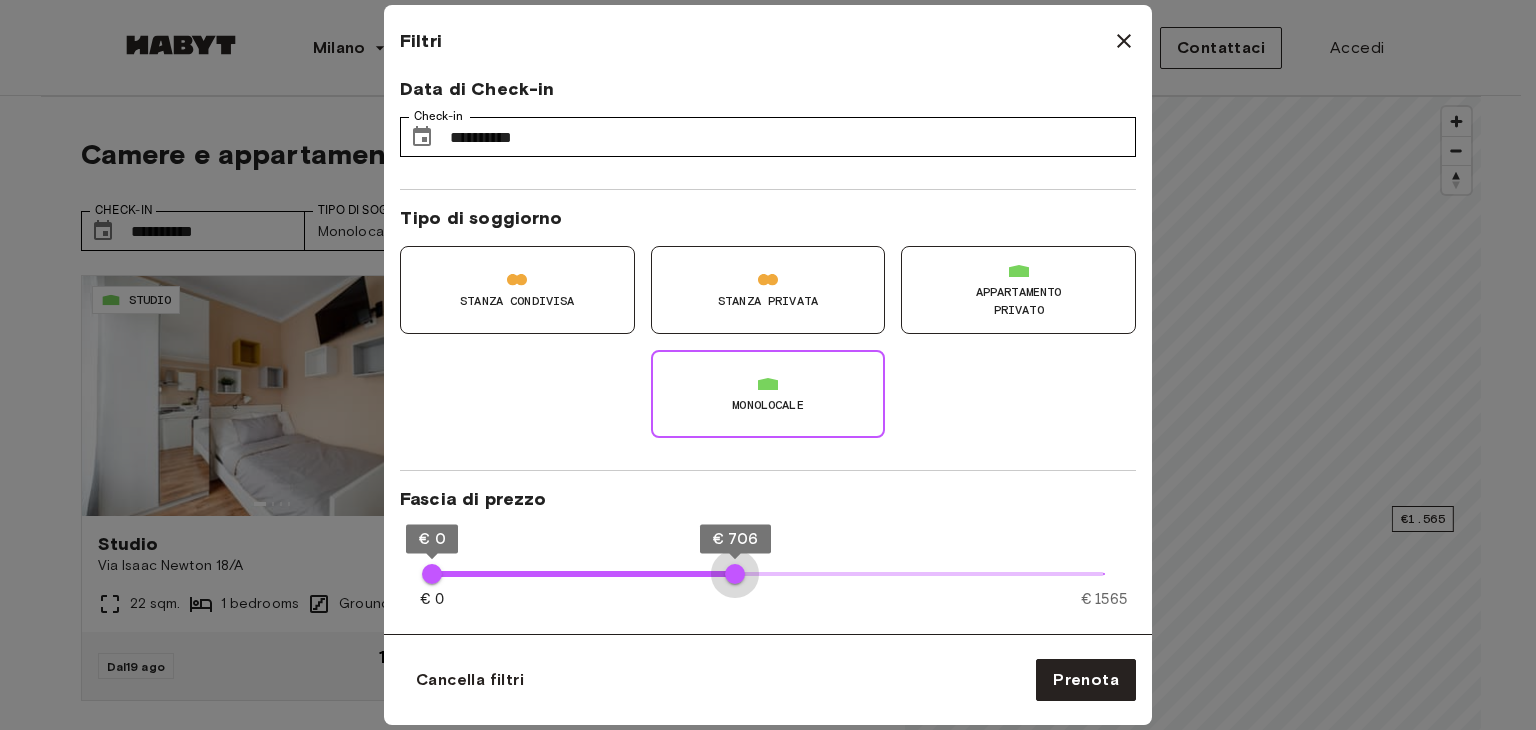 drag, startPoint x: 1104, startPoint y: 571, endPoint x: 735, endPoint y: 603, distance: 370.38495 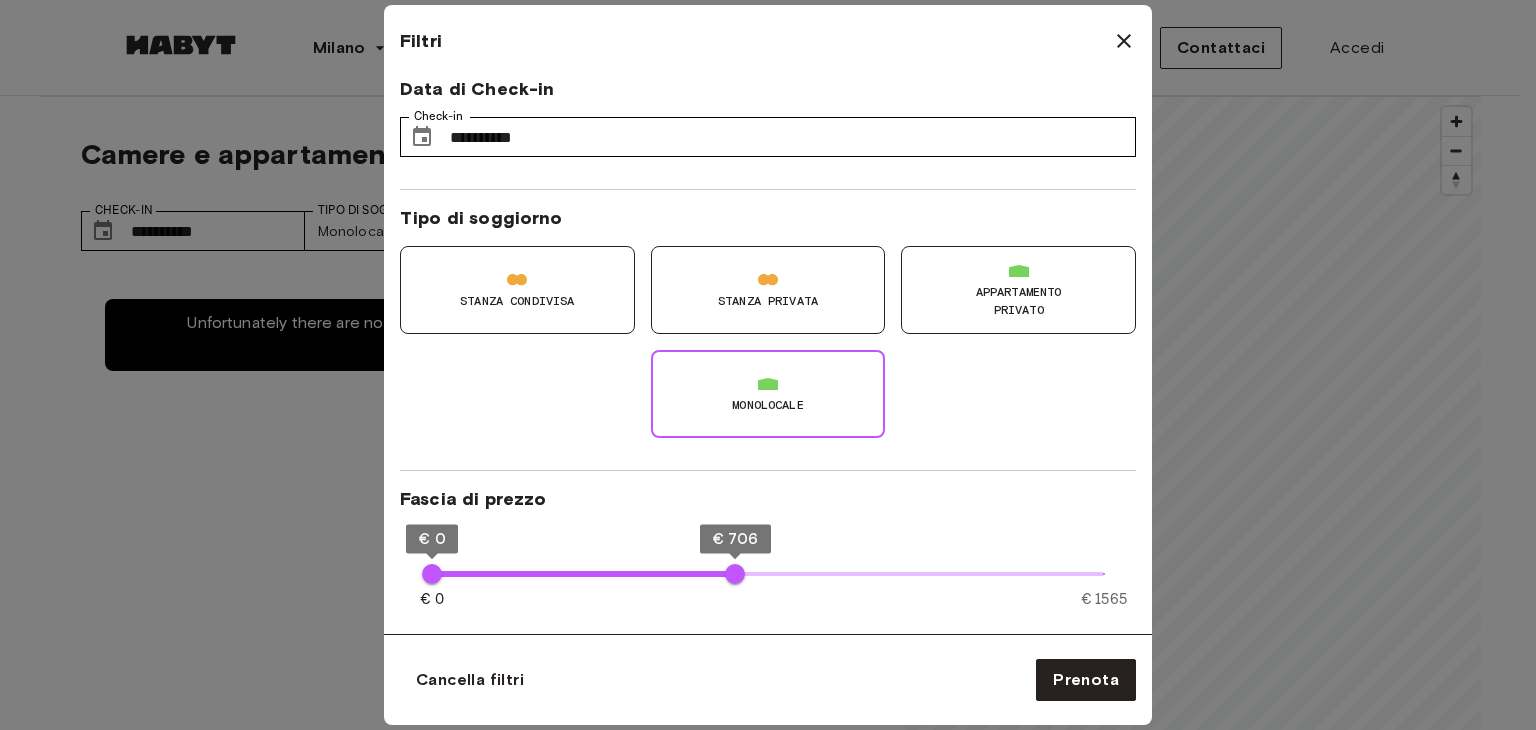 type on "***" 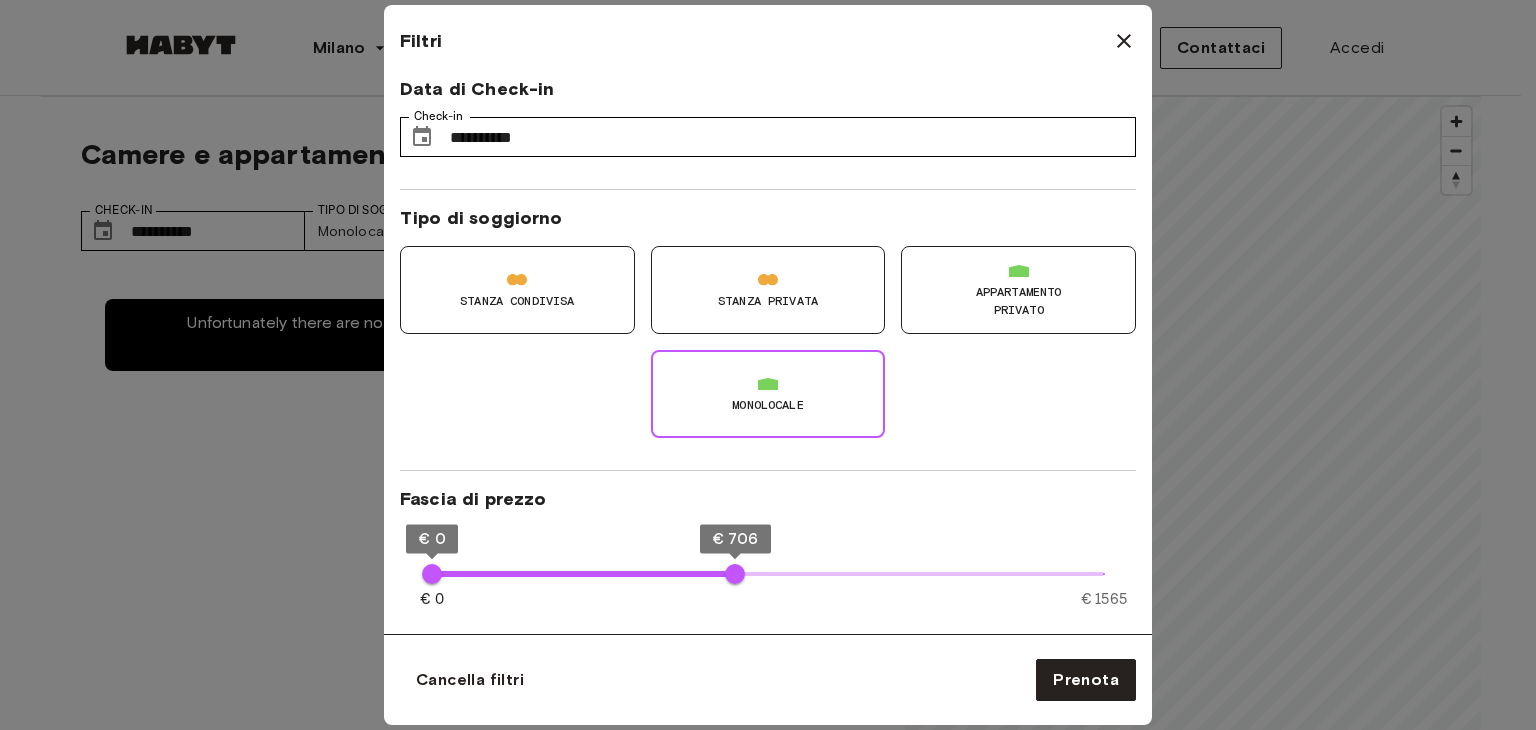 click on "**********" at bounding box center [768, 125] 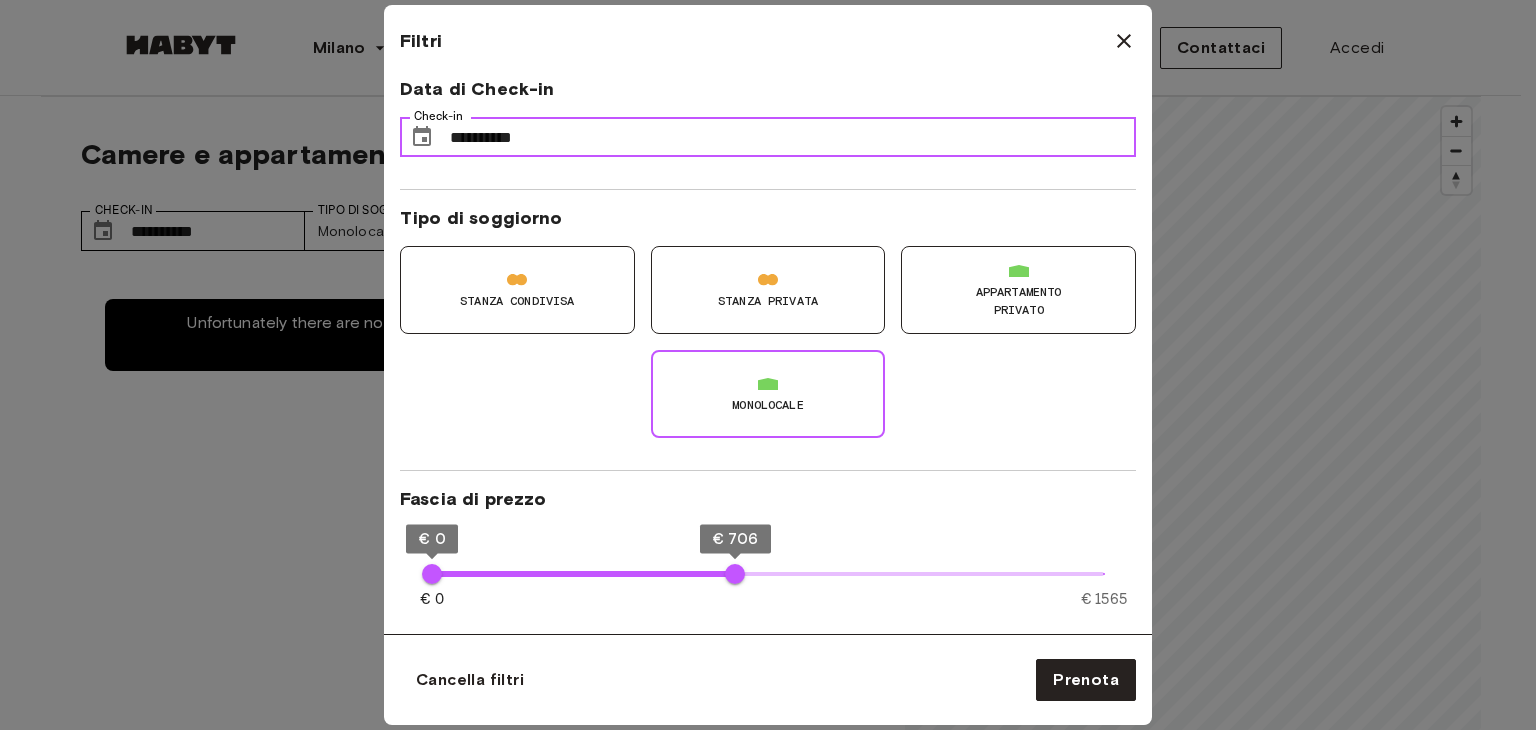 click on "**********" at bounding box center (793, 137) 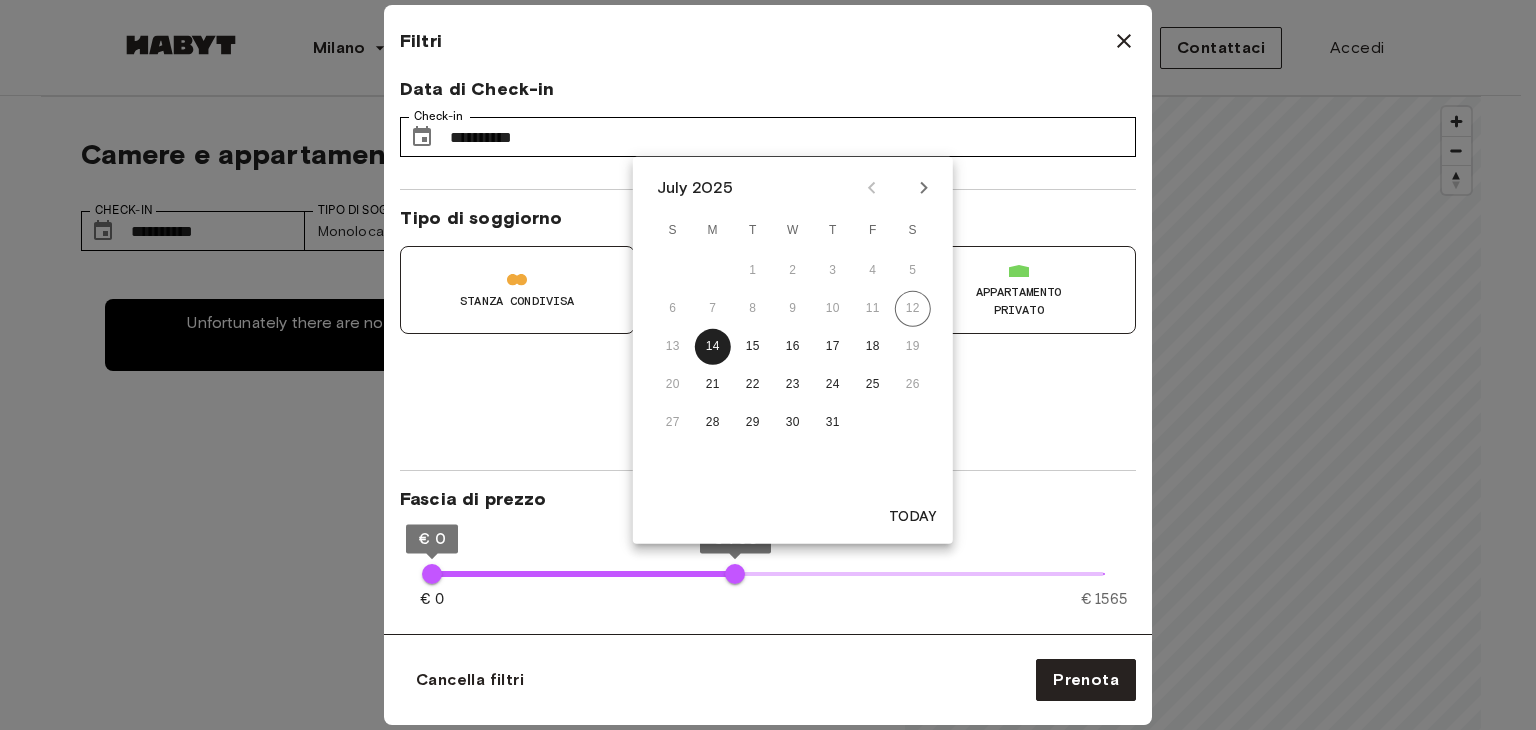 click on "6 7 8 9 10 11 12" at bounding box center (793, 309) 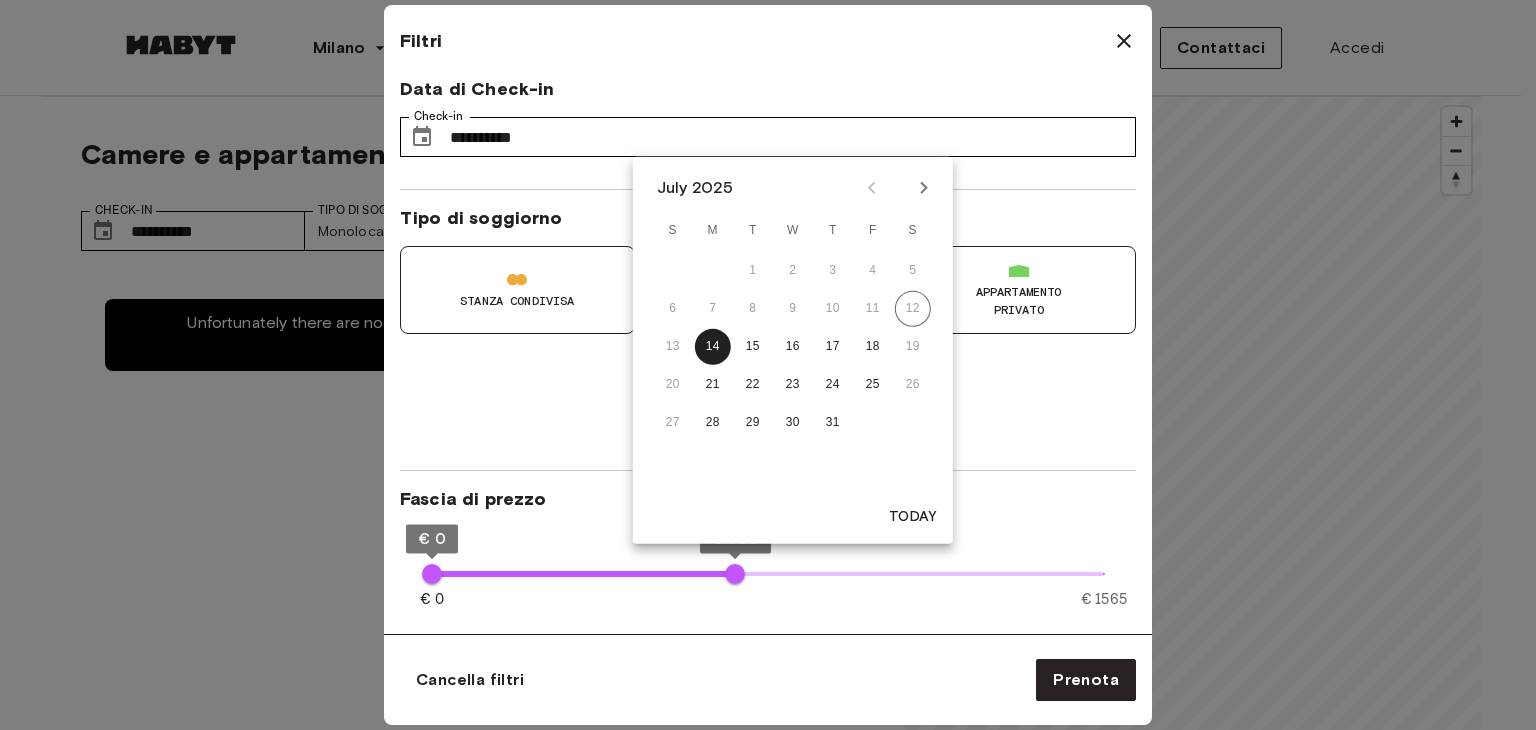 click on "Cancella filtri Prenota" at bounding box center (768, 680) 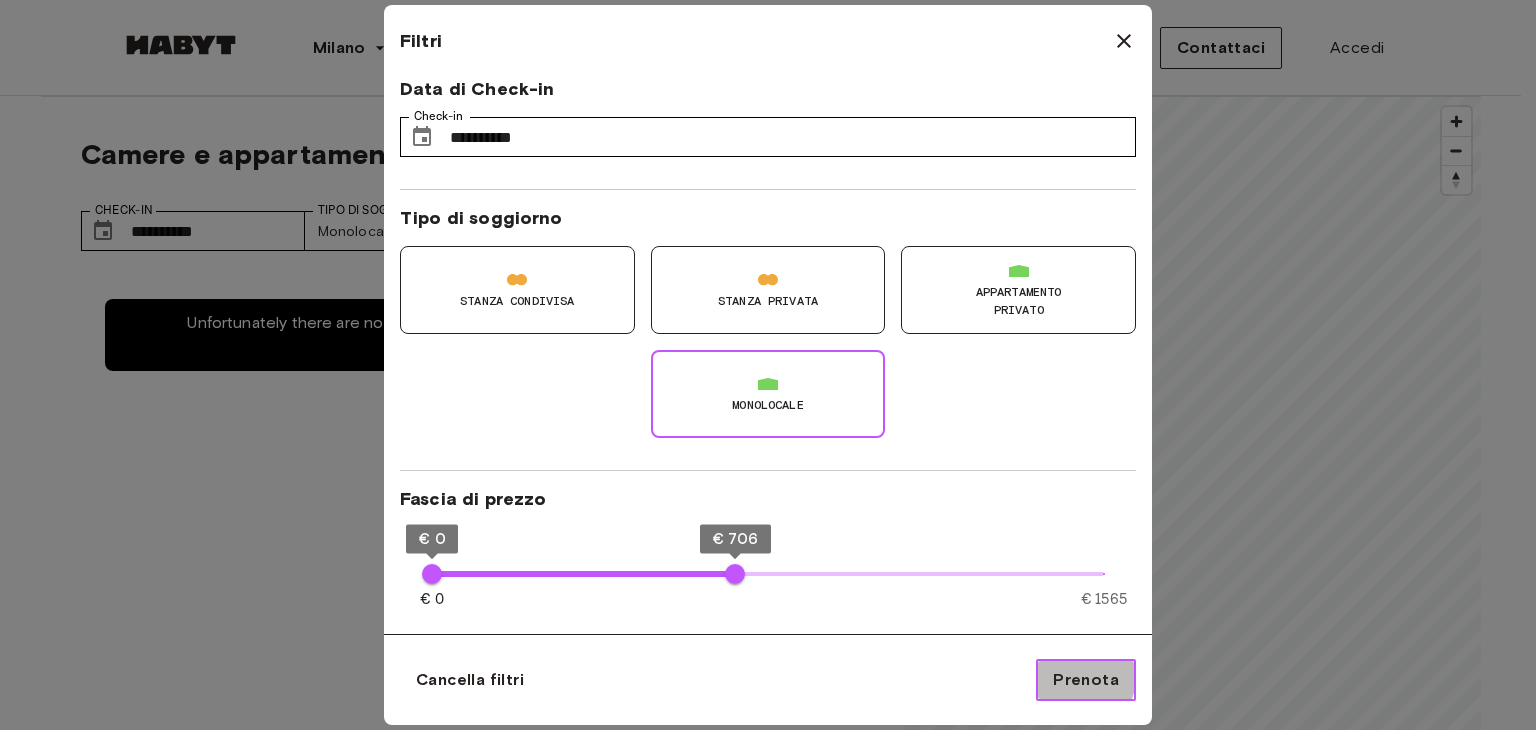 click on "Prenota" at bounding box center (1086, 680) 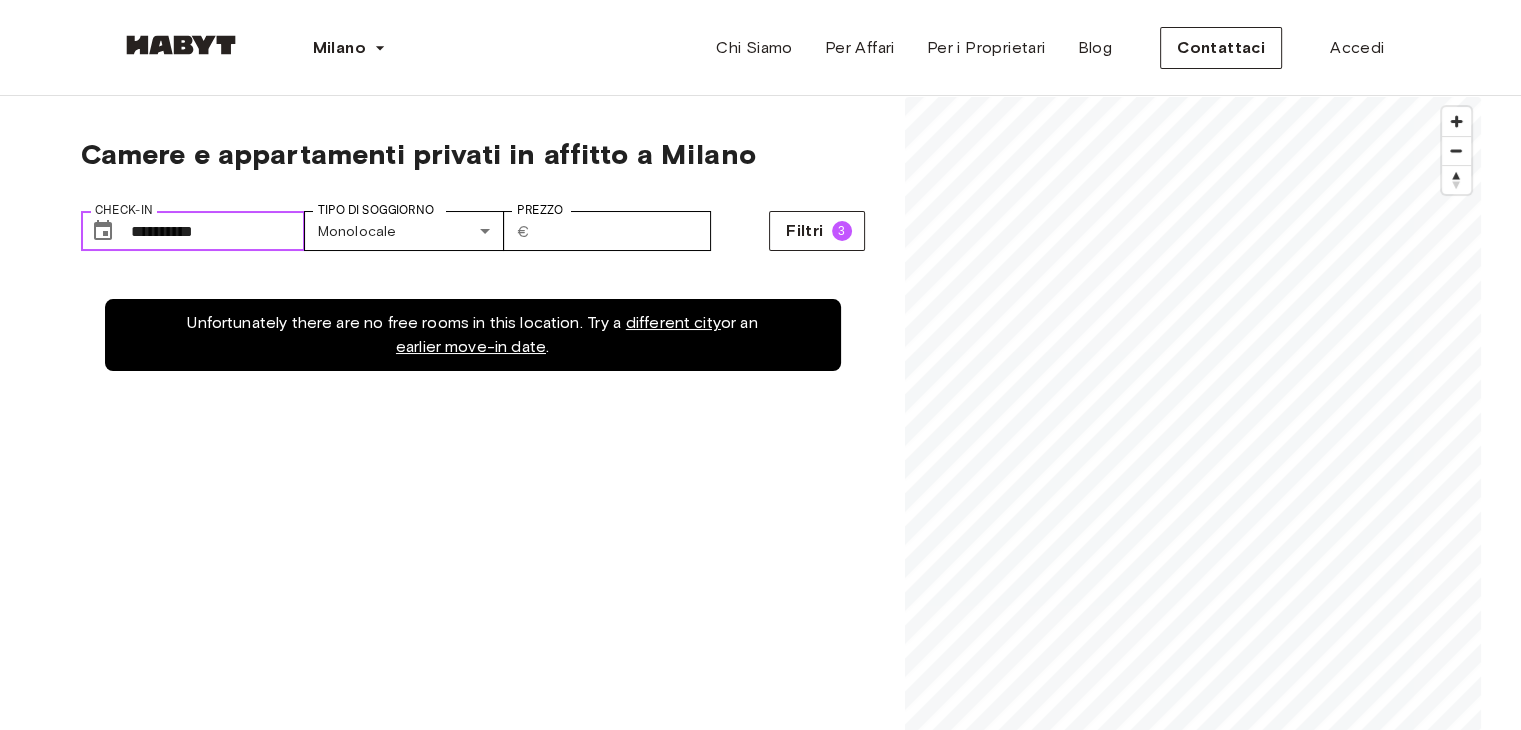 click on "**********" at bounding box center (218, 231) 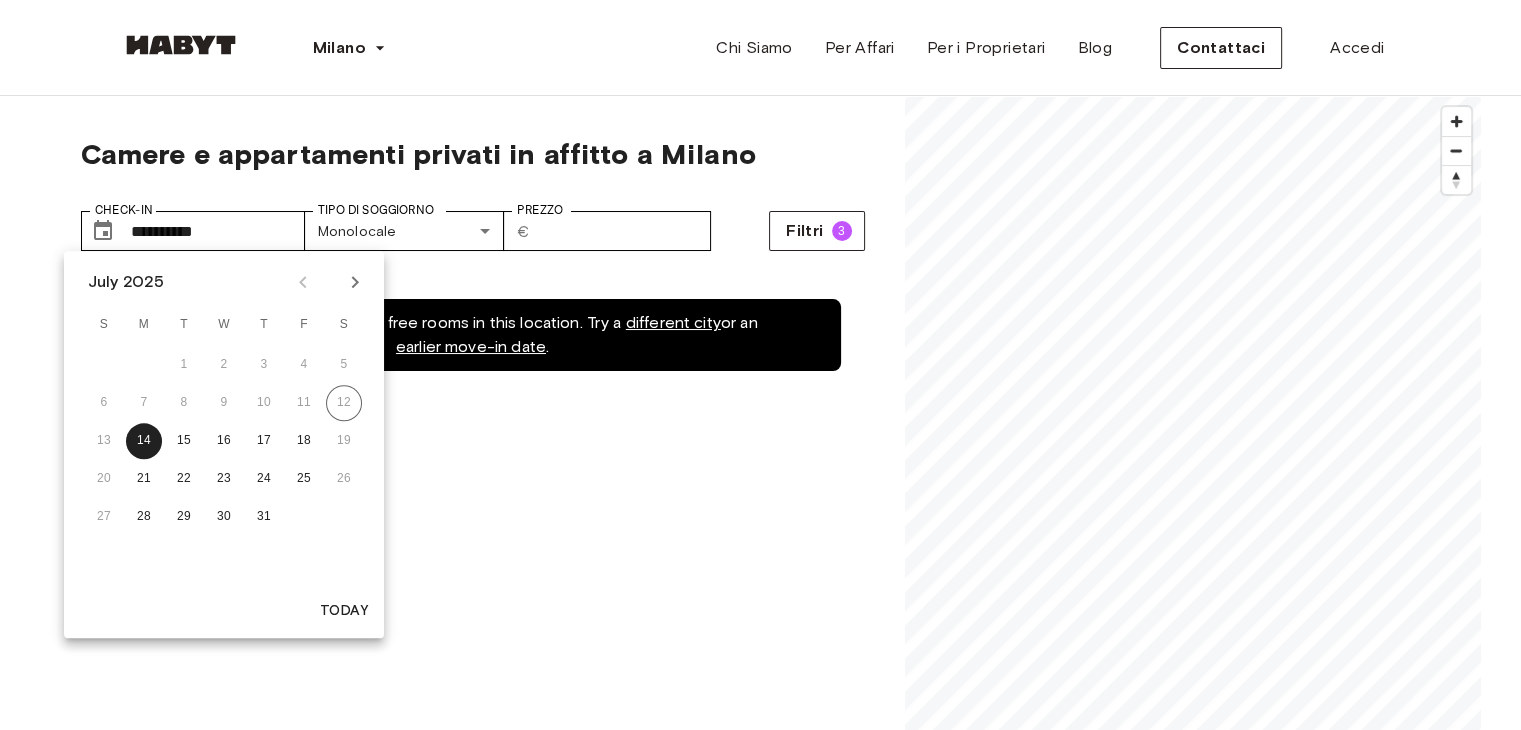 click on "earlier move-in date" at bounding box center (471, 346) 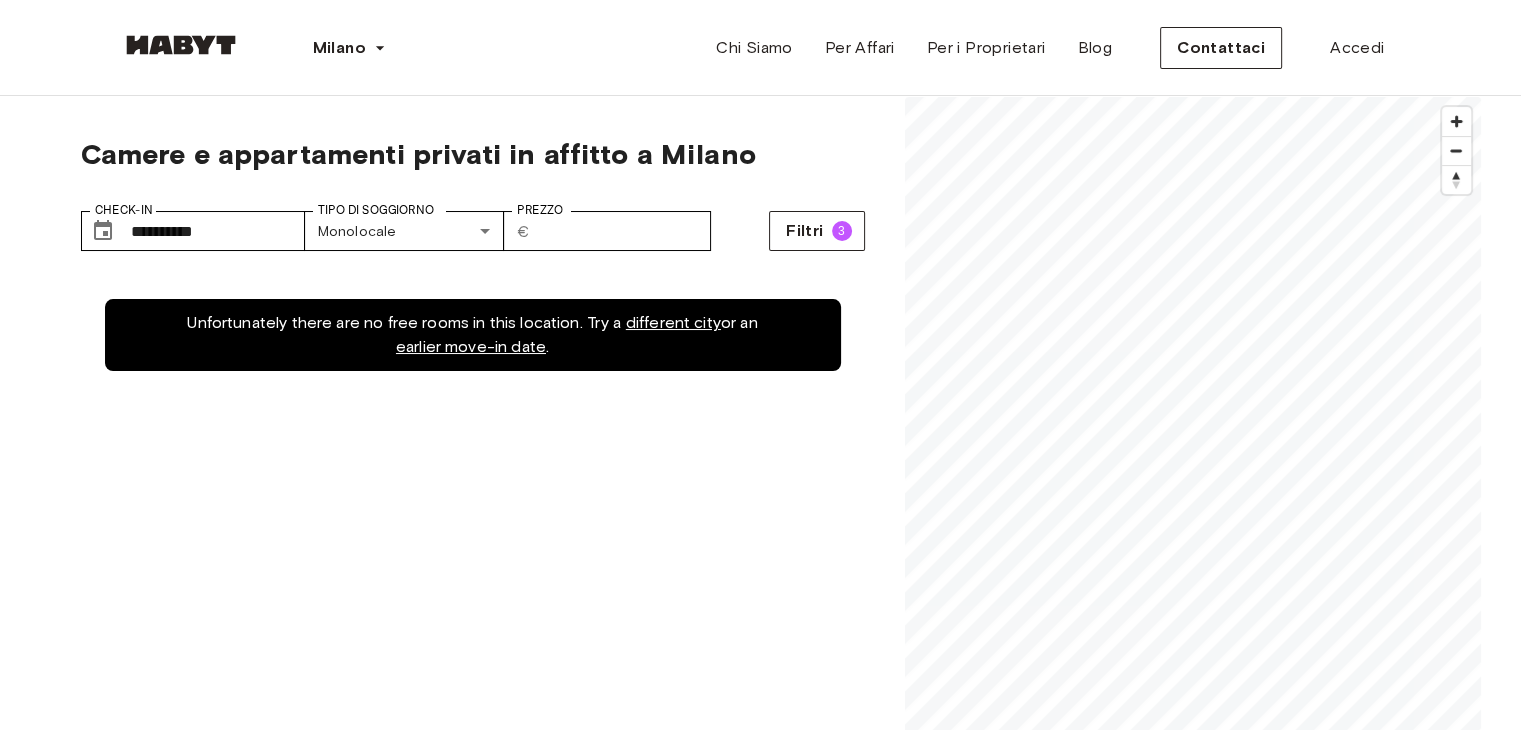 click on "earlier move-in date" at bounding box center (471, 346) 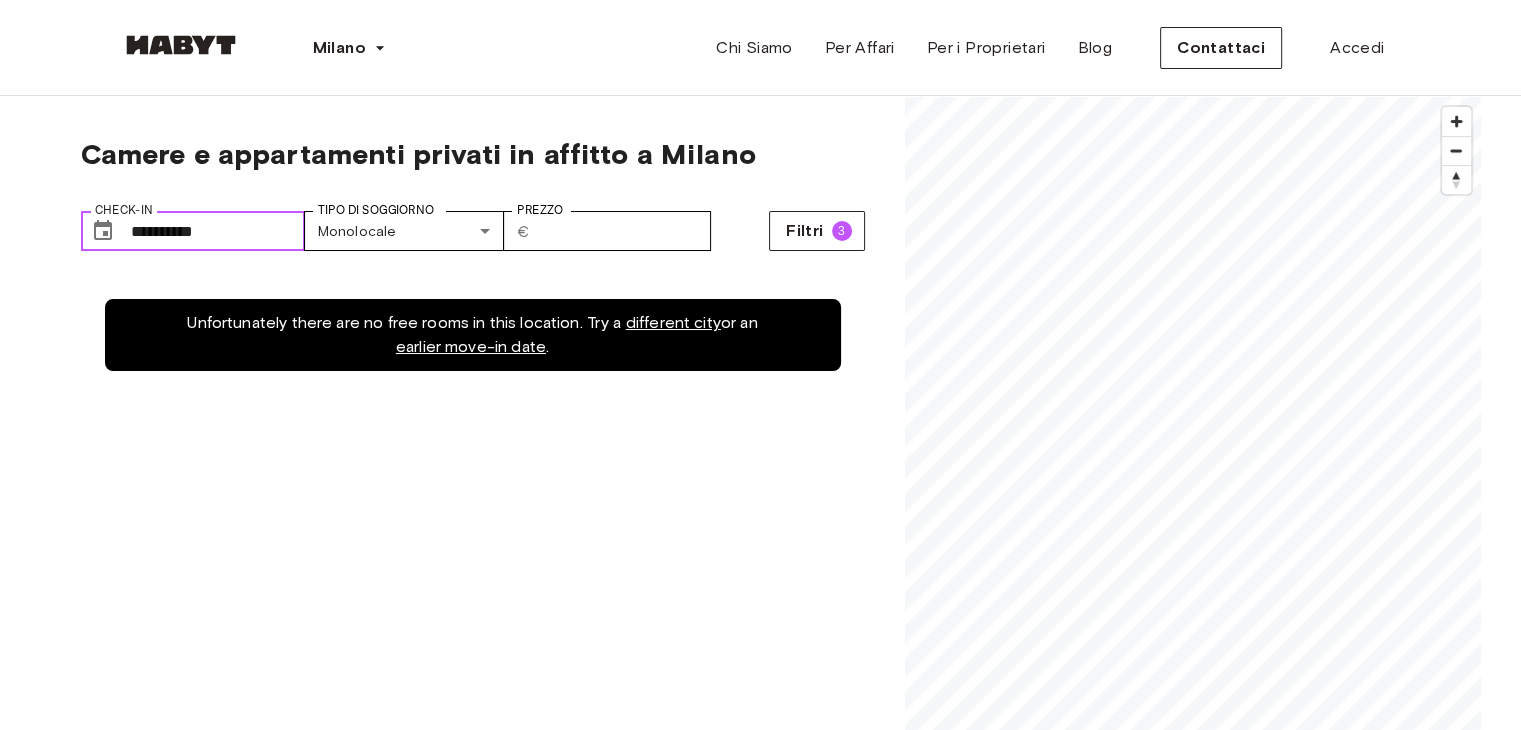 click on "**********" at bounding box center (218, 231) 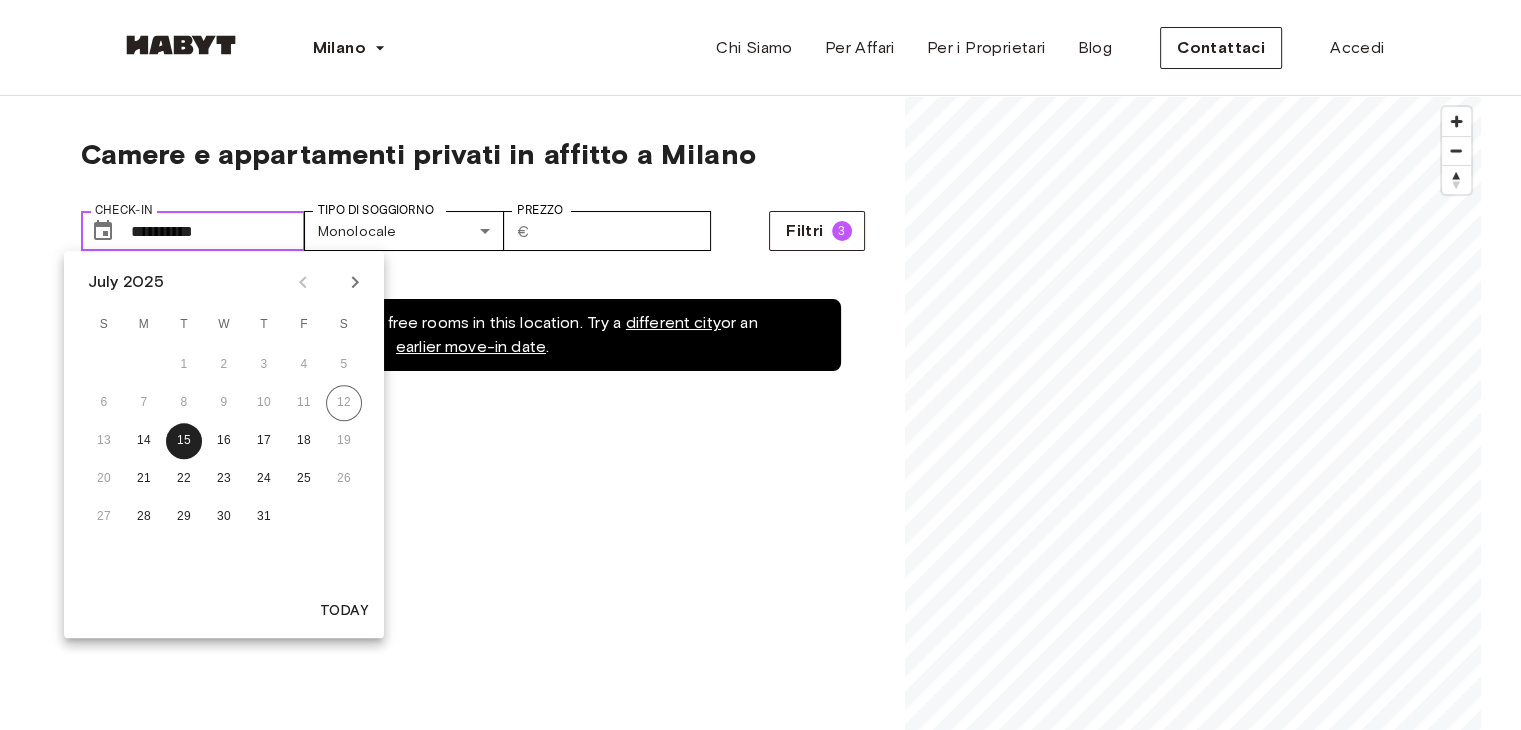 click on "**********" at bounding box center (218, 231) 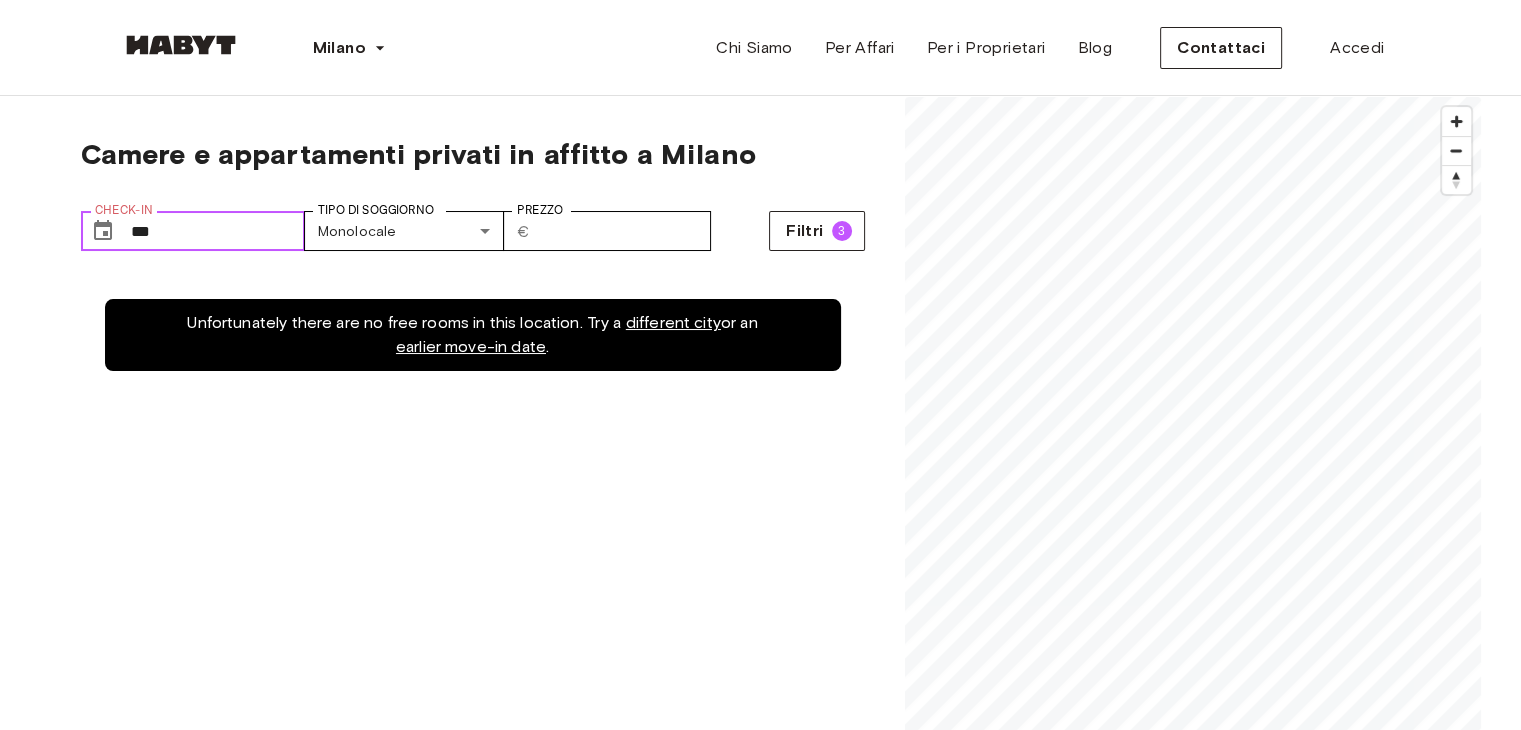 type on "*" 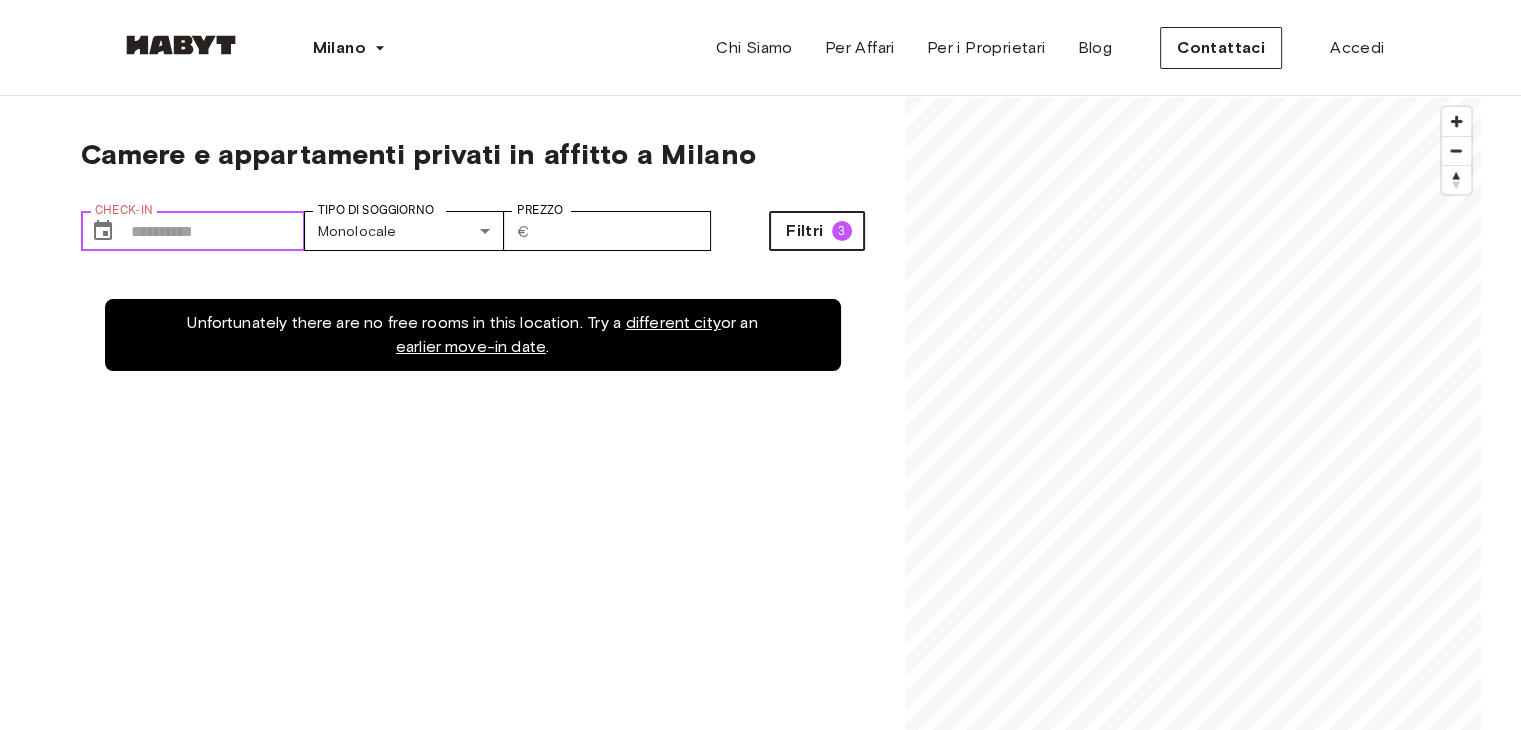 type 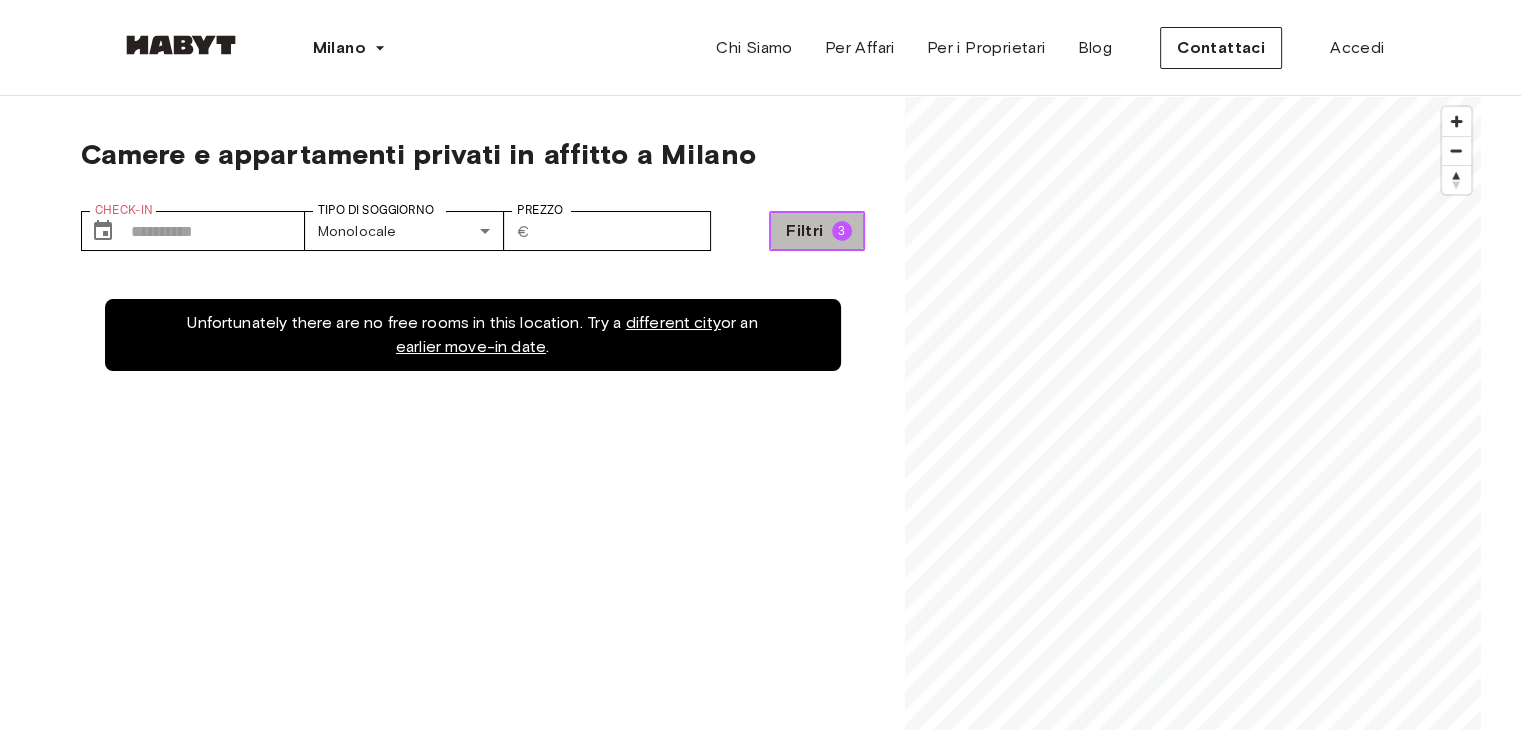 click on "Filtri" at bounding box center (804, 231) 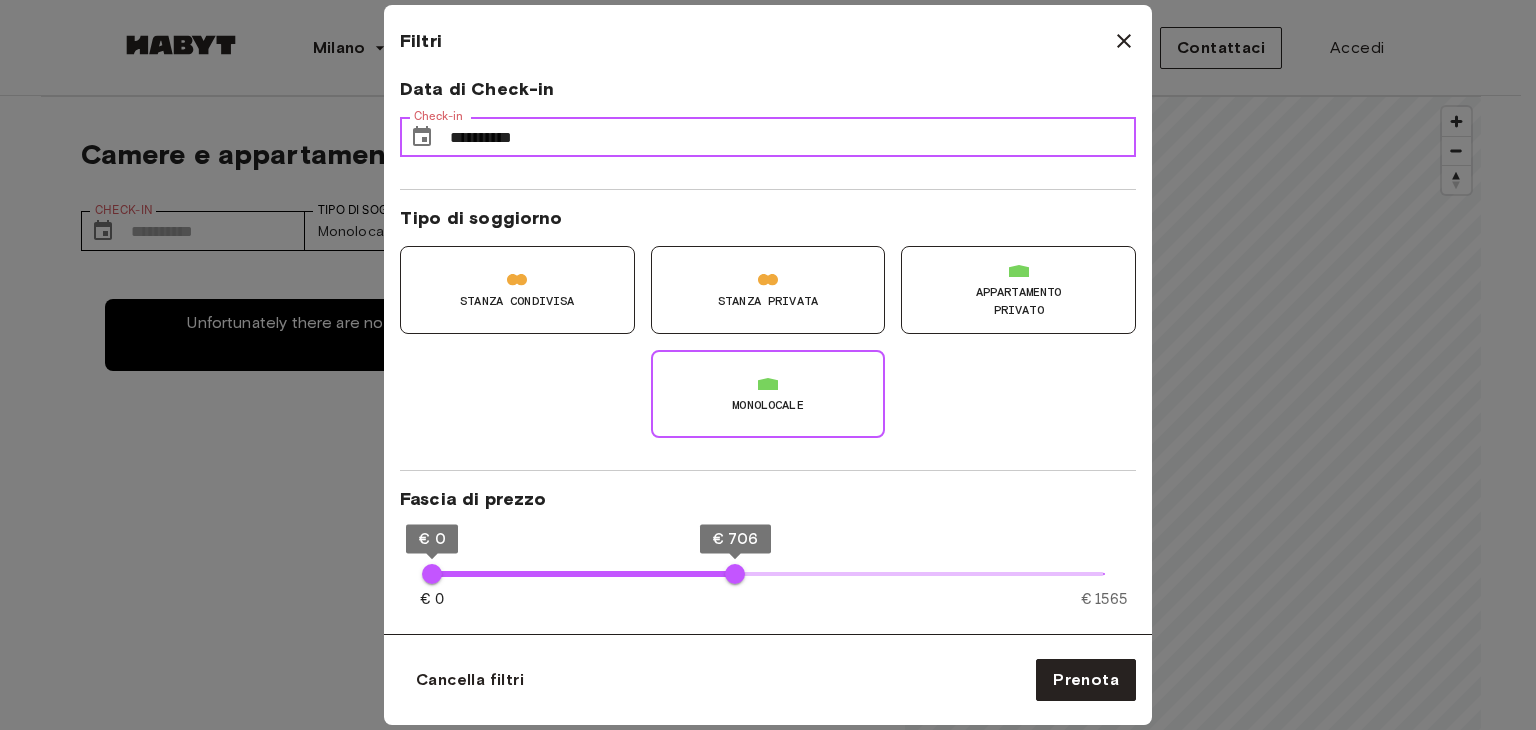 click on "**********" at bounding box center [793, 137] 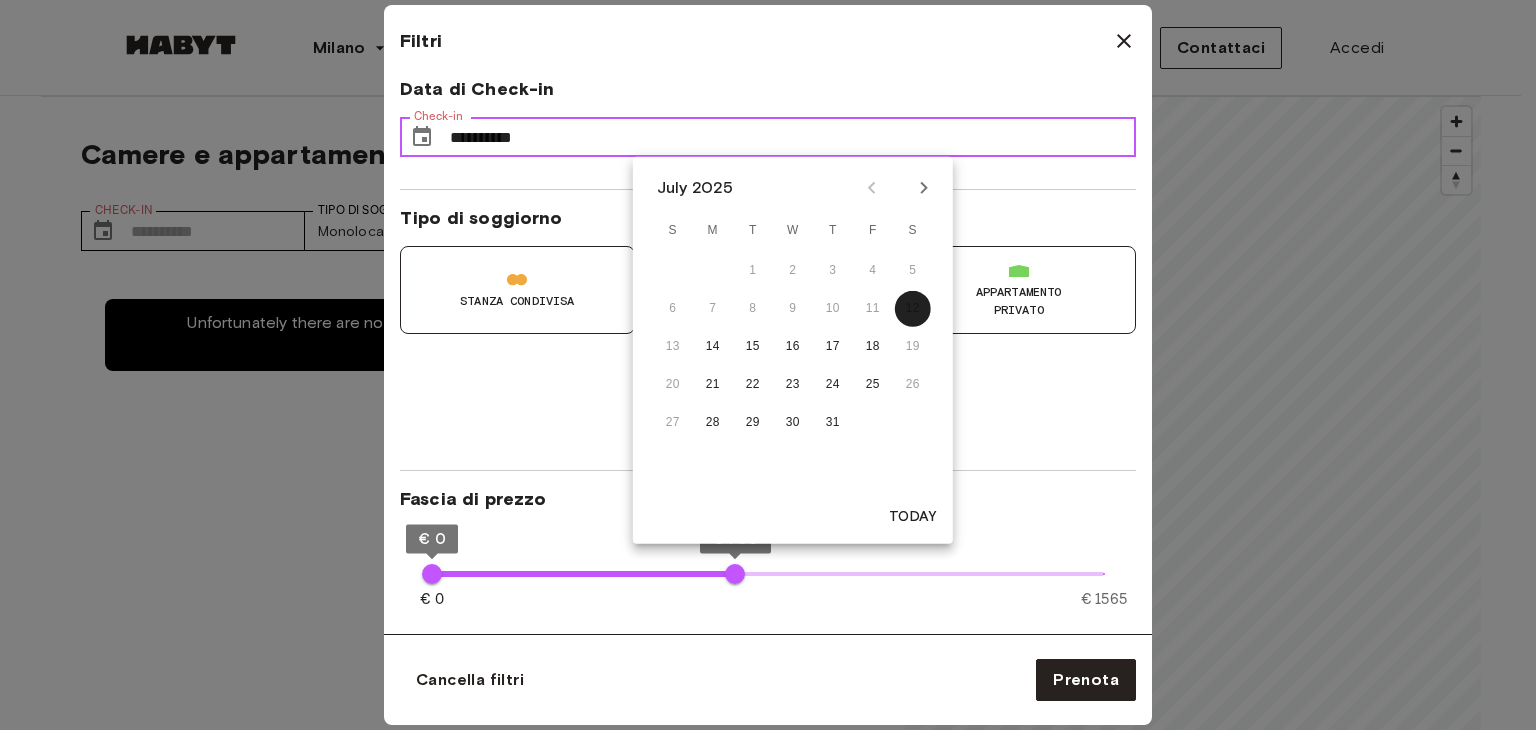 click on "**********" at bounding box center [793, 137] 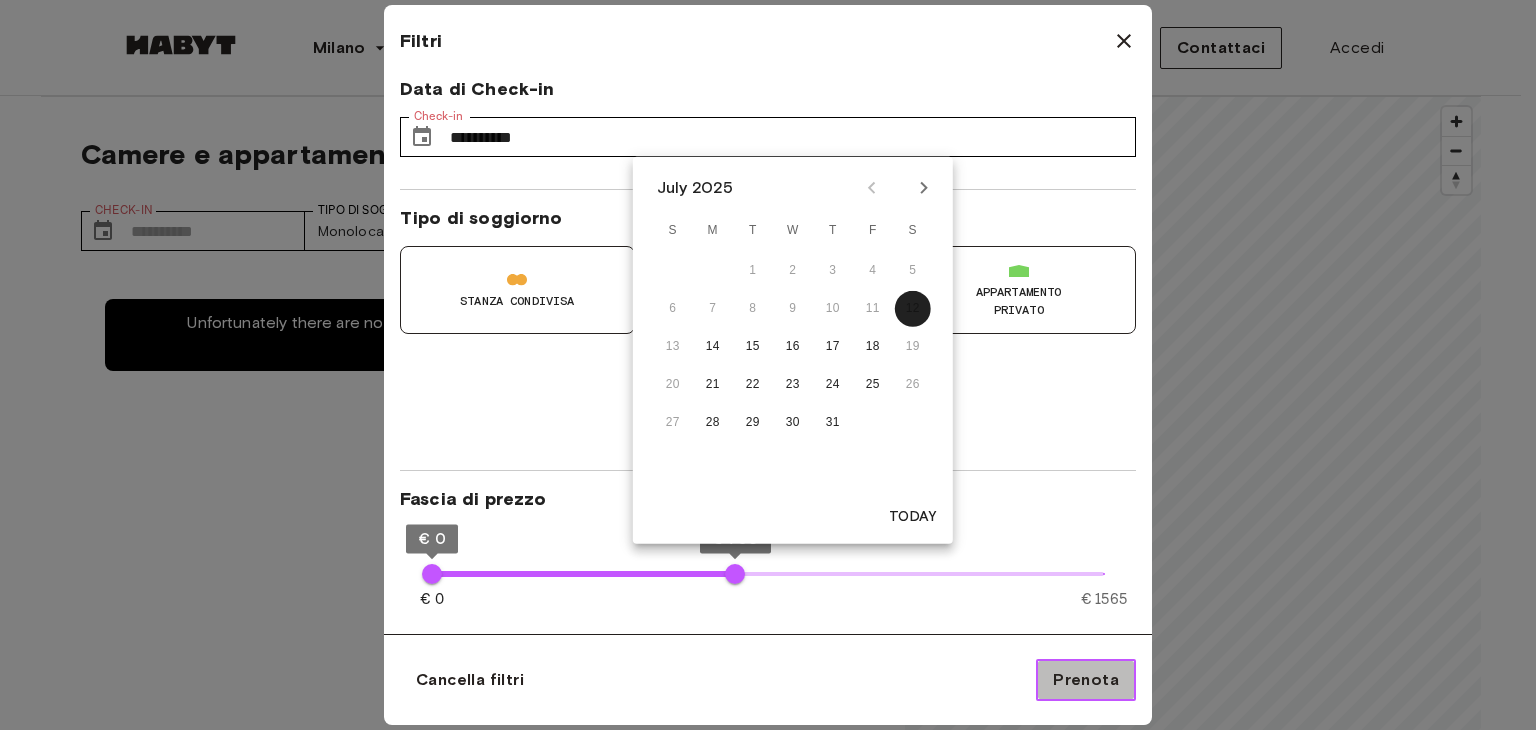 click on "Prenota" at bounding box center (1086, 680) 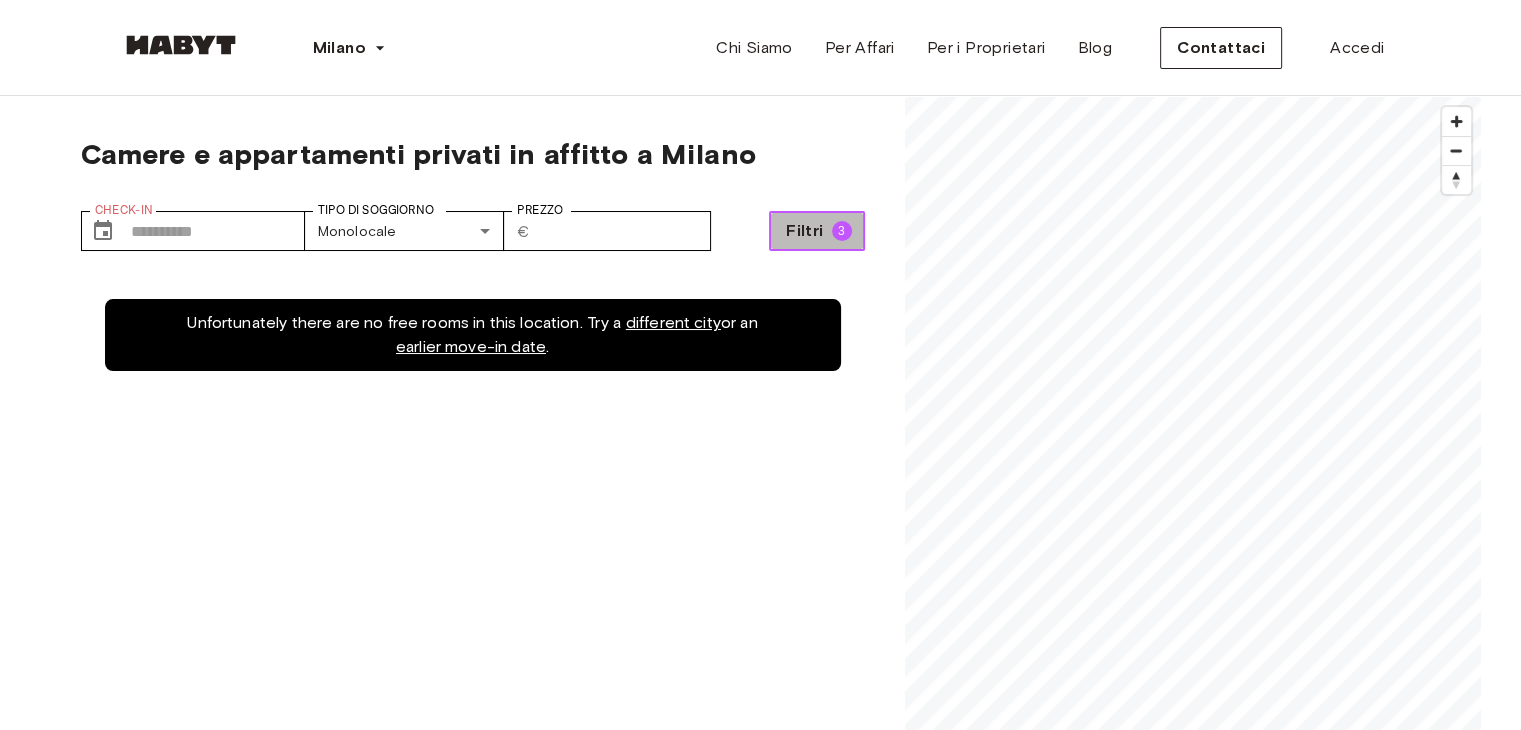 click on "Filtri 3" at bounding box center (816, 231) 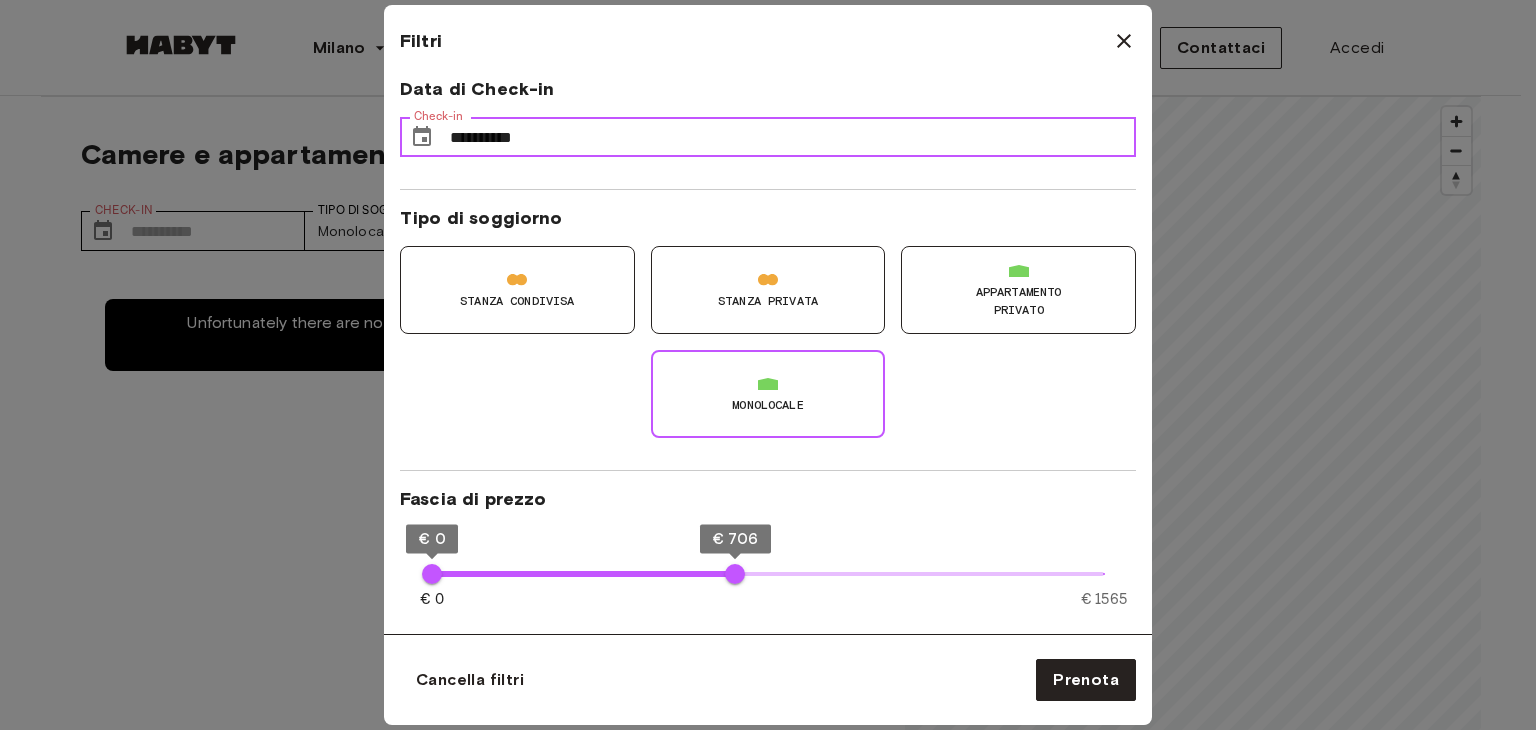 click on "**********" at bounding box center (793, 137) 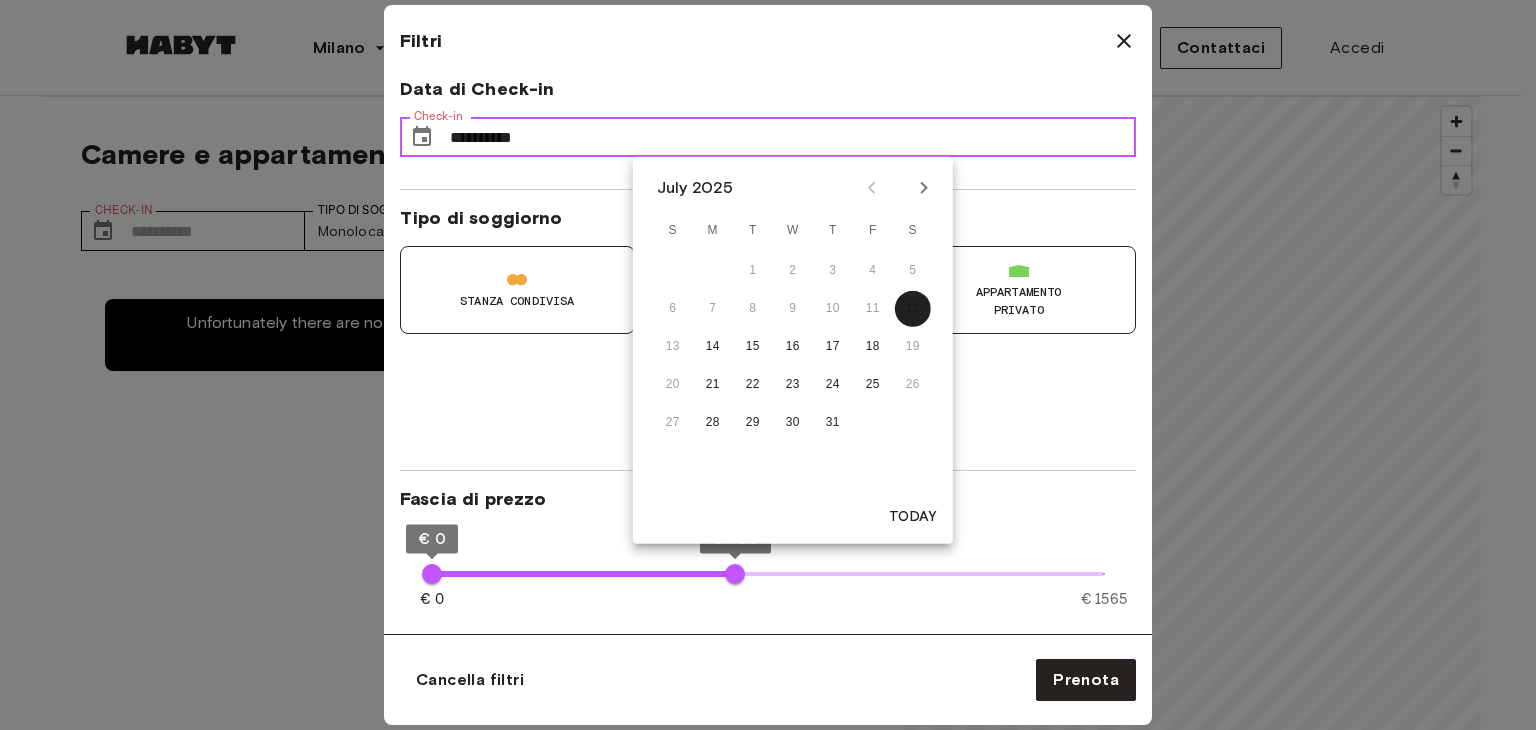 click on "**********" at bounding box center [793, 137] 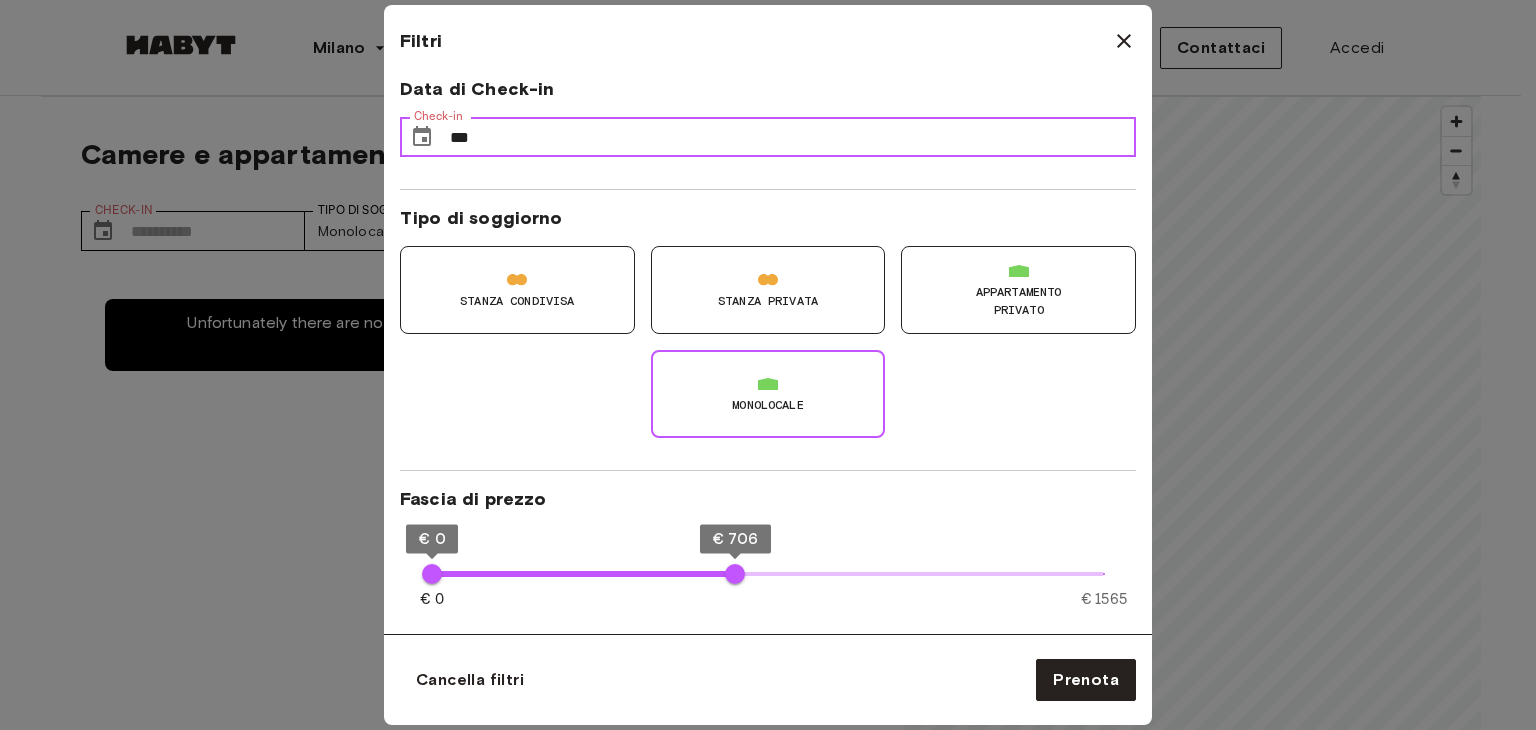 drag, startPoint x: 610, startPoint y: 138, endPoint x: 457, endPoint y: 121, distance: 153.94154 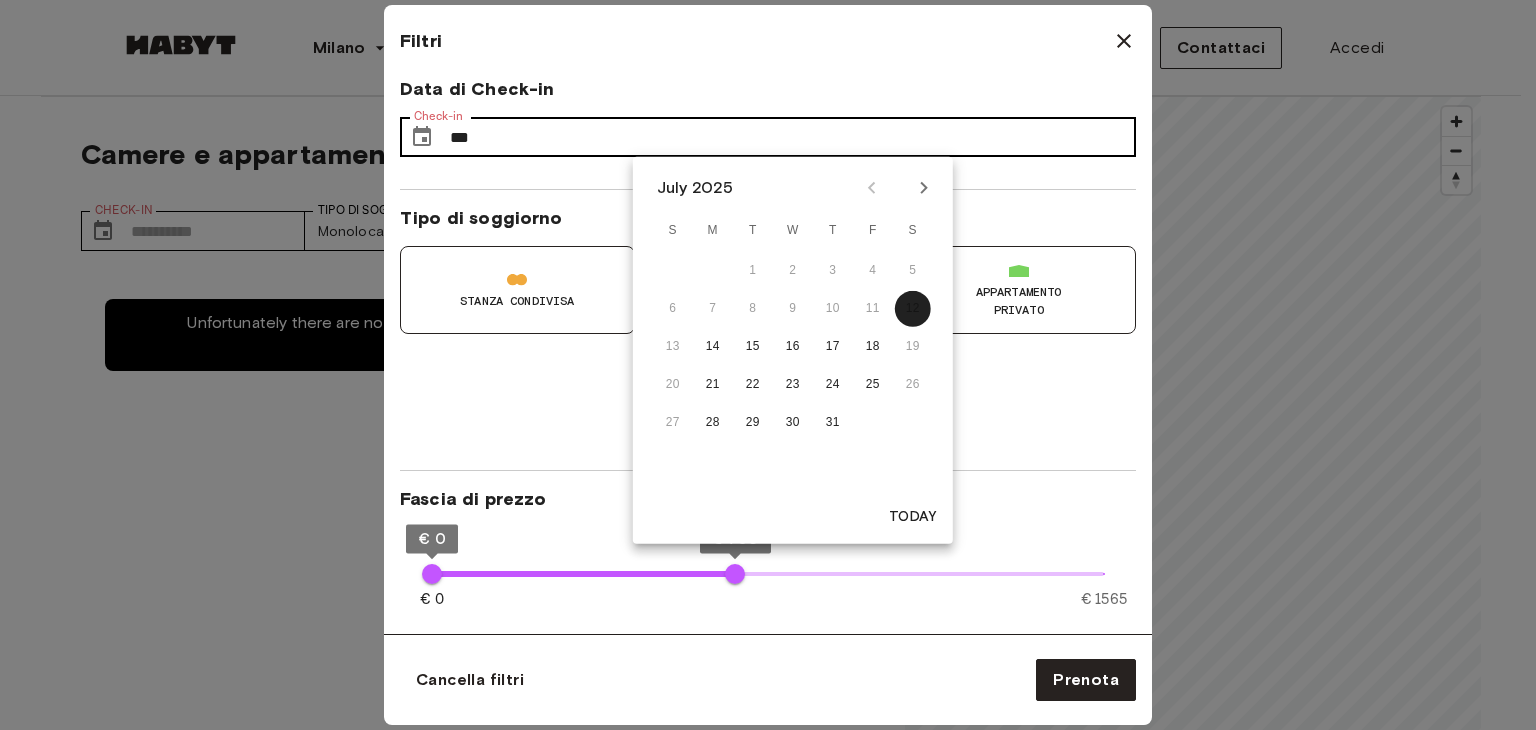 type 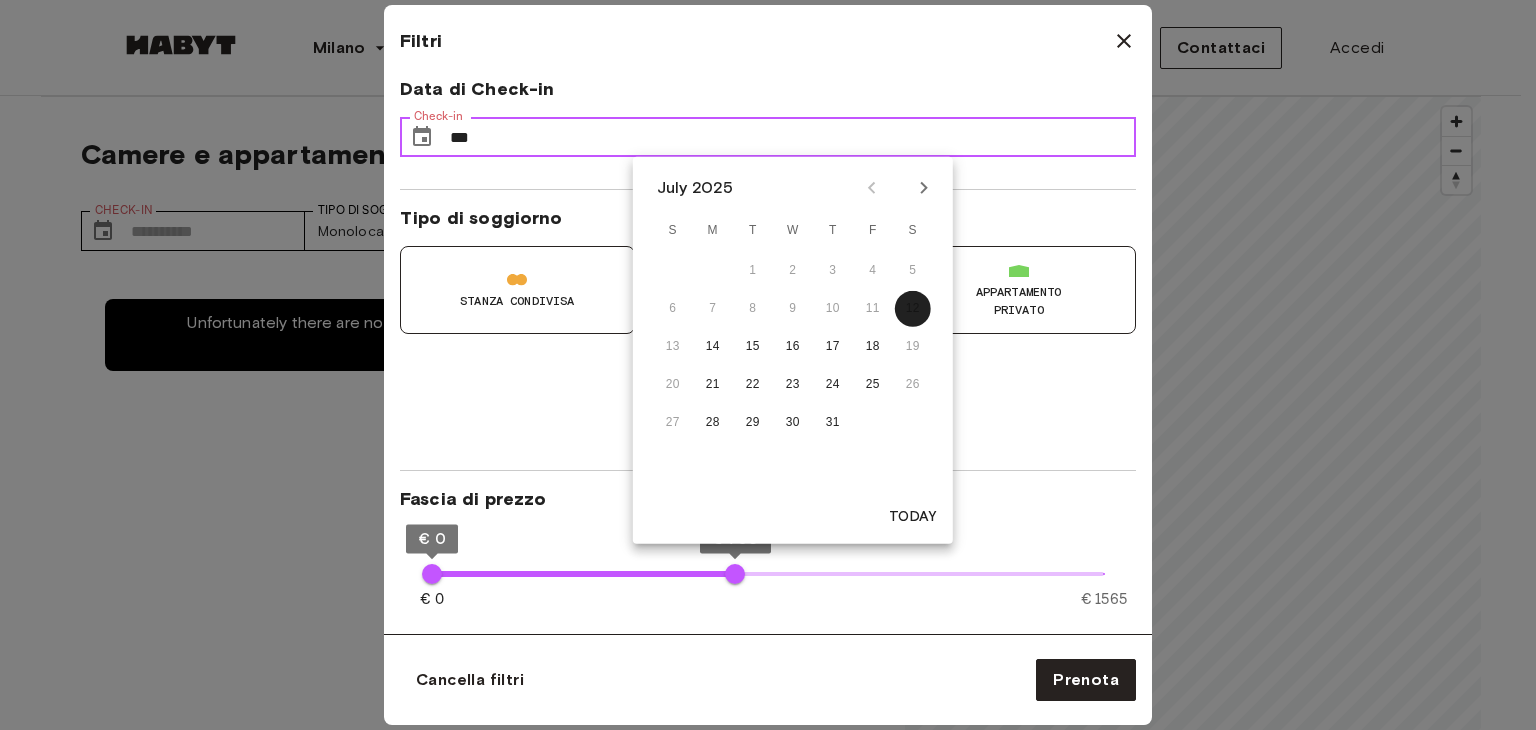 click on "***" at bounding box center [793, 137] 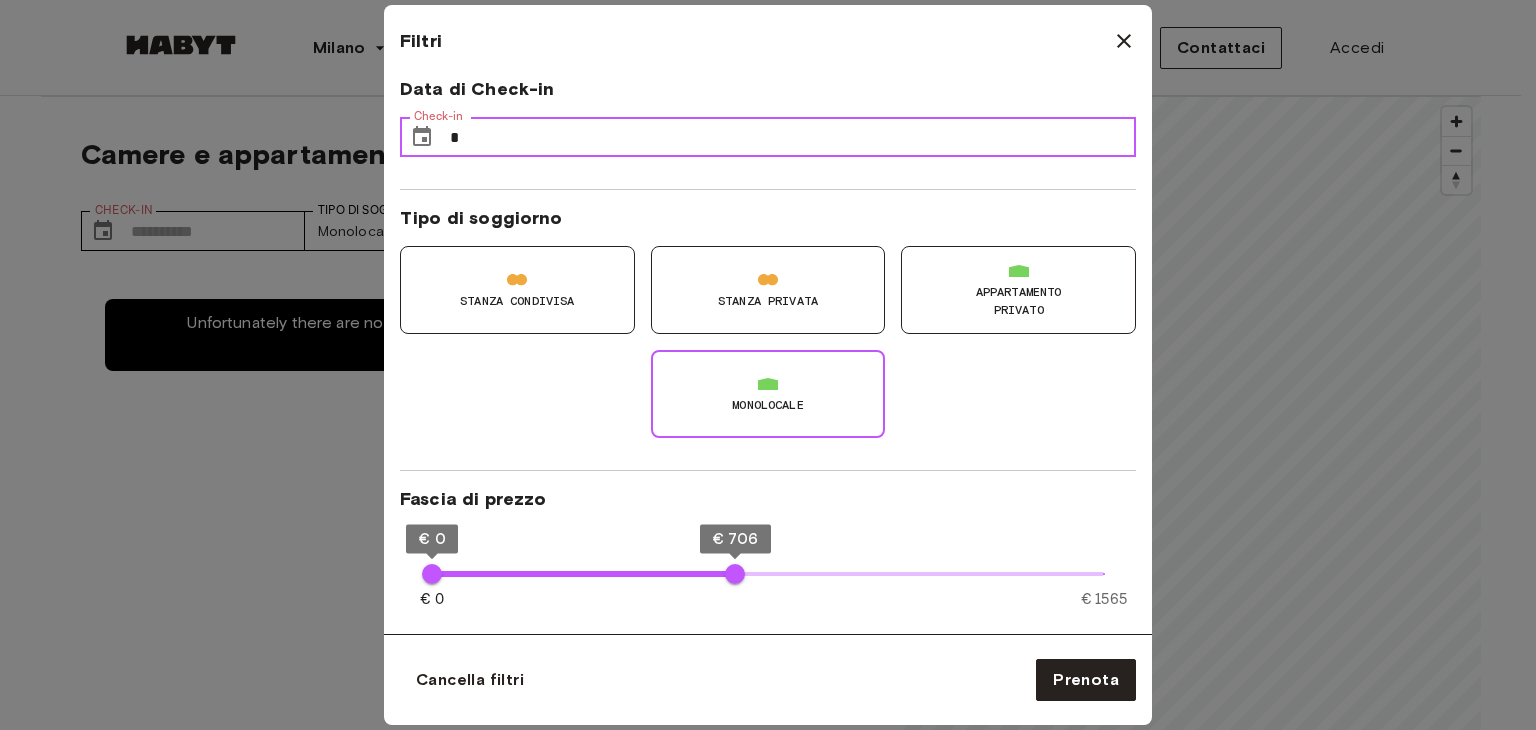 click on "*" at bounding box center (793, 137) 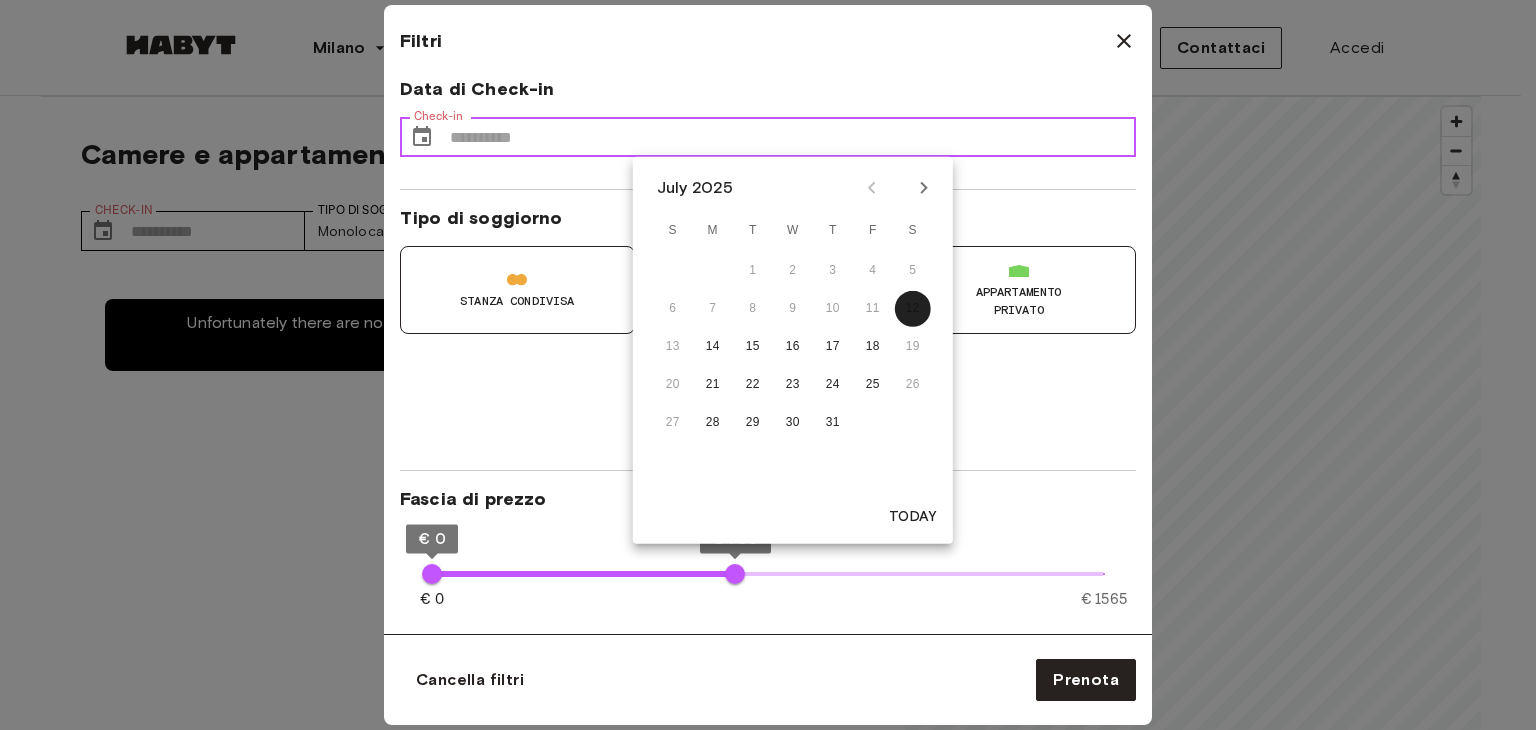 type 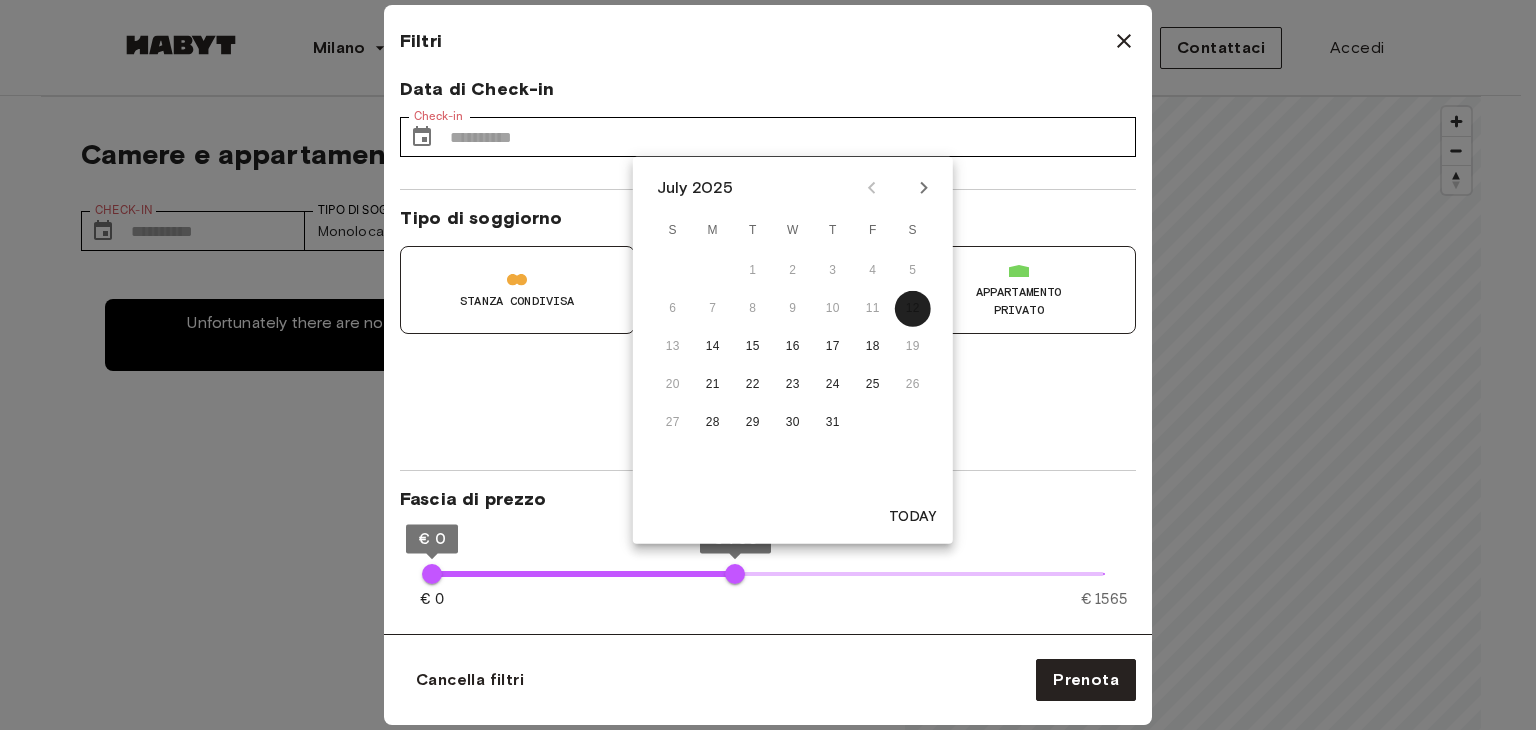 click on "Data di Check-in Check-in ​ Check-in" at bounding box center (768, 125) 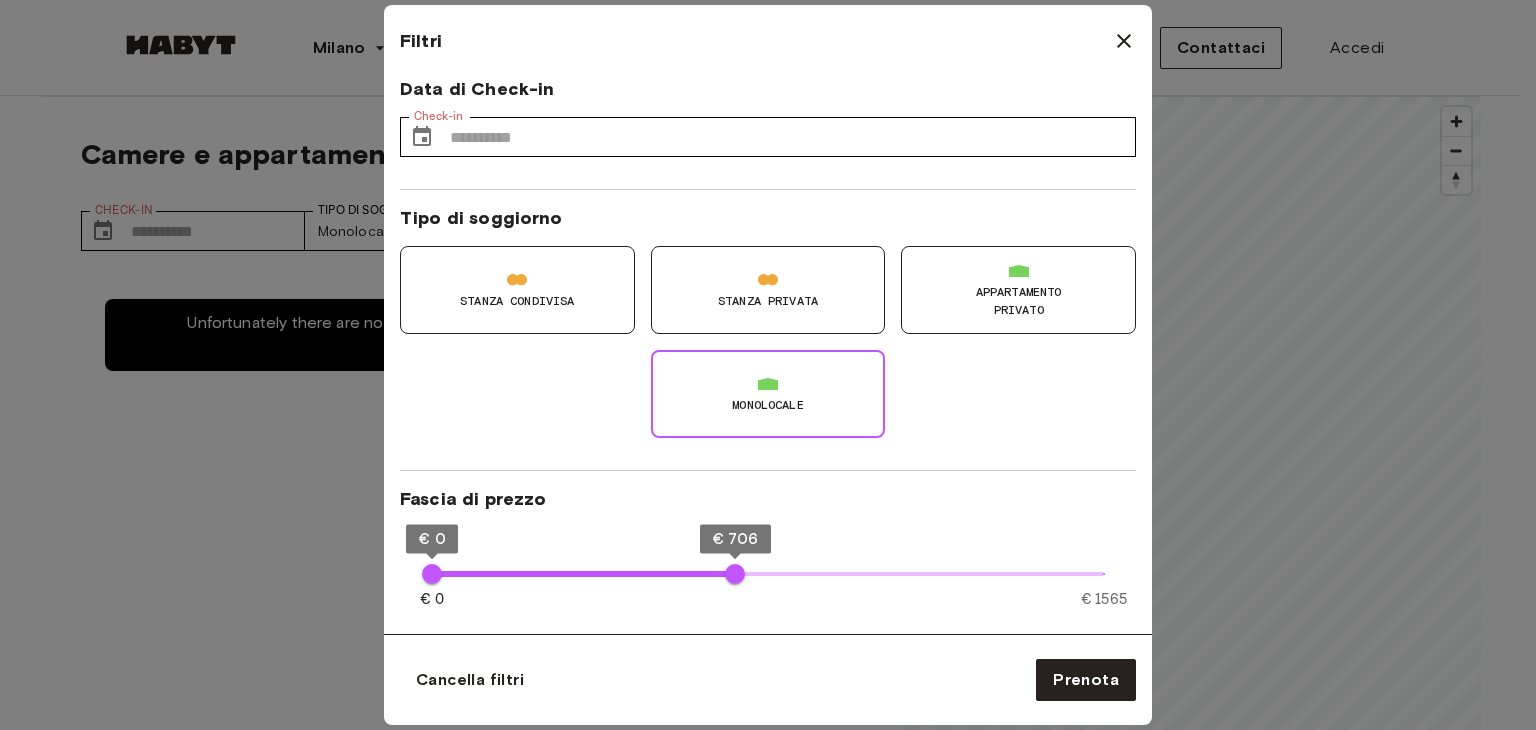 click on "Stanza Privata" at bounding box center [768, 301] 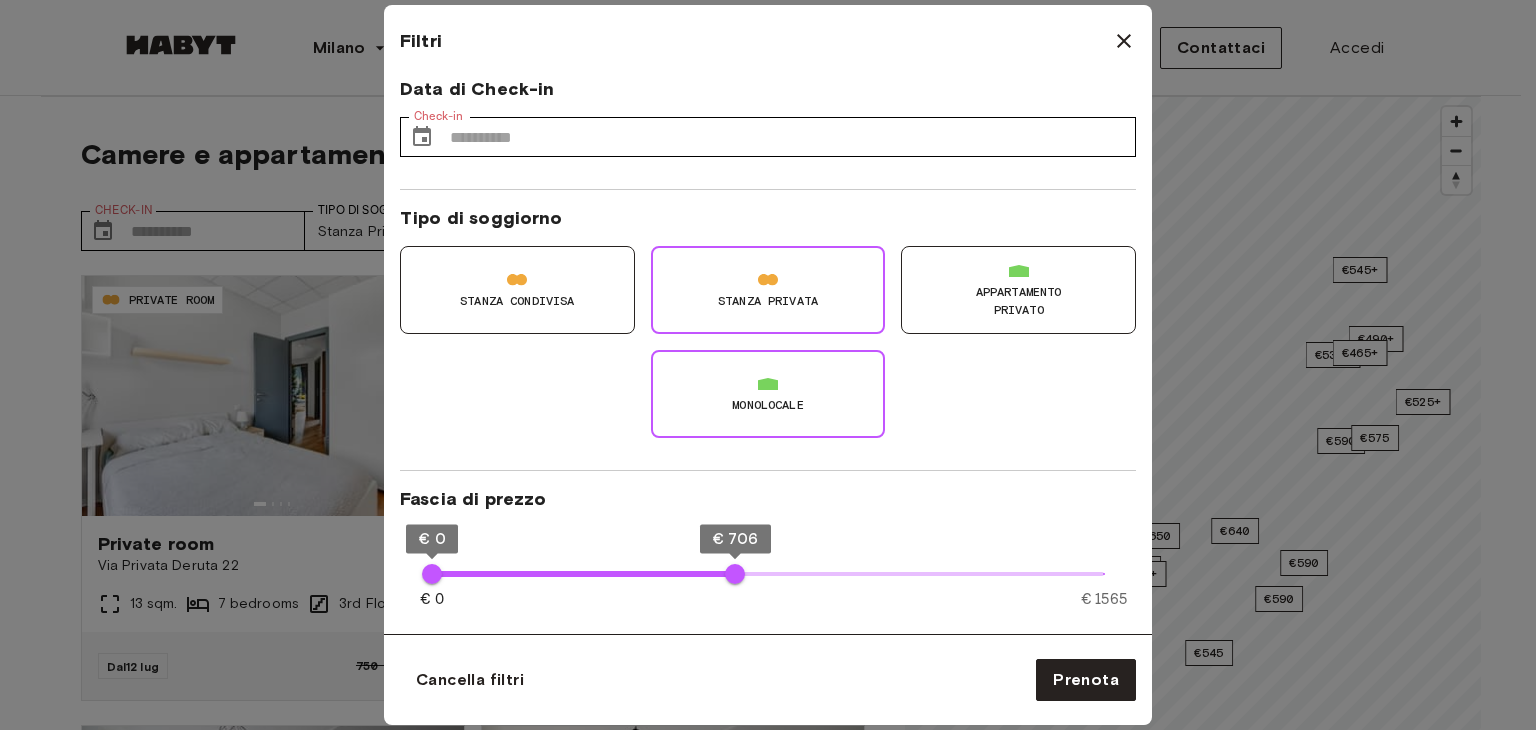 drag, startPoint x: 753, startPoint y: 293, endPoint x: 804, endPoint y: 261, distance: 60.207973 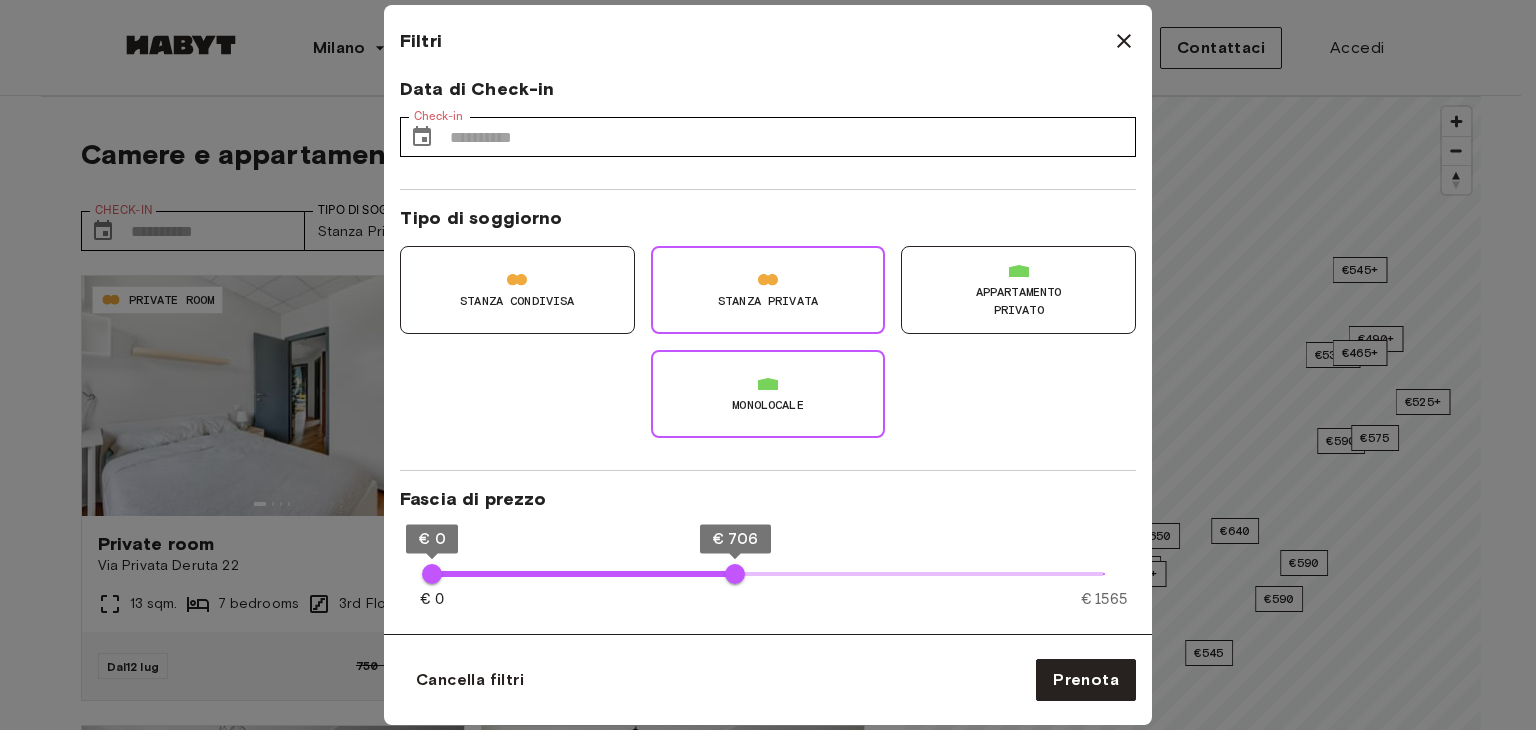 click on "Stanza Privata" at bounding box center (768, 290) 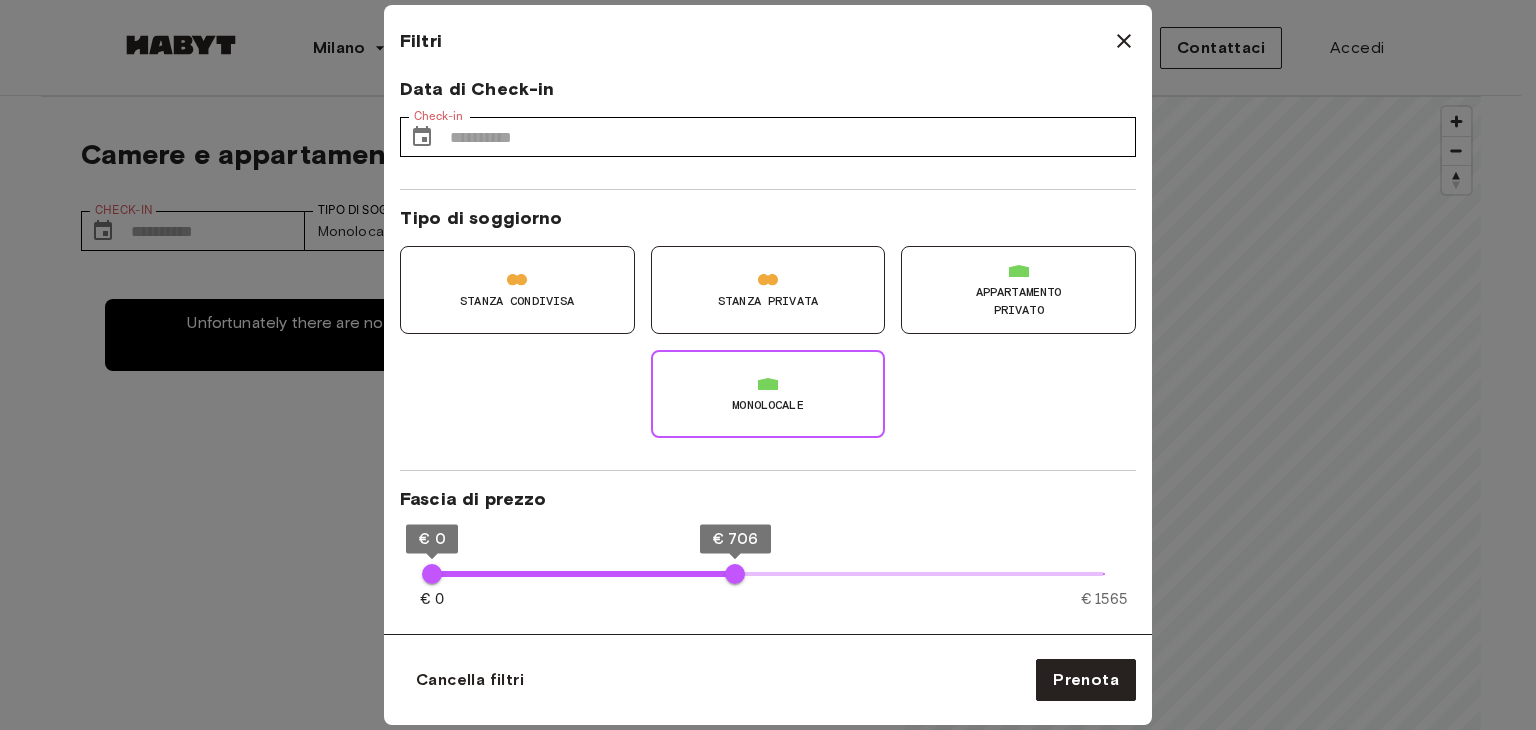 drag, startPoint x: 804, startPoint y: 261, endPoint x: 733, endPoint y: 265, distance: 71.11259 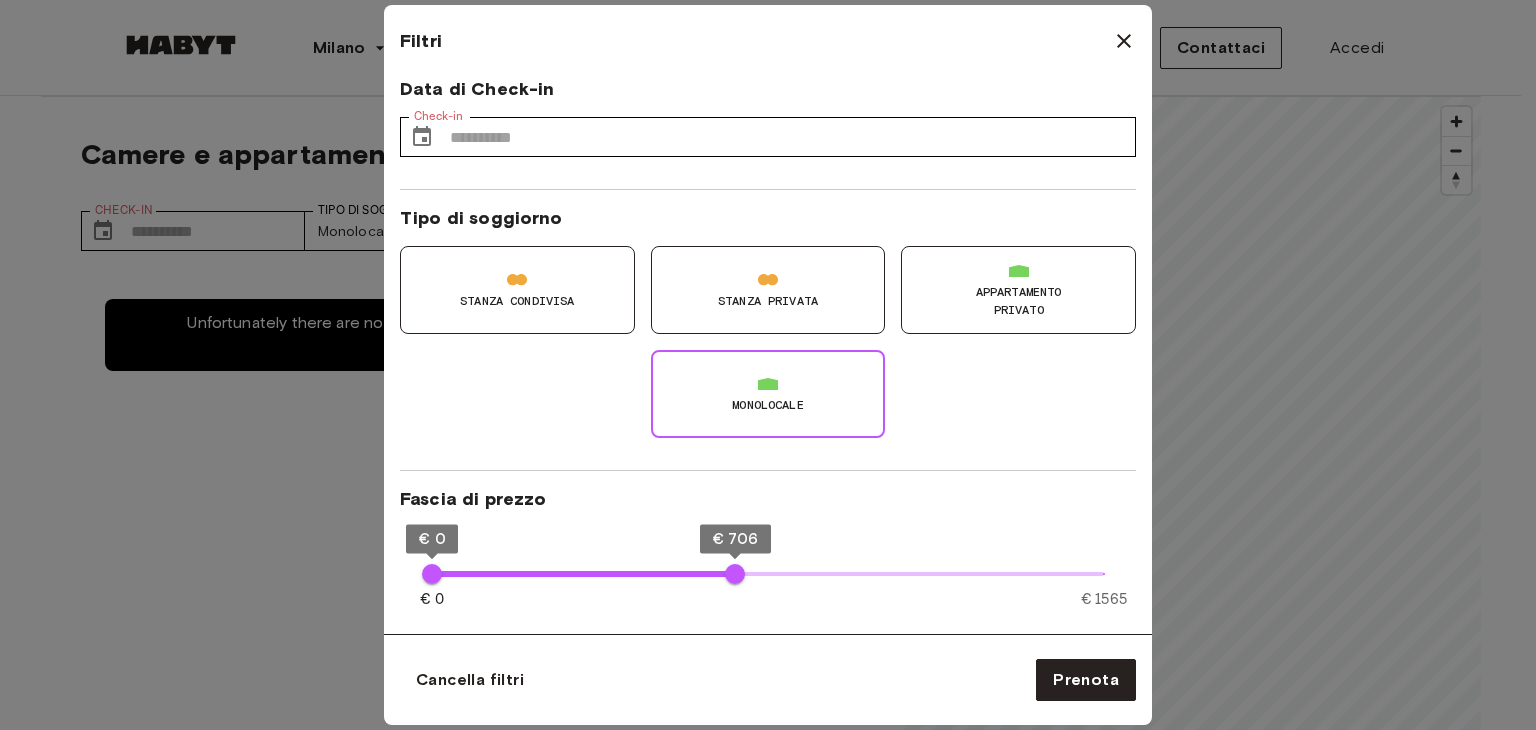 click on "Stanza Privata" at bounding box center [768, 290] 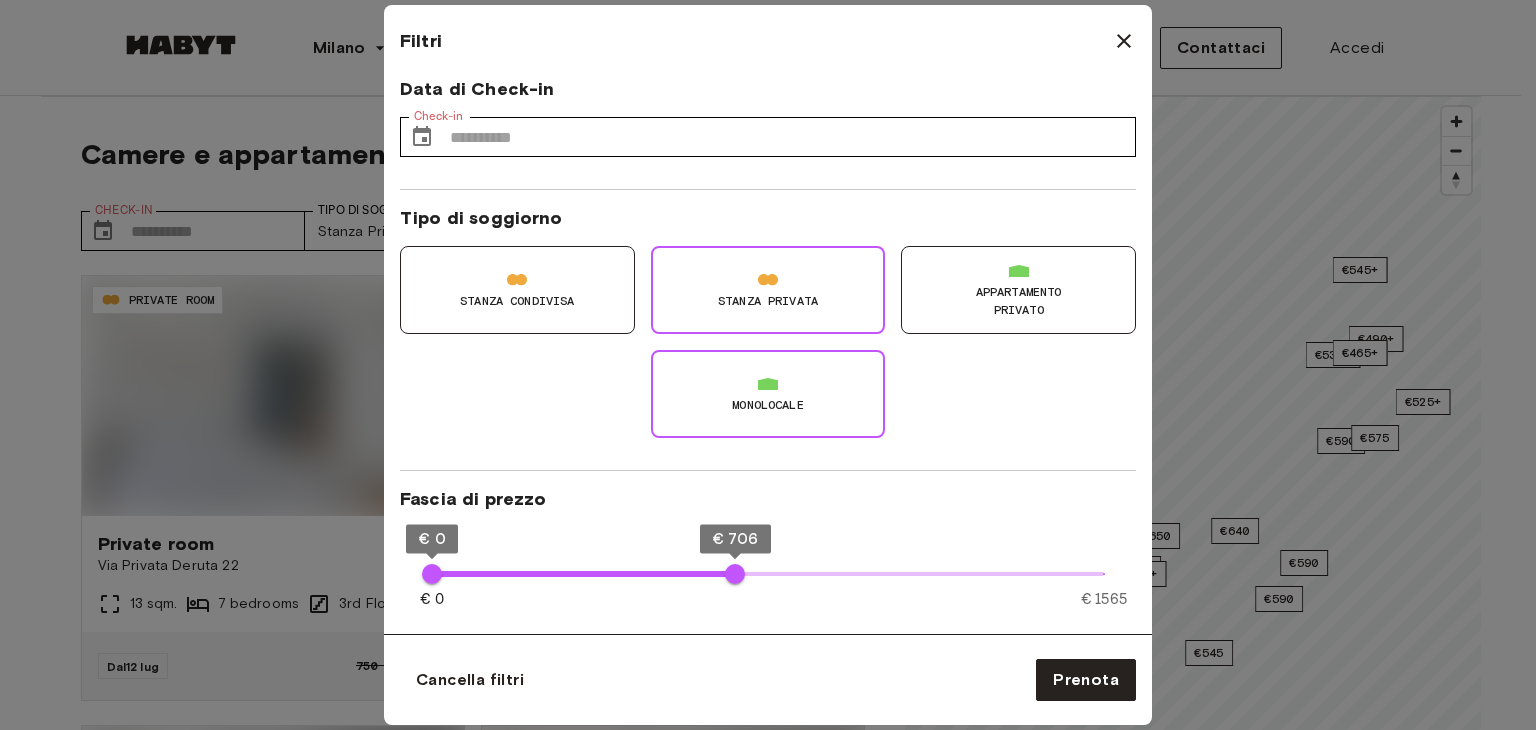 click on "Stanza Privata" at bounding box center [768, 290] 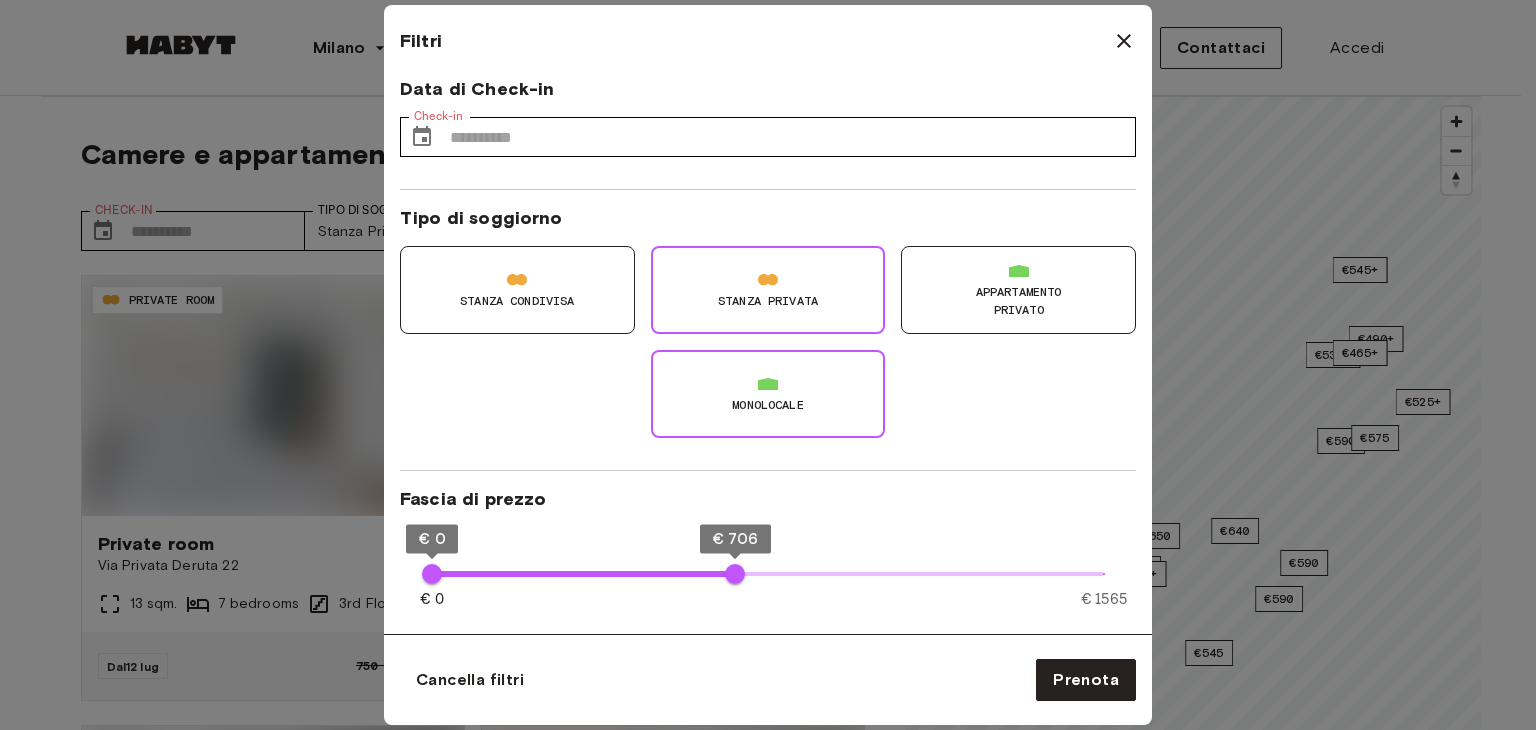 type on "******" 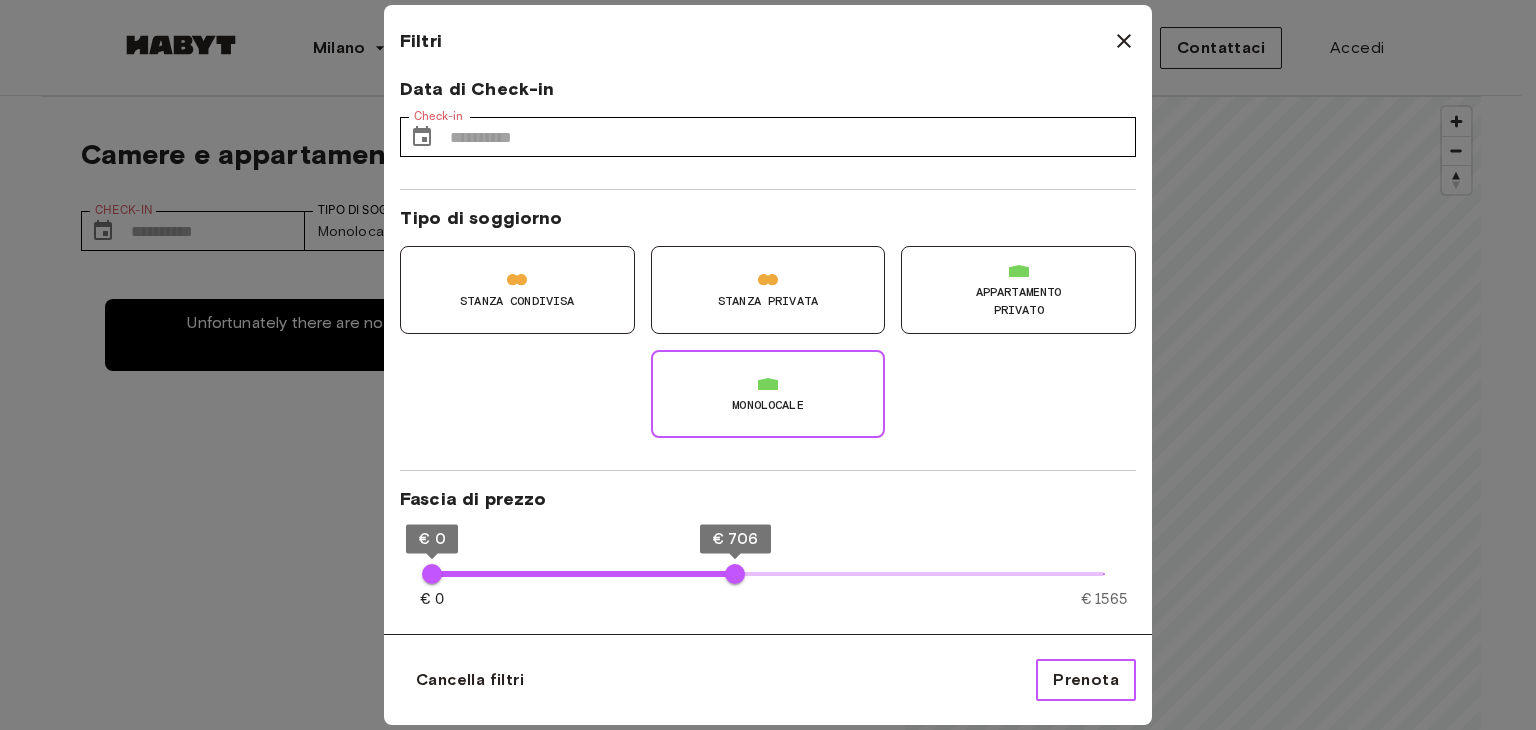 click on "Prenota" at bounding box center (1086, 680) 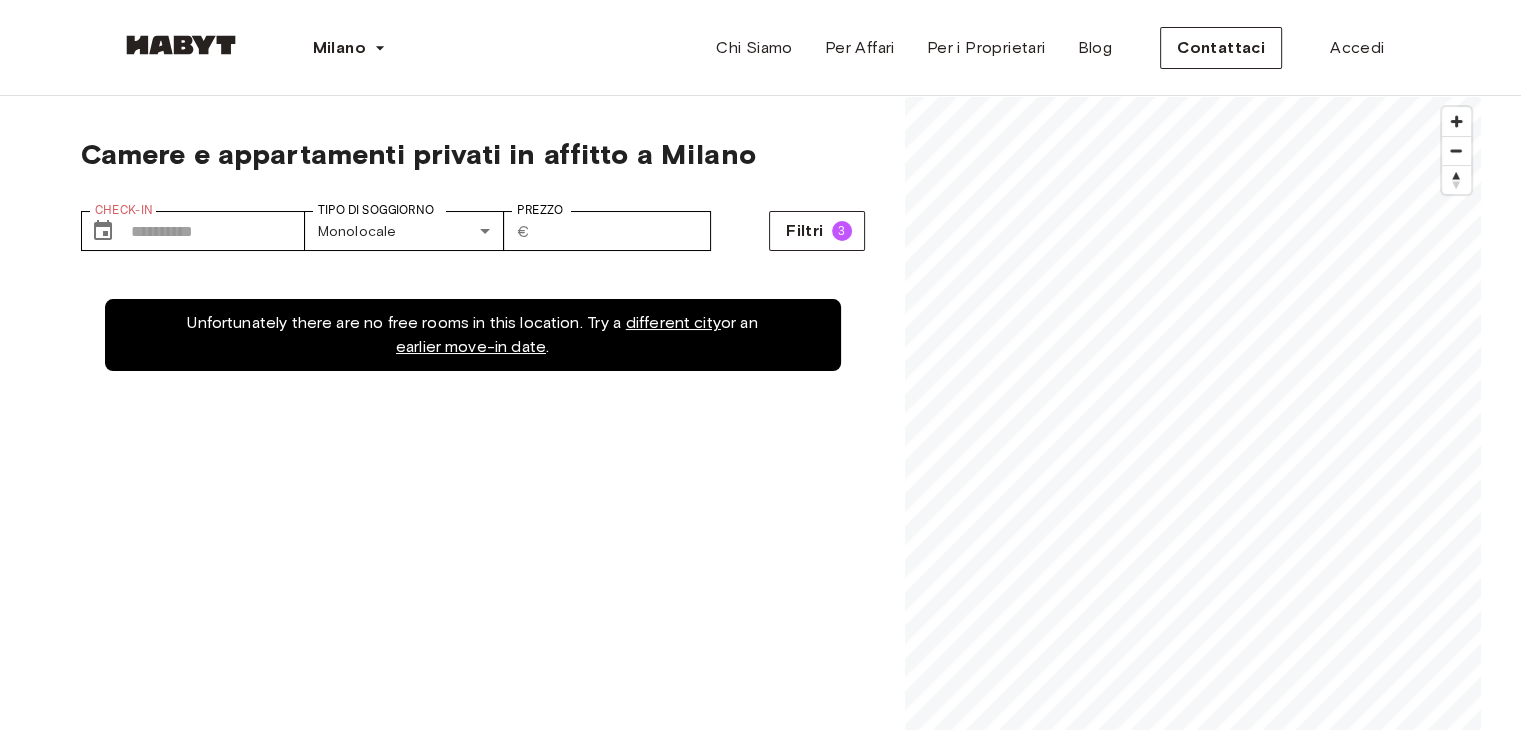 click at bounding box center (181, 45) 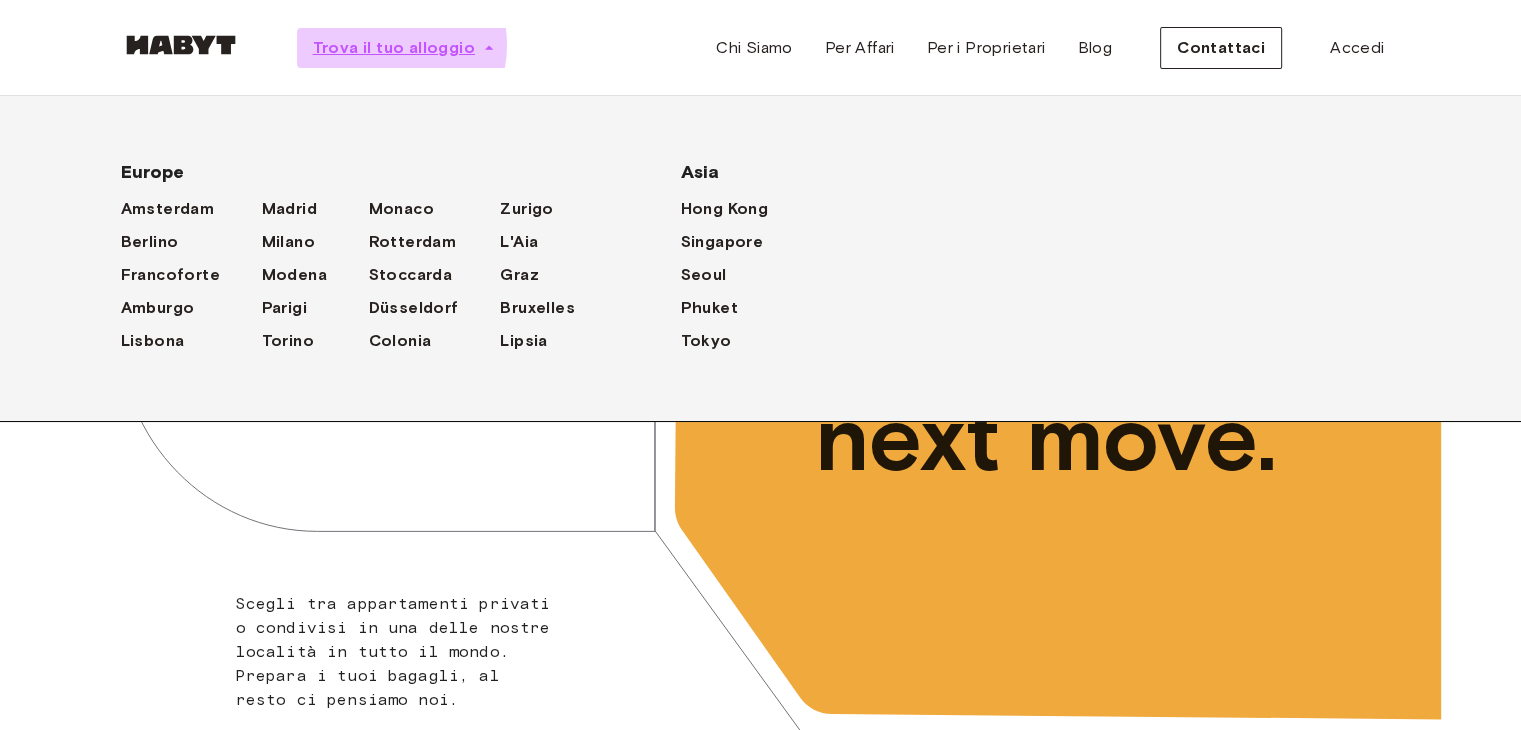 click on "Trova il tuo alloggio" at bounding box center [394, 48] 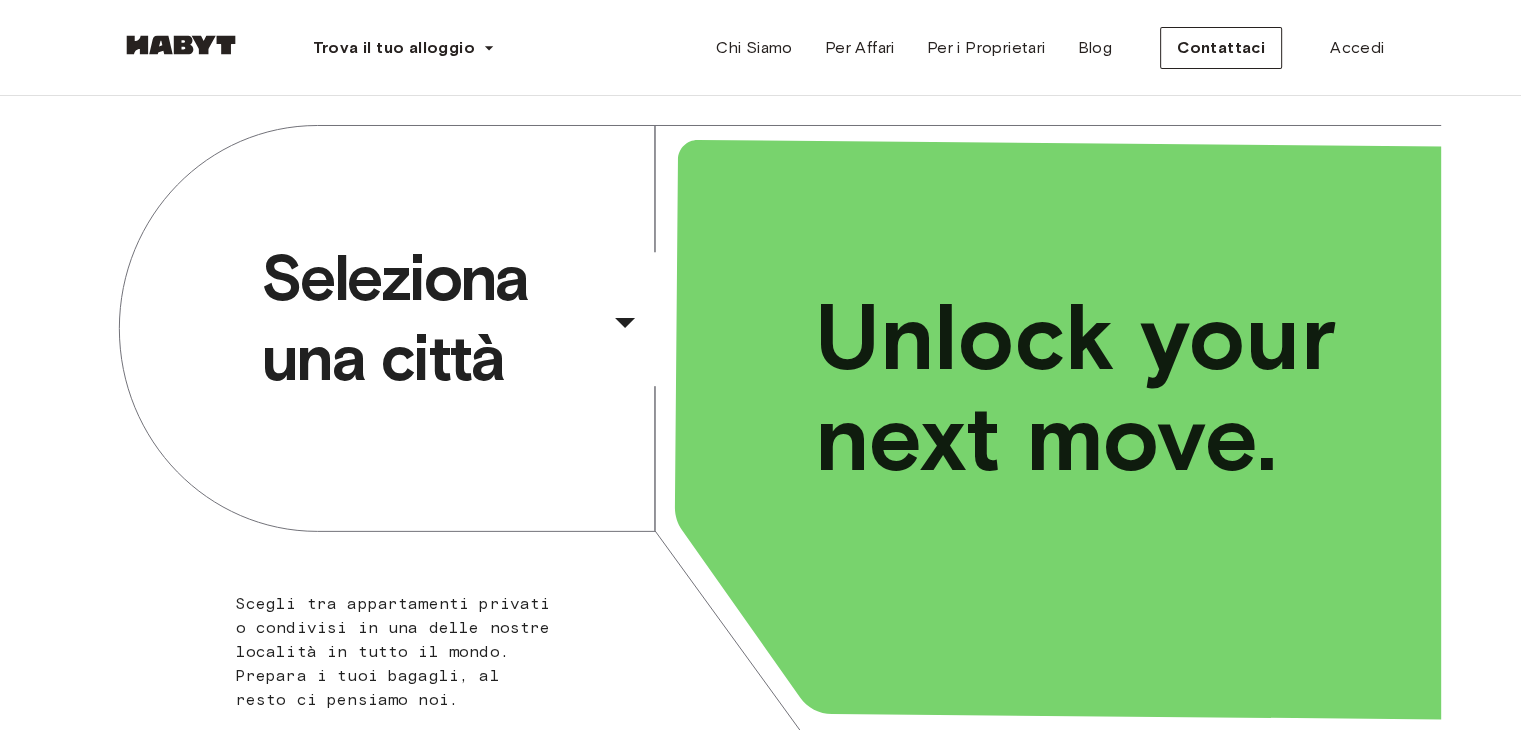 click on "​" at bounding box center [652, 338] 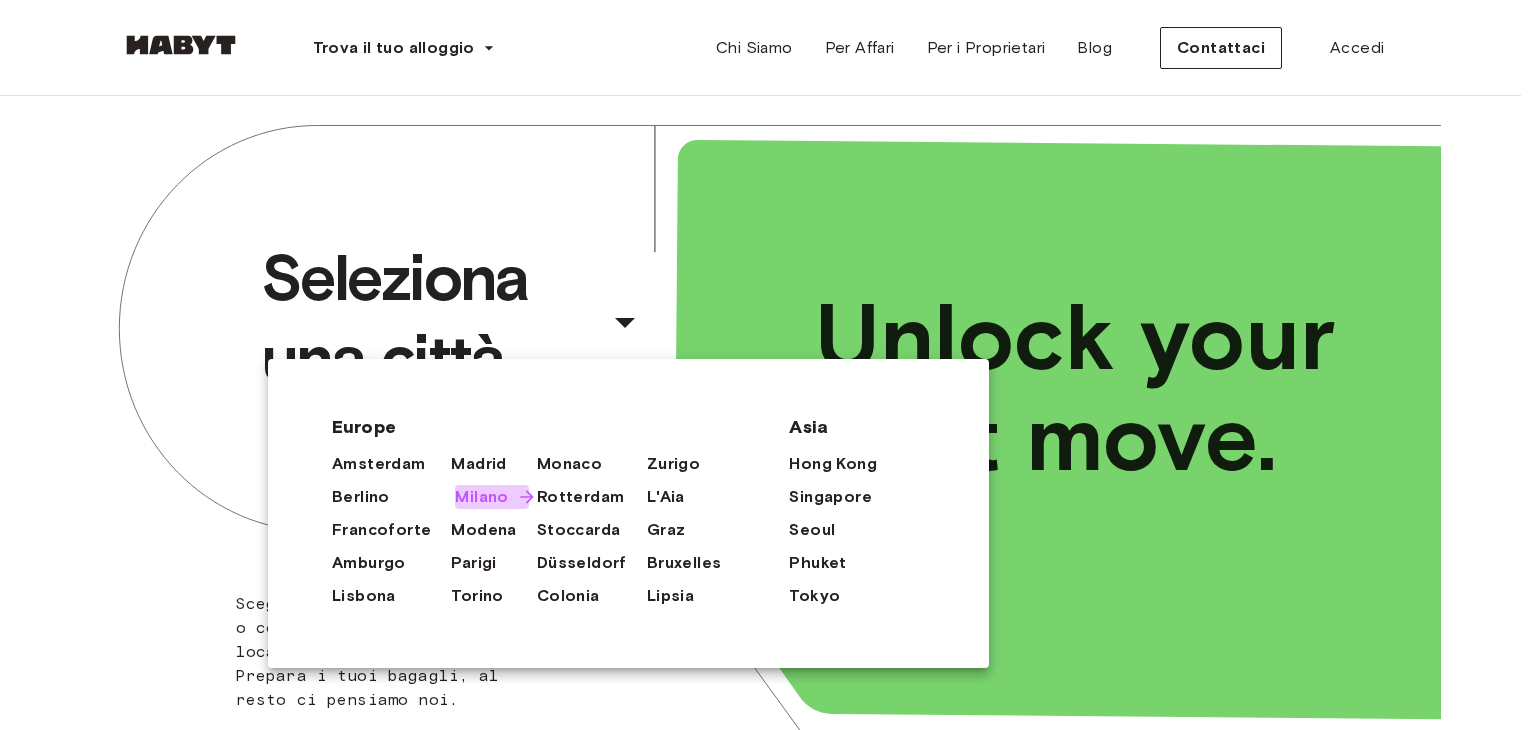 click on "Milano" at bounding box center [481, 497] 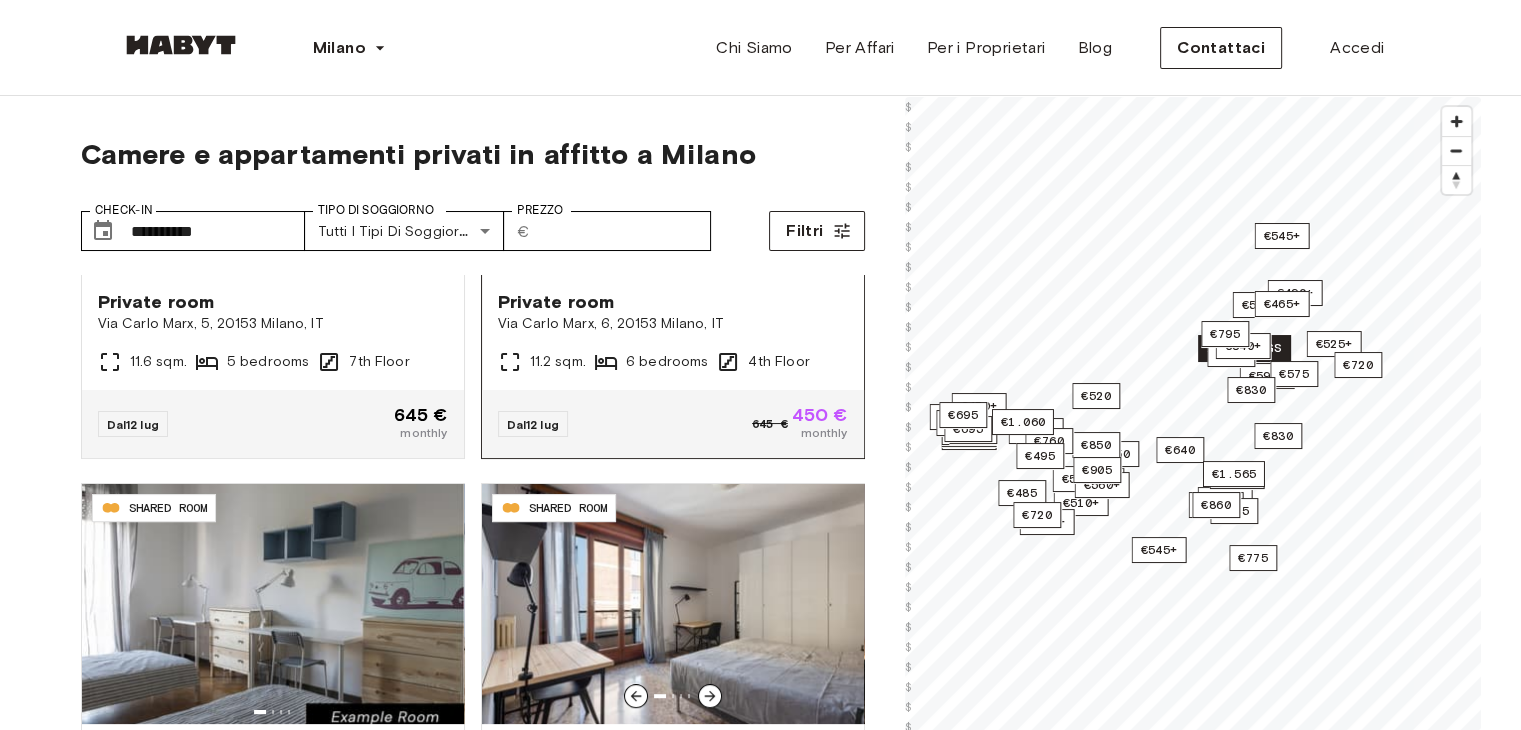 scroll, scrollTop: 952, scrollLeft: 0, axis: vertical 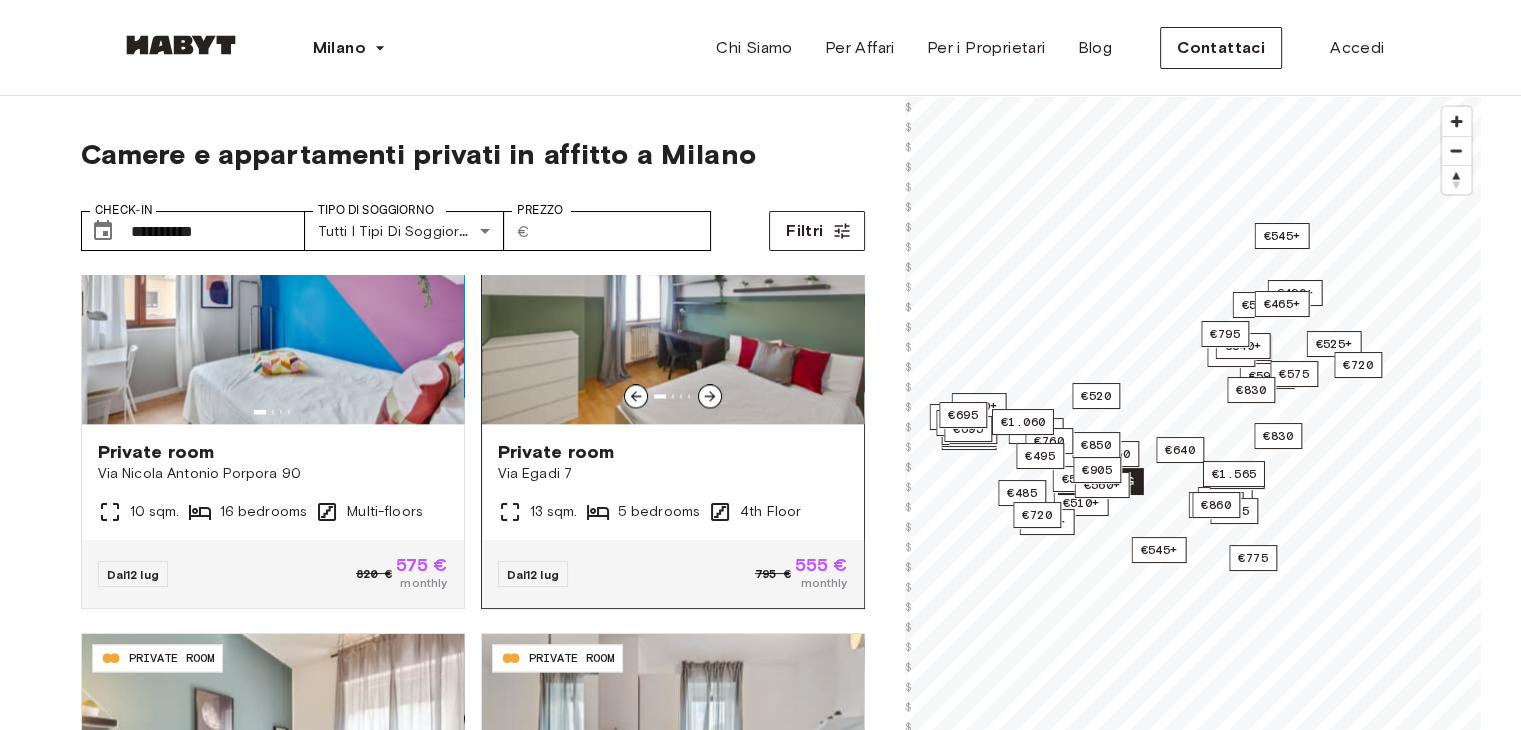 click at bounding box center [673, 304] 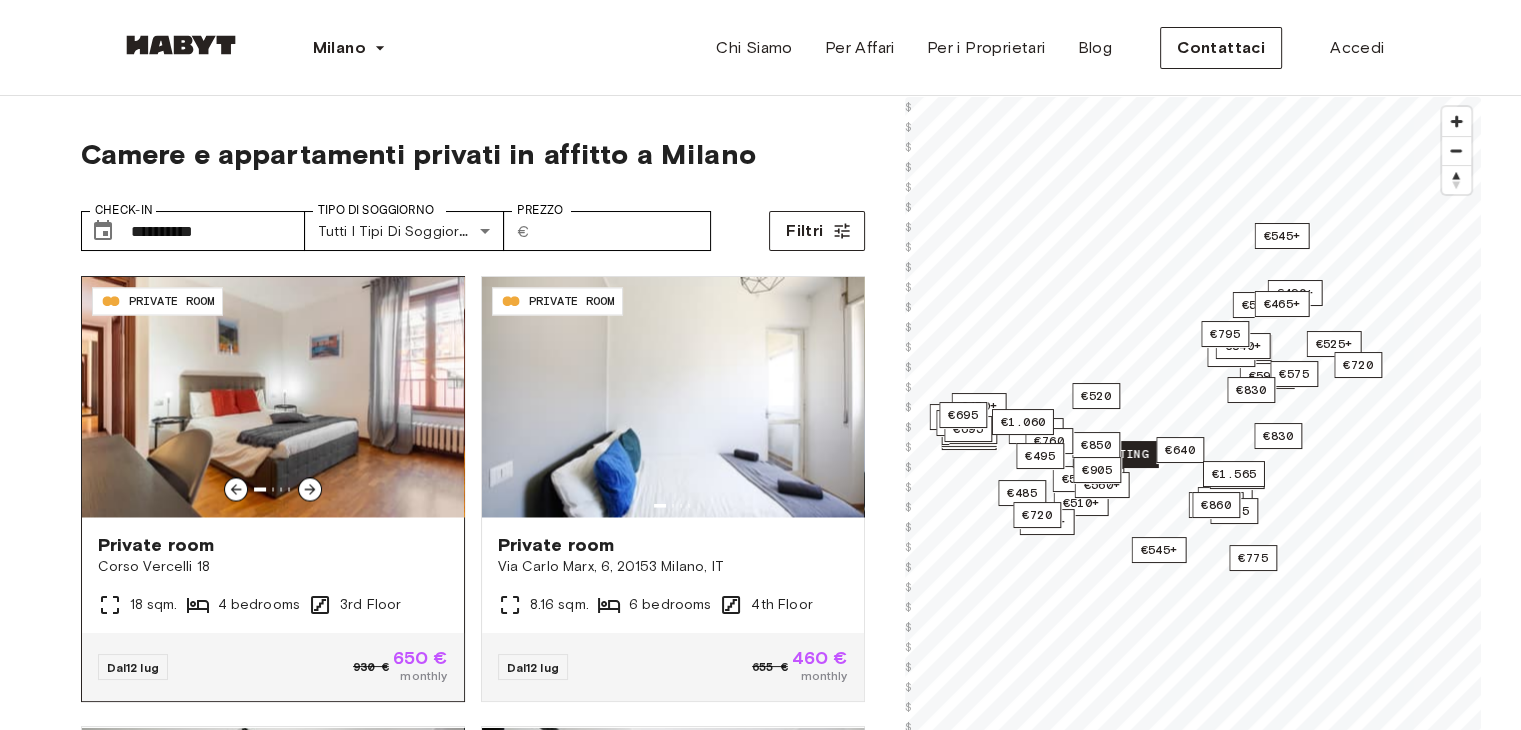 scroll, scrollTop: 3672, scrollLeft: 0, axis: vertical 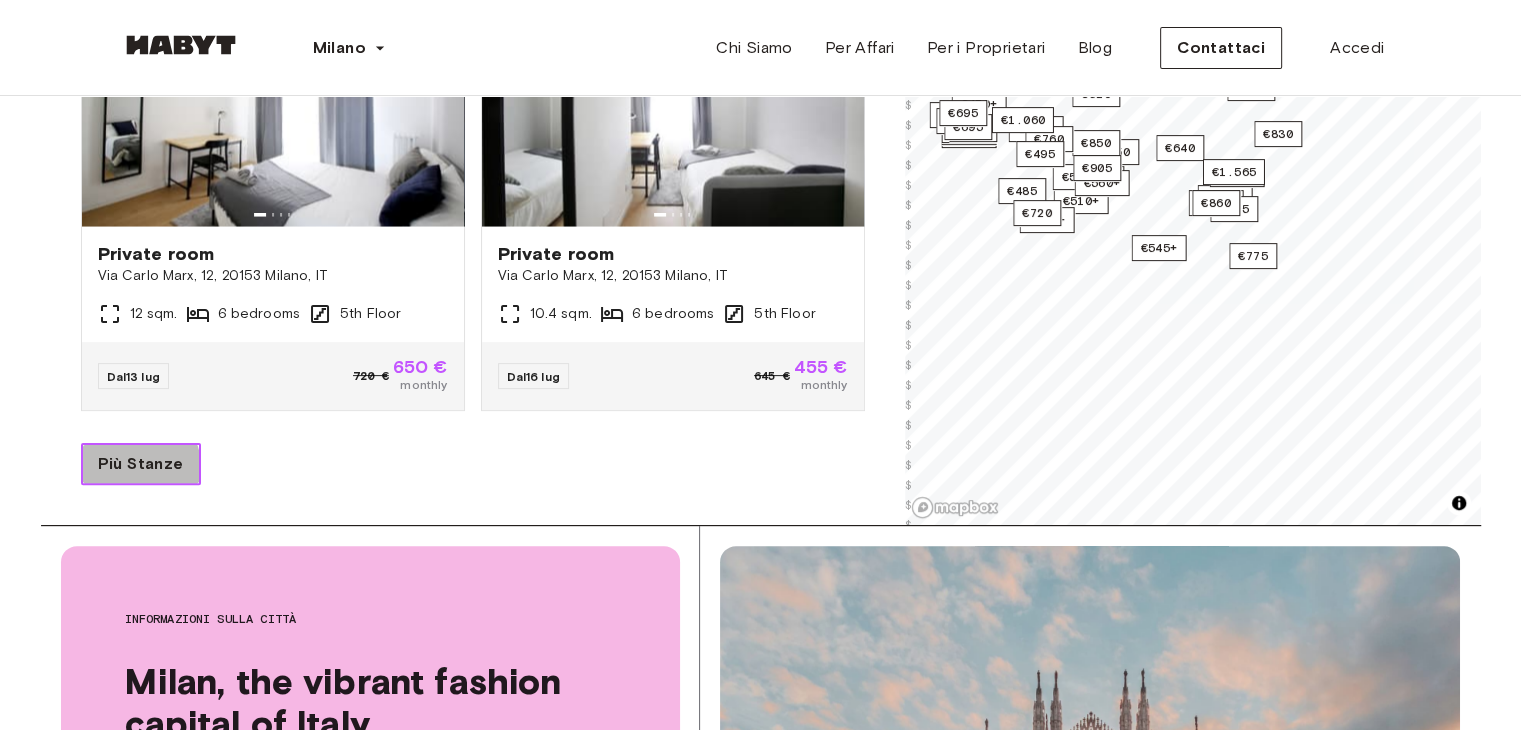 click on "Più Stanze" at bounding box center (141, 464) 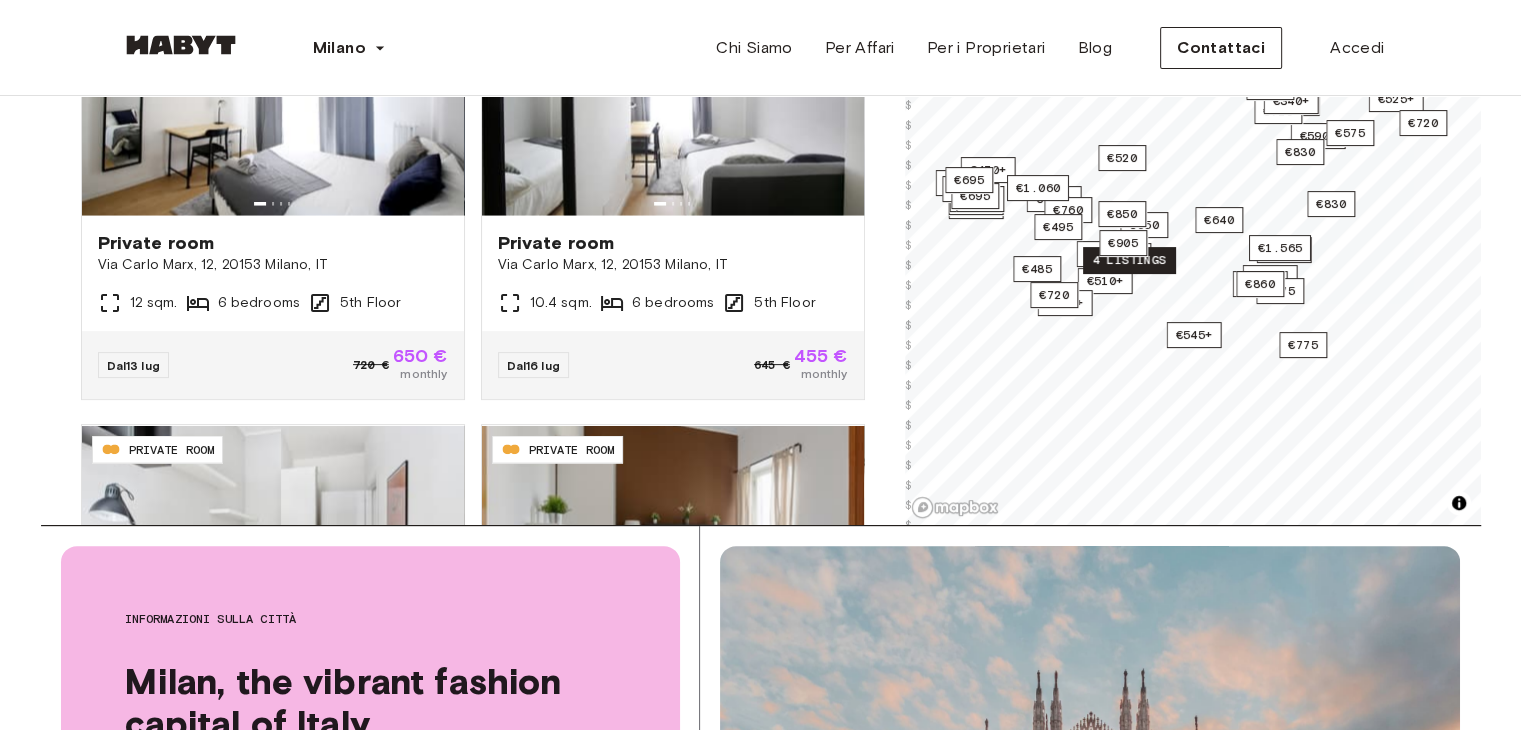 type 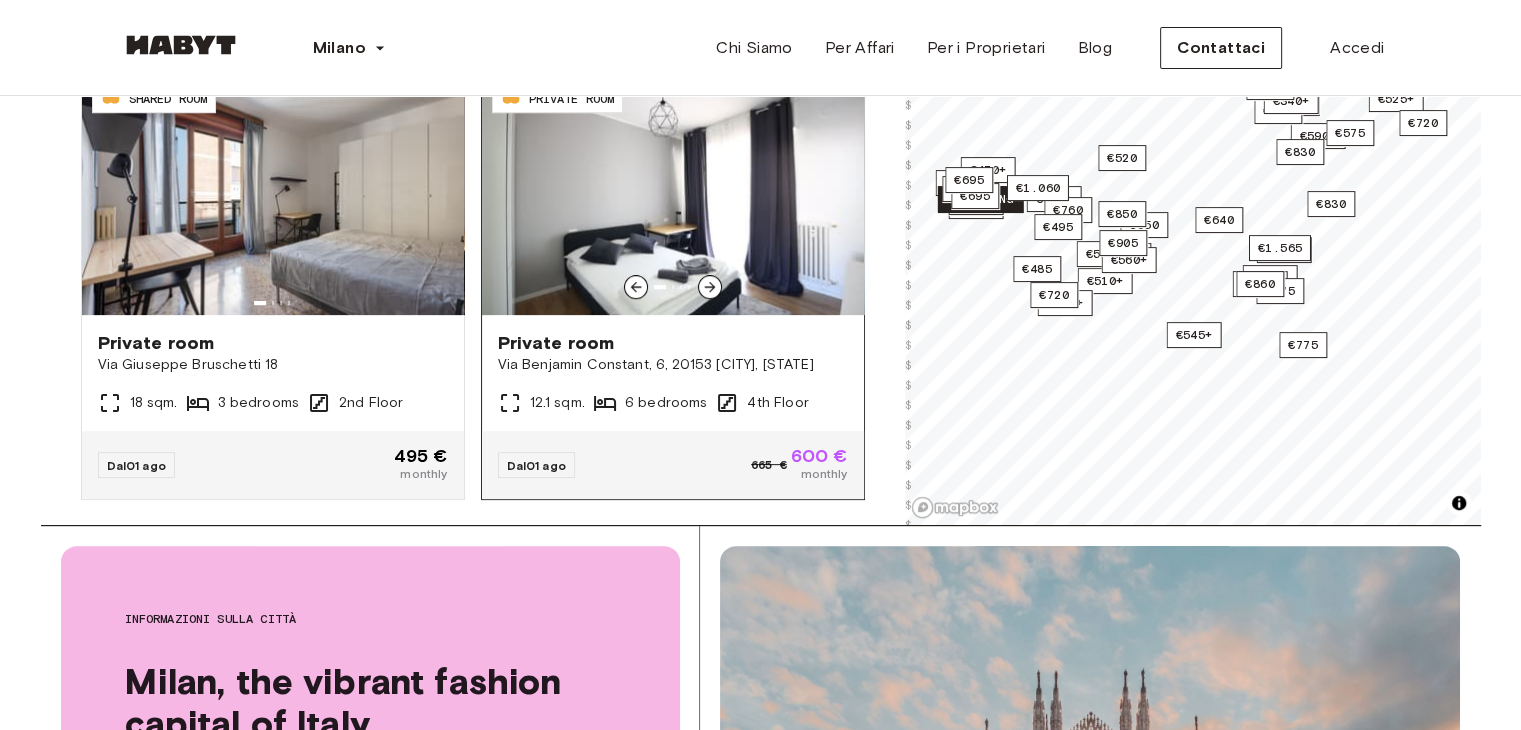 scroll, scrollTop: 8367, scrollLeft: 0, axis: vertical 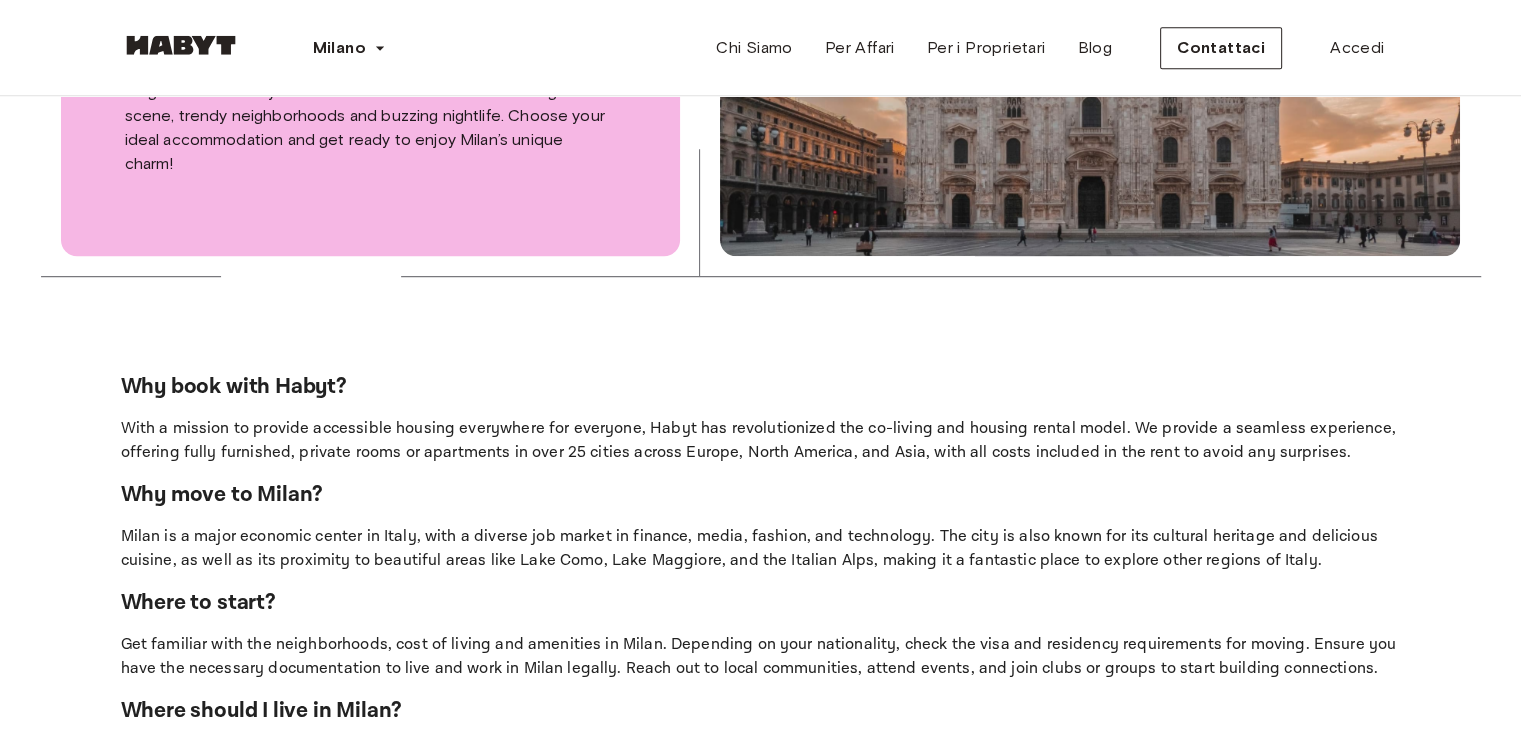 click on "**********" at bounding box center (760, 731) 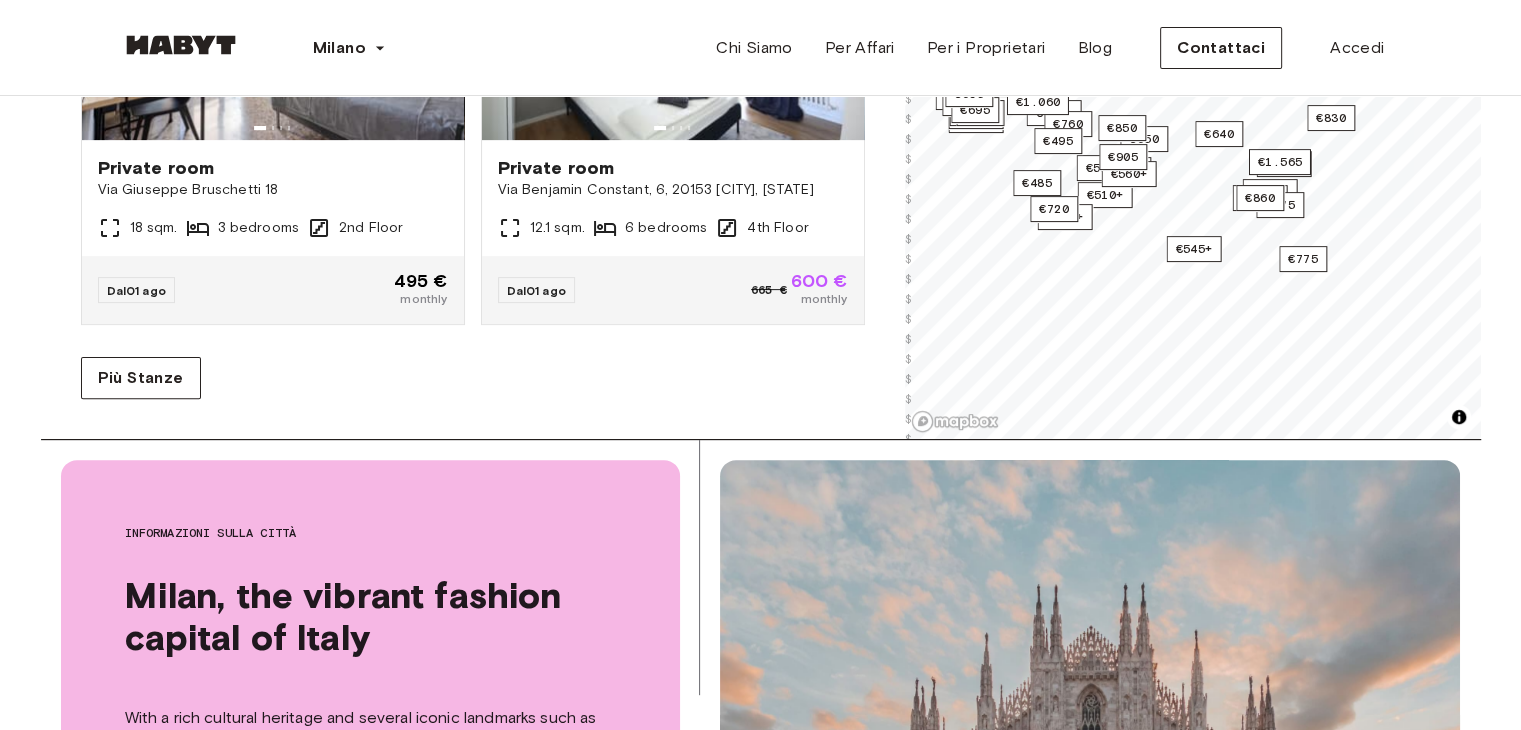 scroll, scrollTop: 560, scrollLeft: 0, axis: vertical 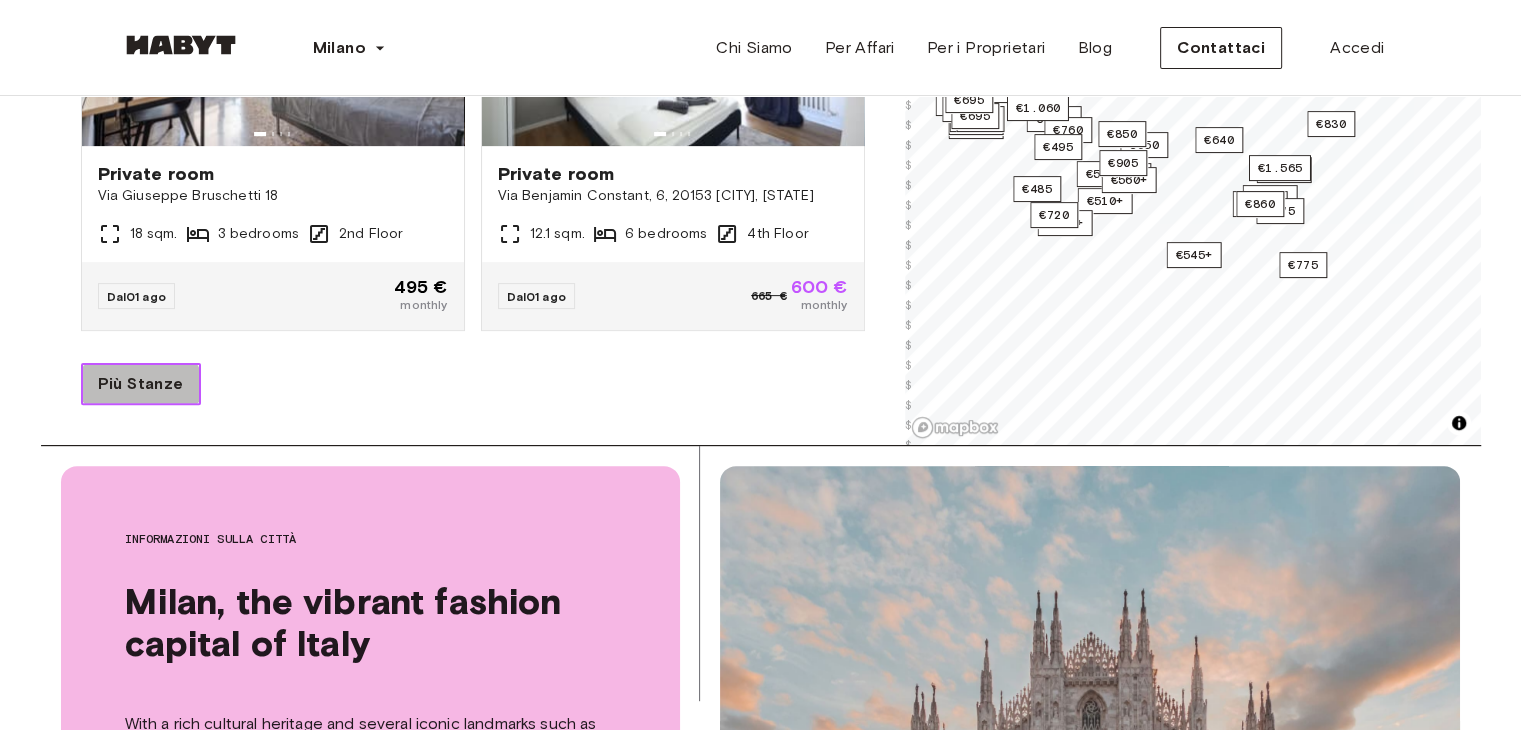 click on "Più Stanze" at bounding box center (141, 384) 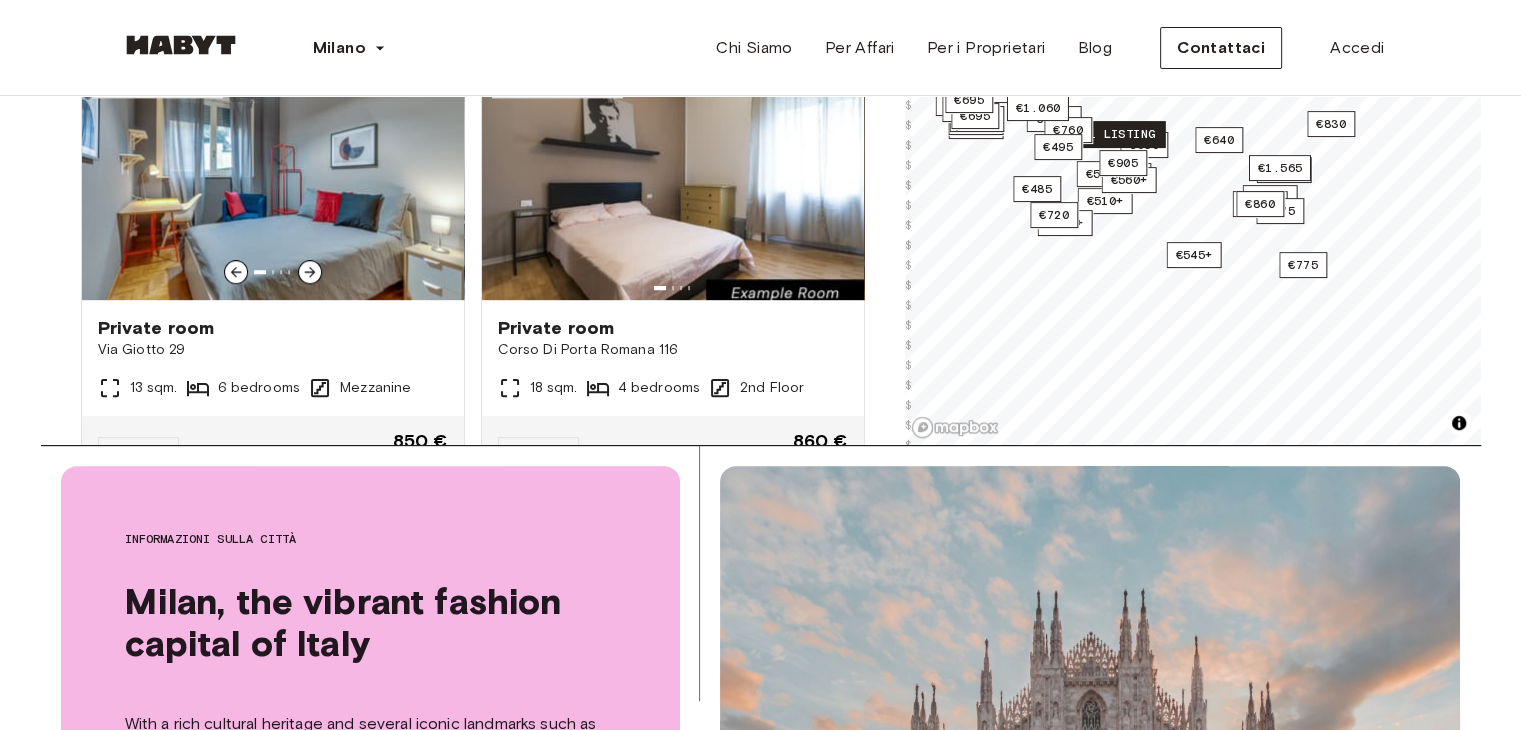 scroll, scrollTop: 8727, scrollLeft: 0, axis: vertical 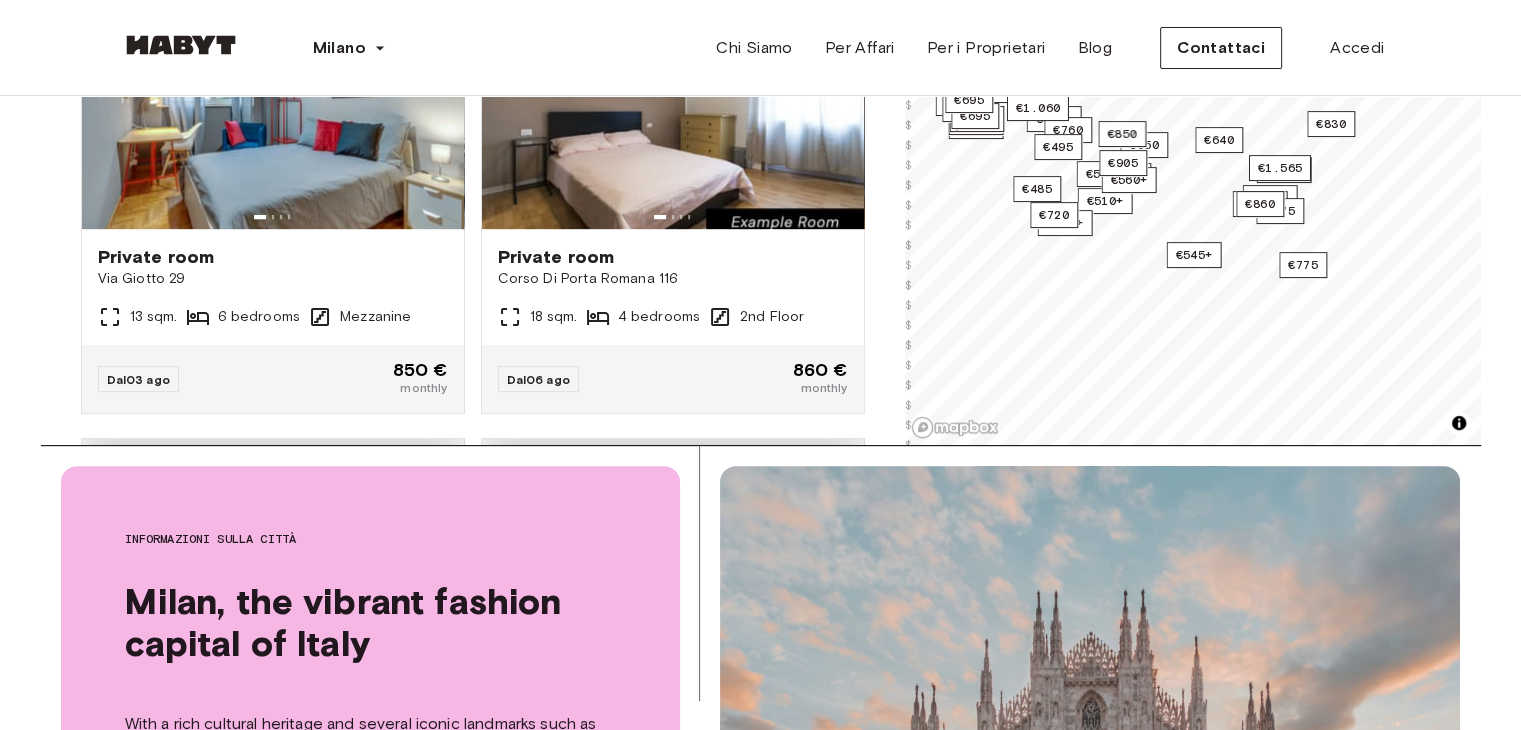 click on "**********" at bounding box center (760, 1411) 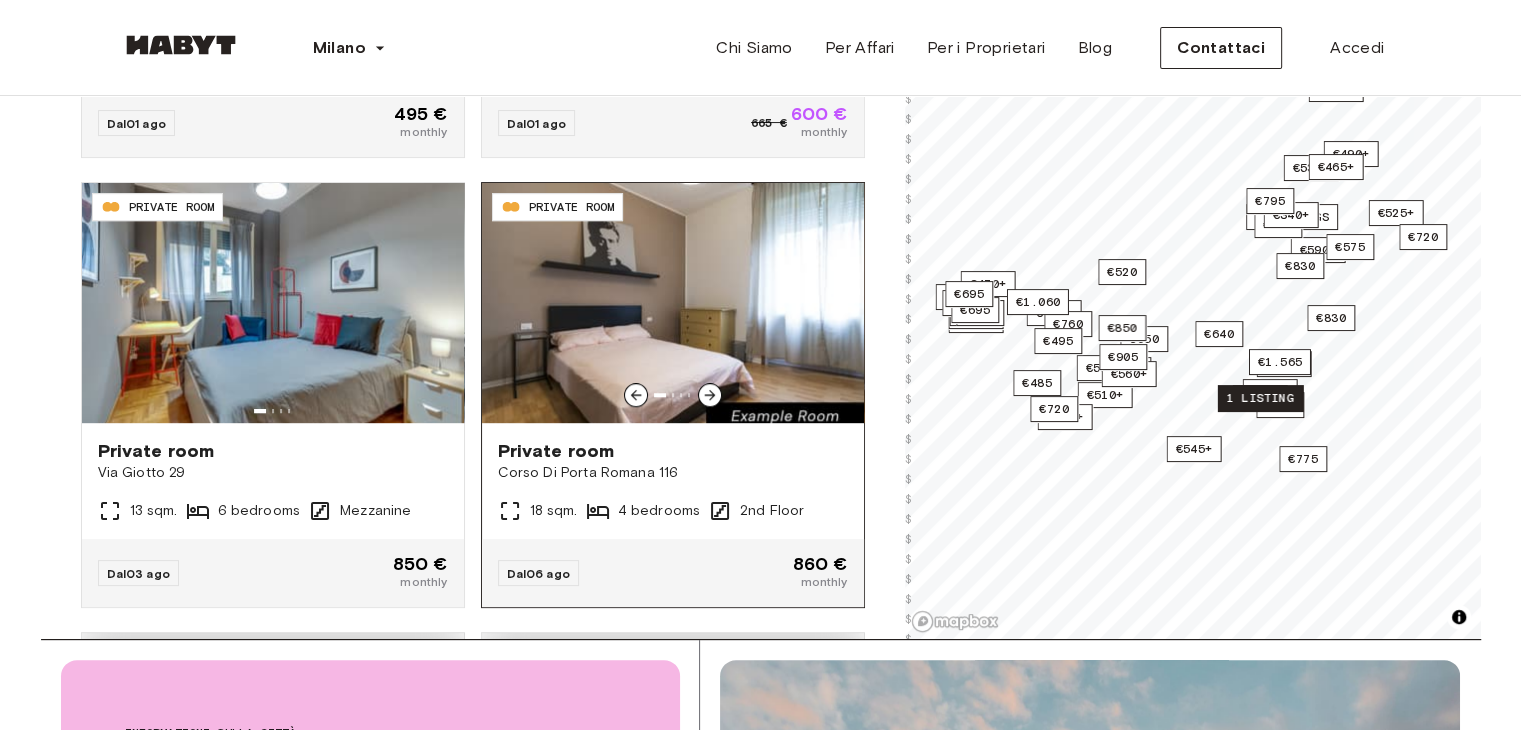 scroll, scrollTop: 320, scrollLeft: 0, axis: vertical 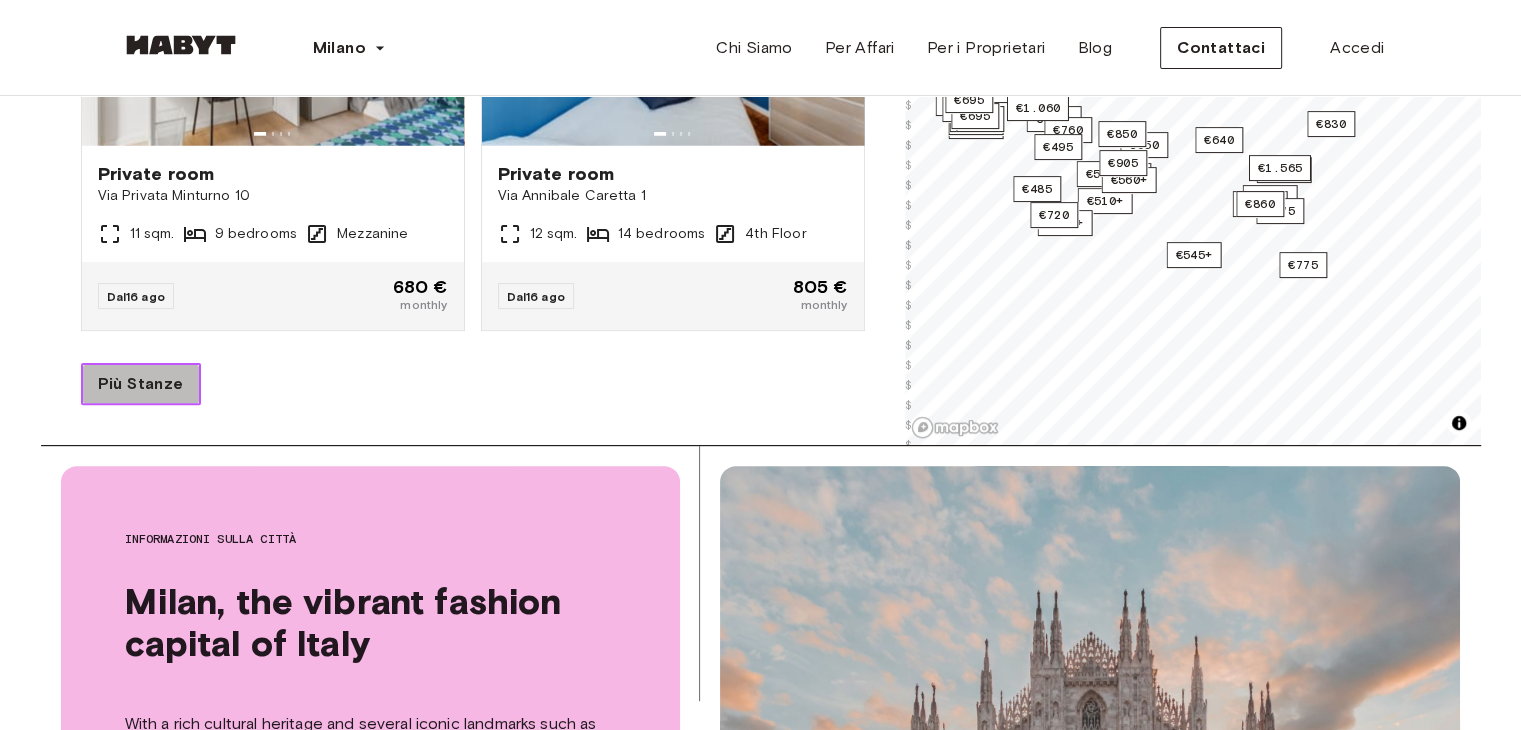 click on "Più Stanze" at bounding box center [141, 384] 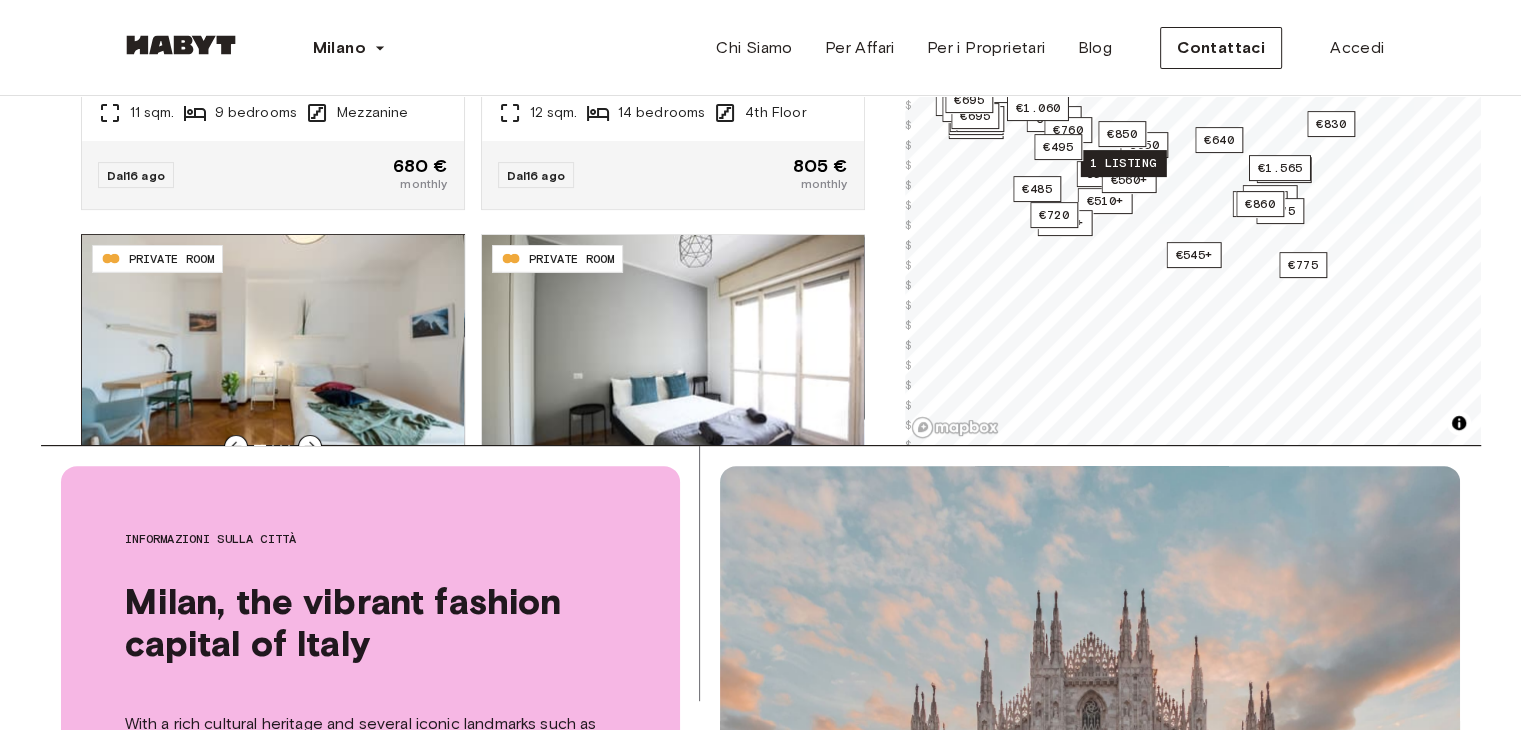 scroll, scrollTop: 13183, scrollLeft: 0, axis: vertical 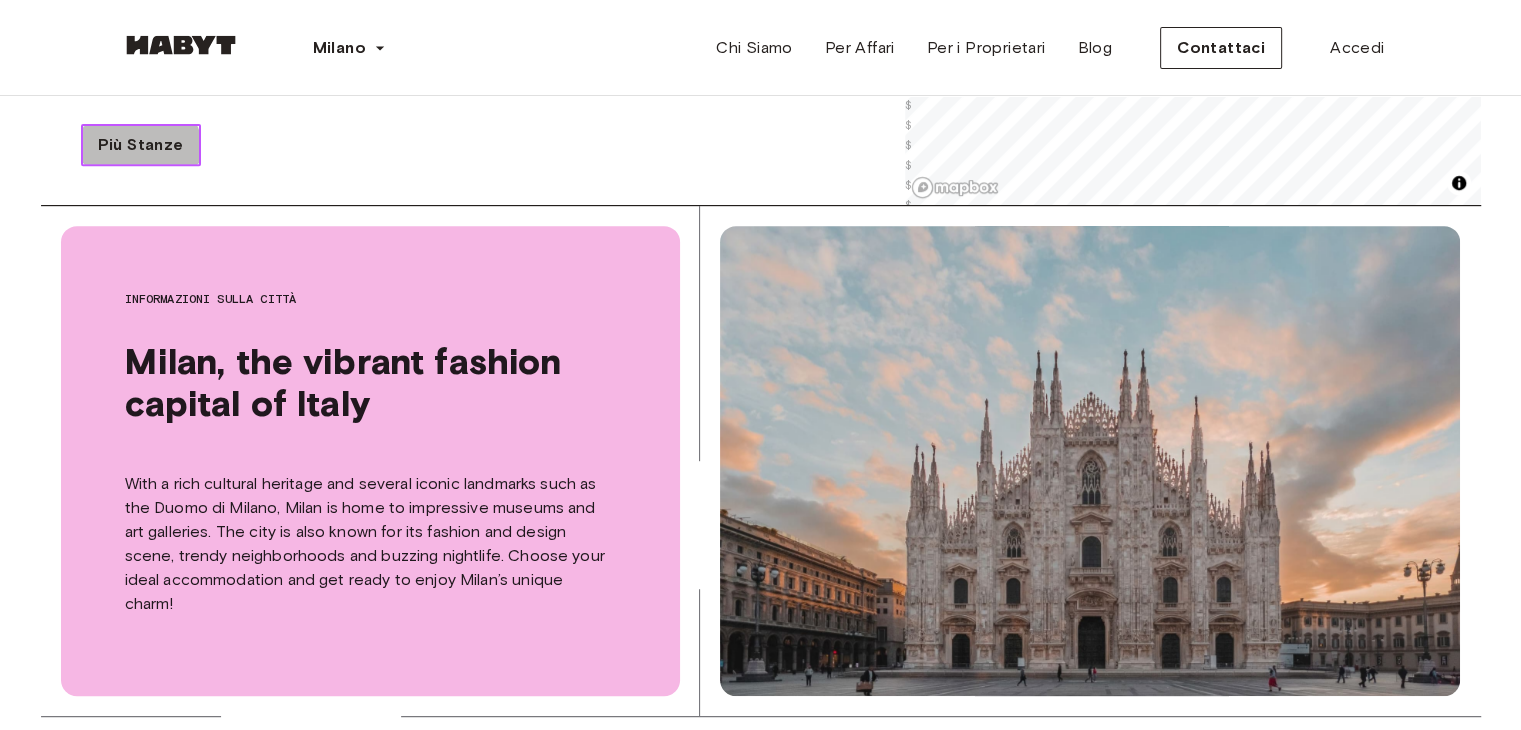 click on "Più Stanze" at bounding box center (141, 145) 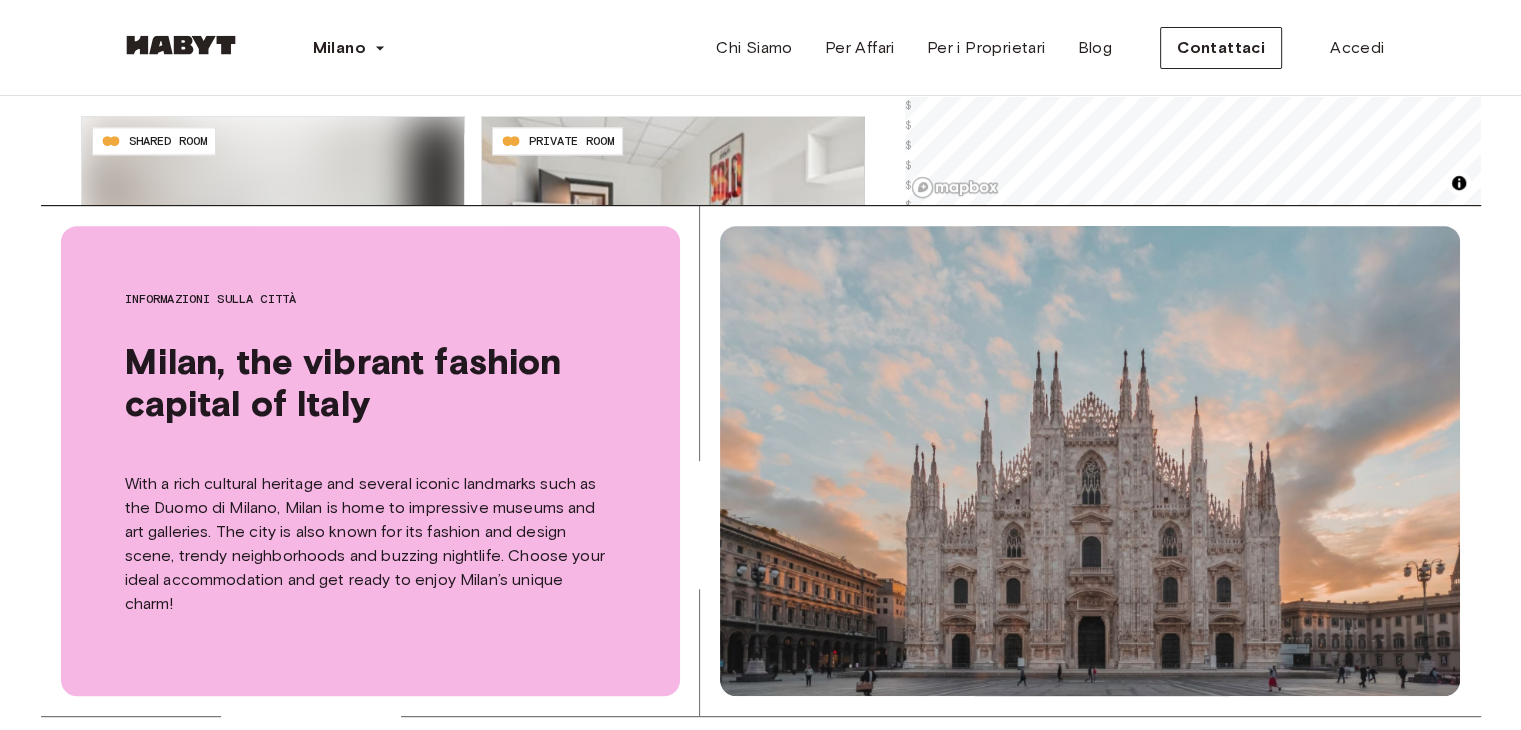 click on "**********" at bounding box center [760, 1171] 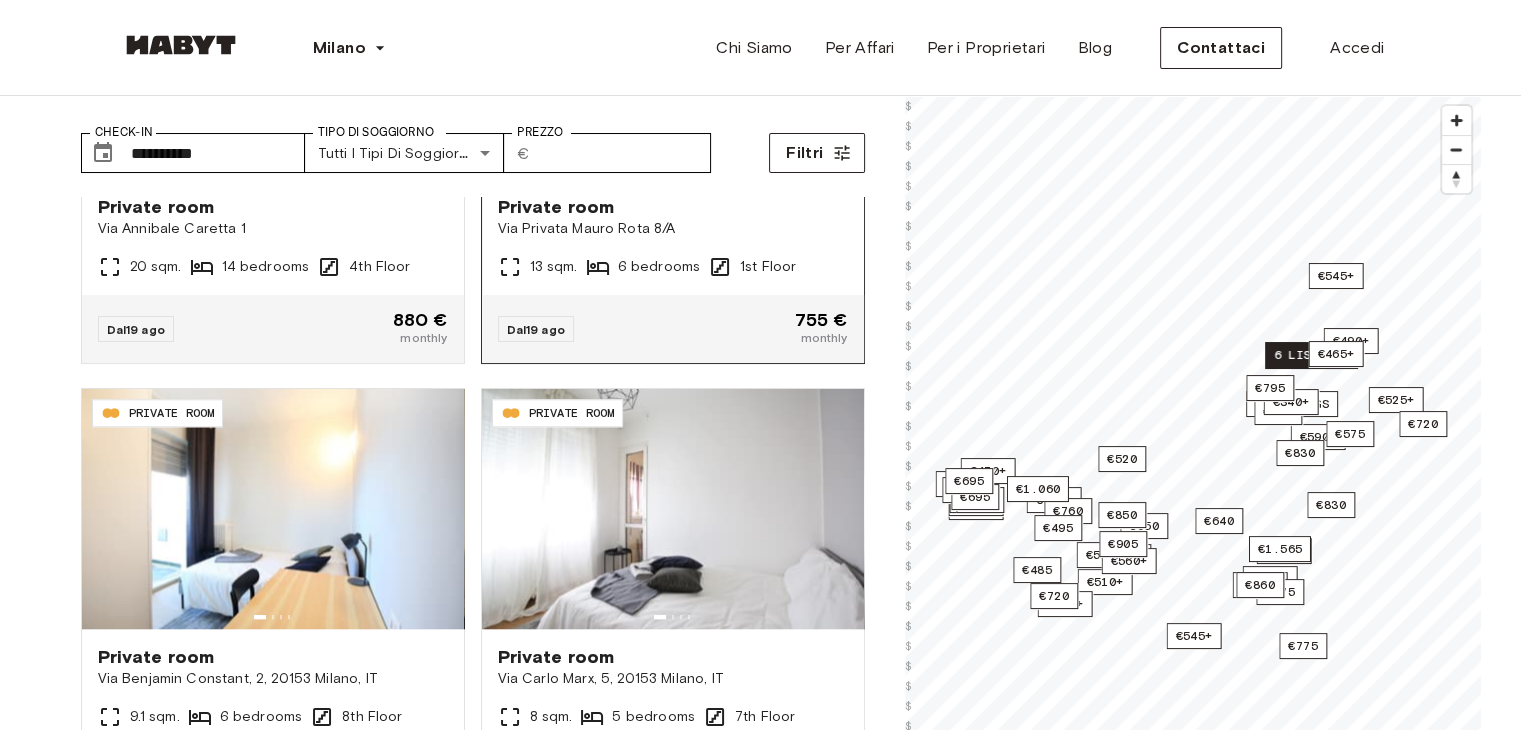 scroll, scrollTop: 80, scrollLeft: 0, axis: vertical 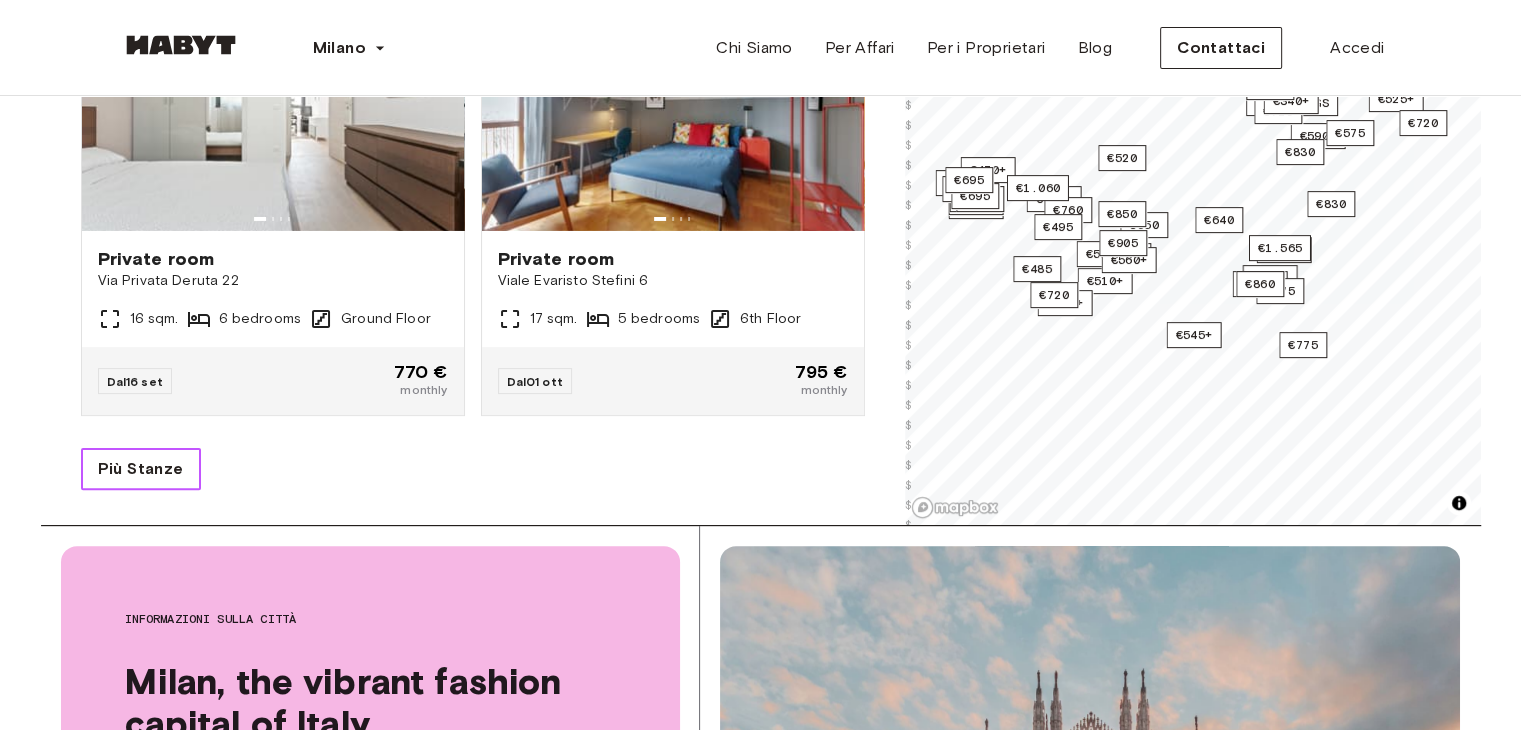 click on "Più Stanze" at bounding box center [141, 469] 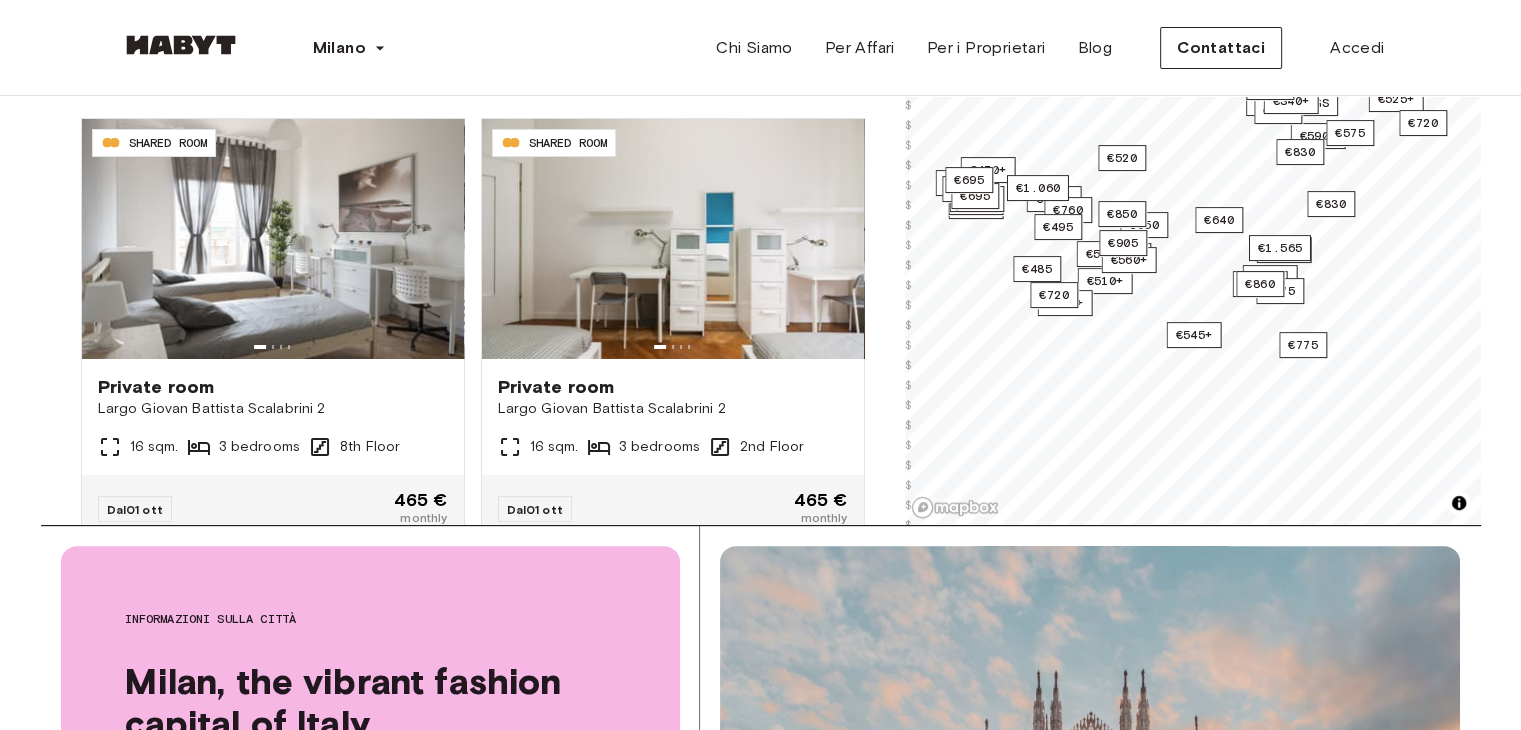 scroll, scrollTop: 22175, scrollLeft: 0, axis: vertical 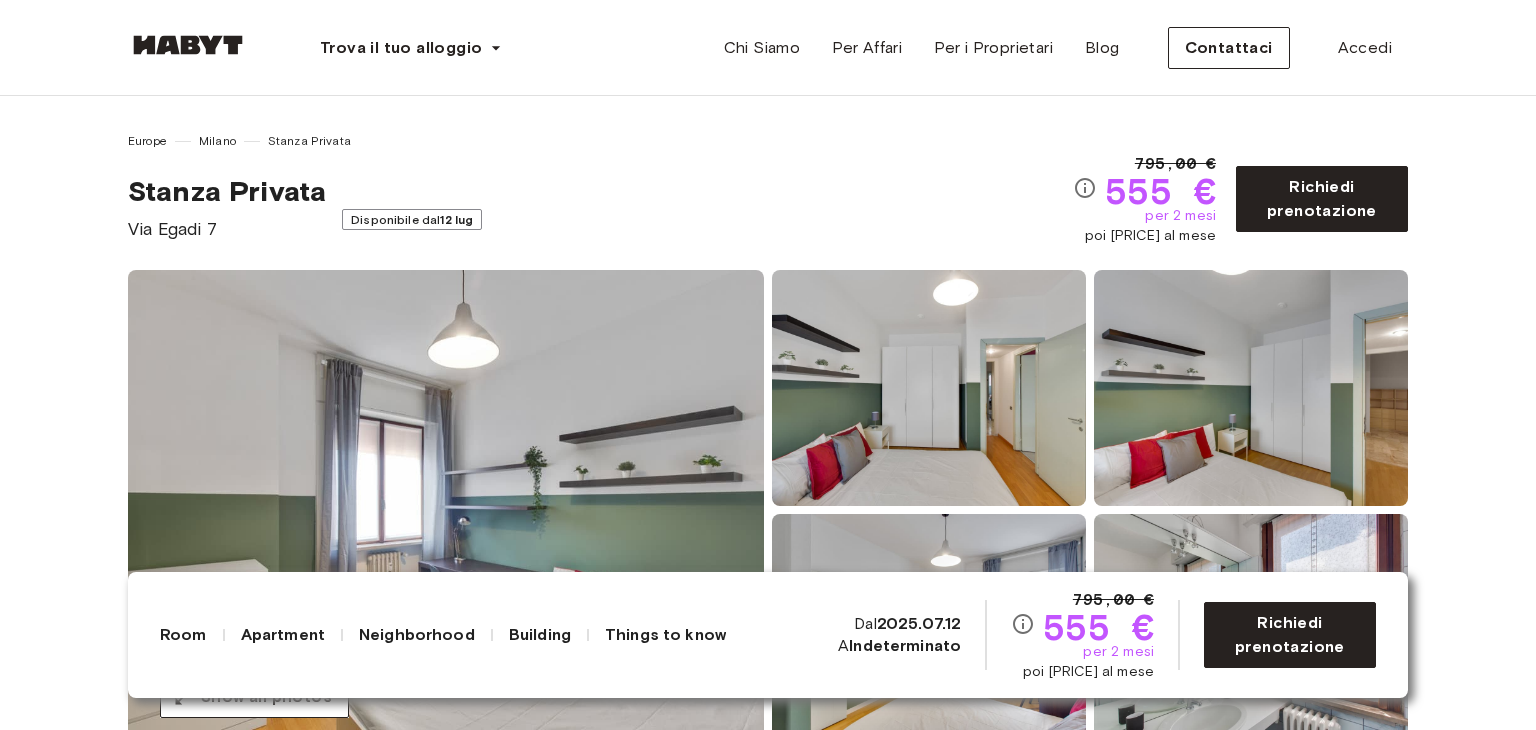 click on "Europe Milano Stanza Privata Stanza Privata Via Egadi 7 Disponibile dal  12 lug 795,00 € 555 € per 2 mesi poi 795,00 € al mese Richiedi prenotazione" at bounding box center (768, 187) 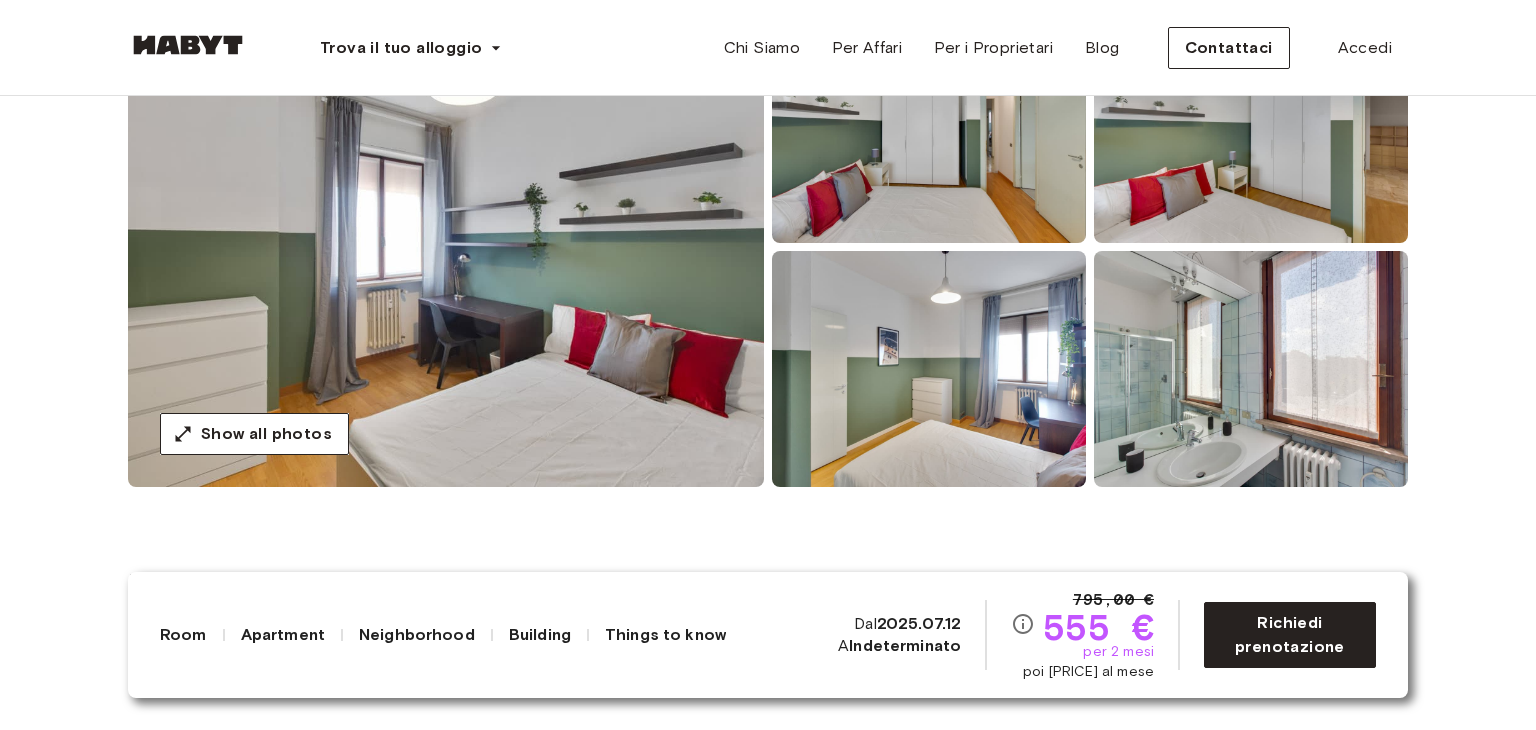 scroll, scrollTop: 240, scrollLeft: 0, axis: vertical 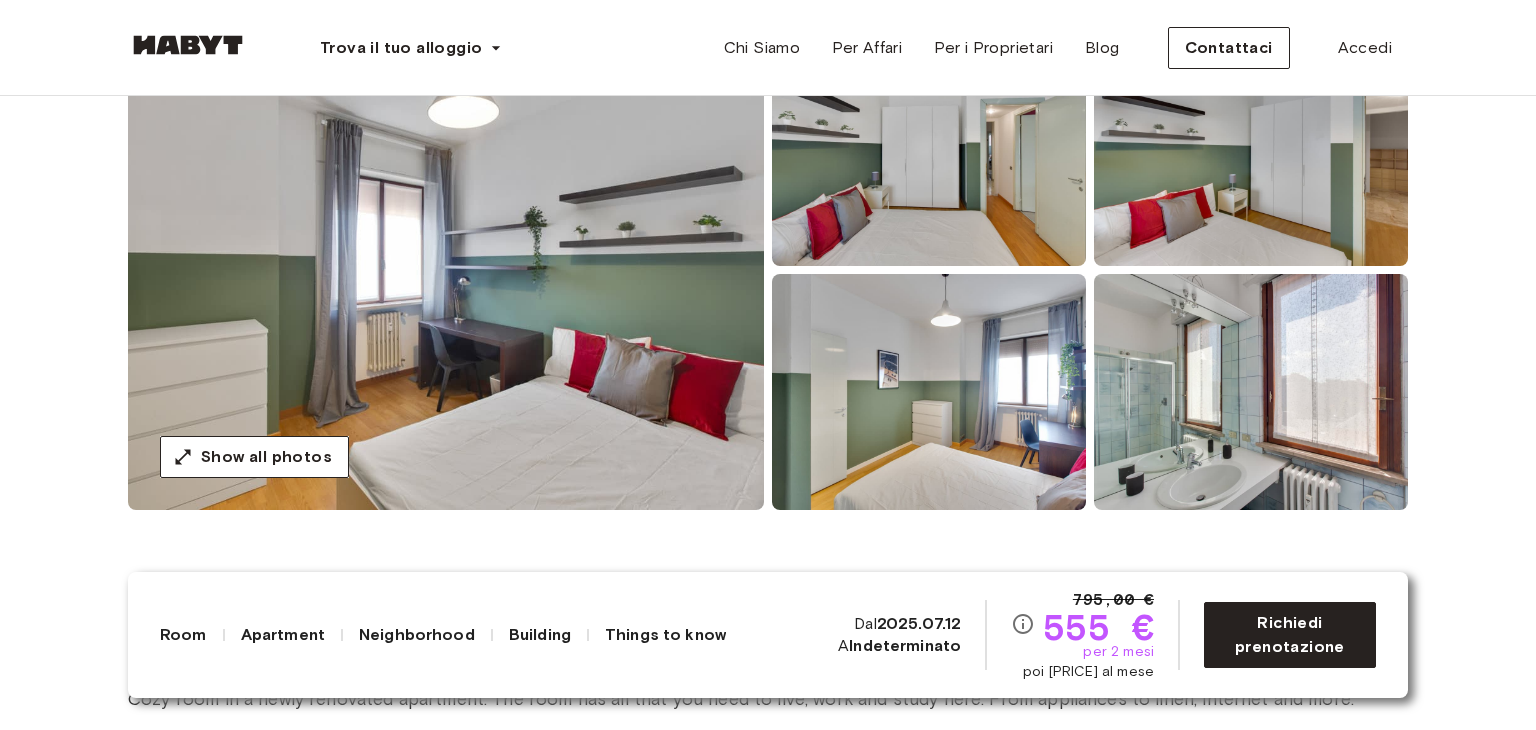 click at bounding box center (446, 270) 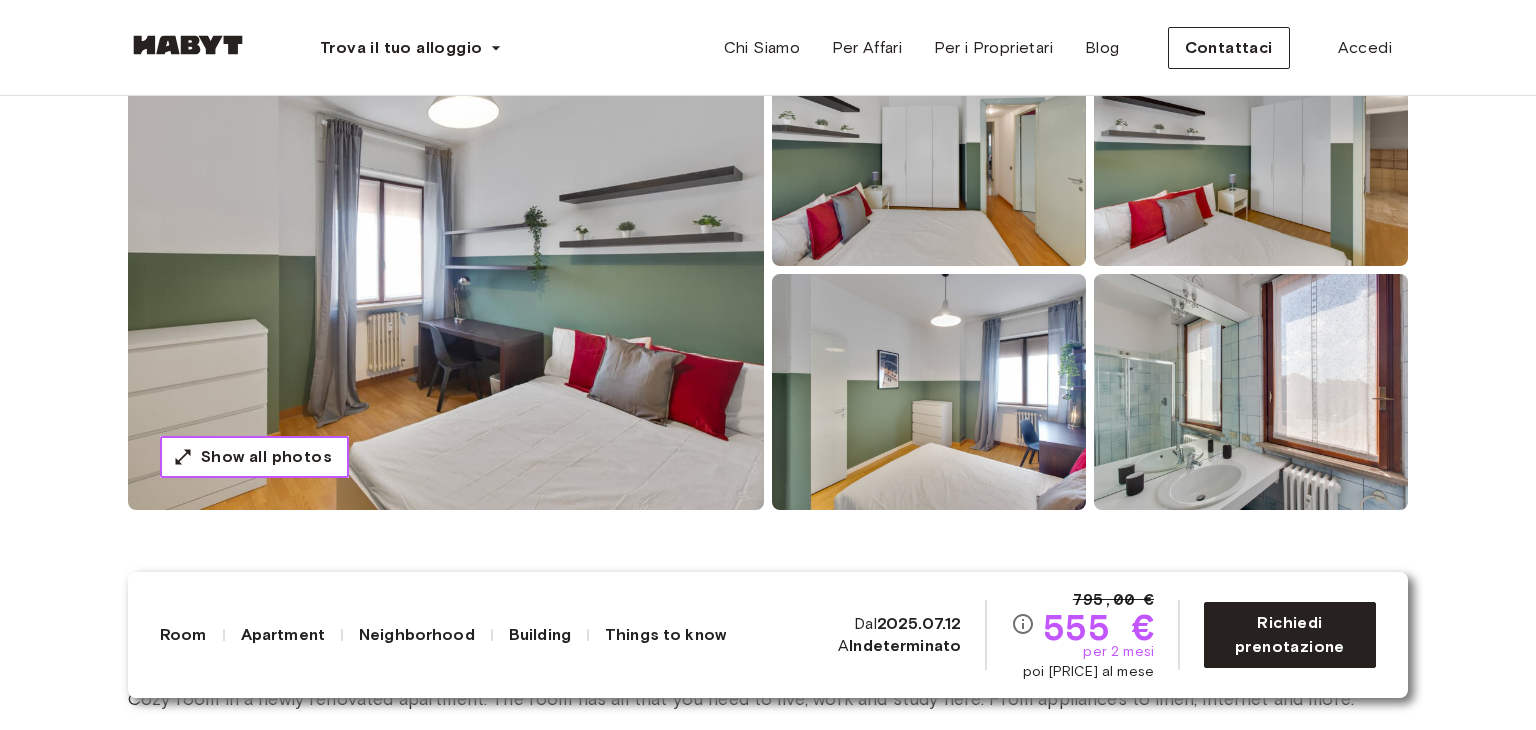 click on "Show all photos" at bounding box center (266, 457) 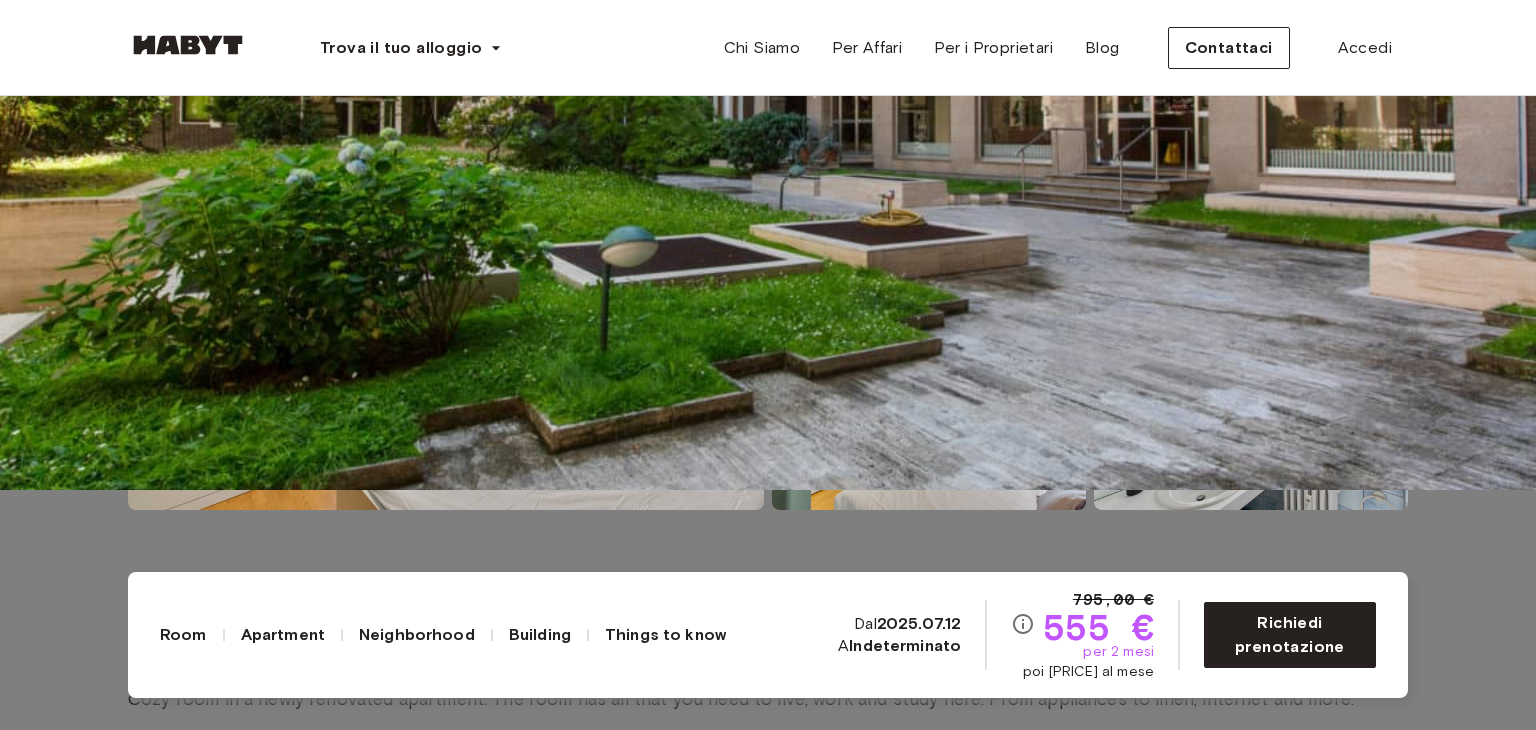 click at bounding box center (-3846, 7461) 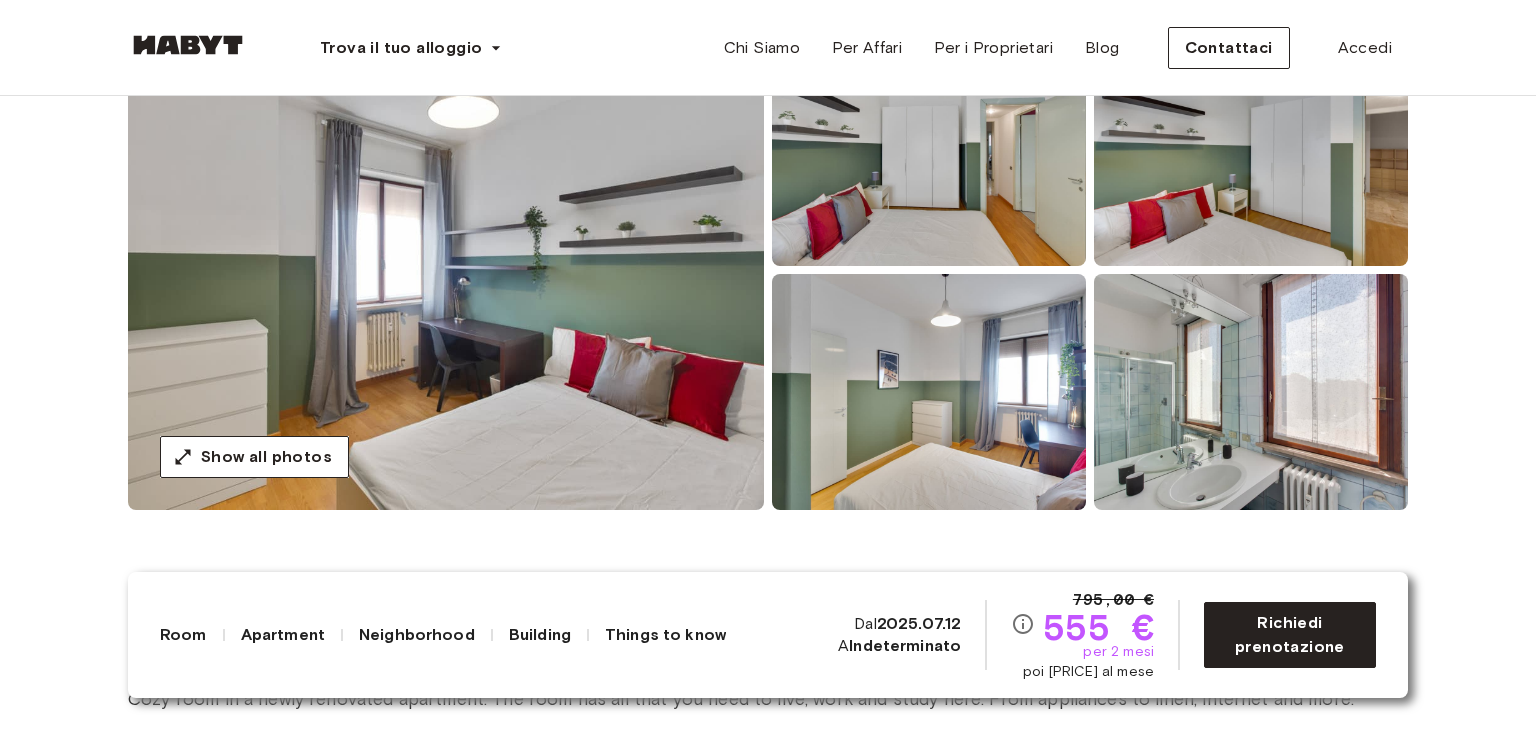 click on "Show all photos" at bounding box center (768, 270) 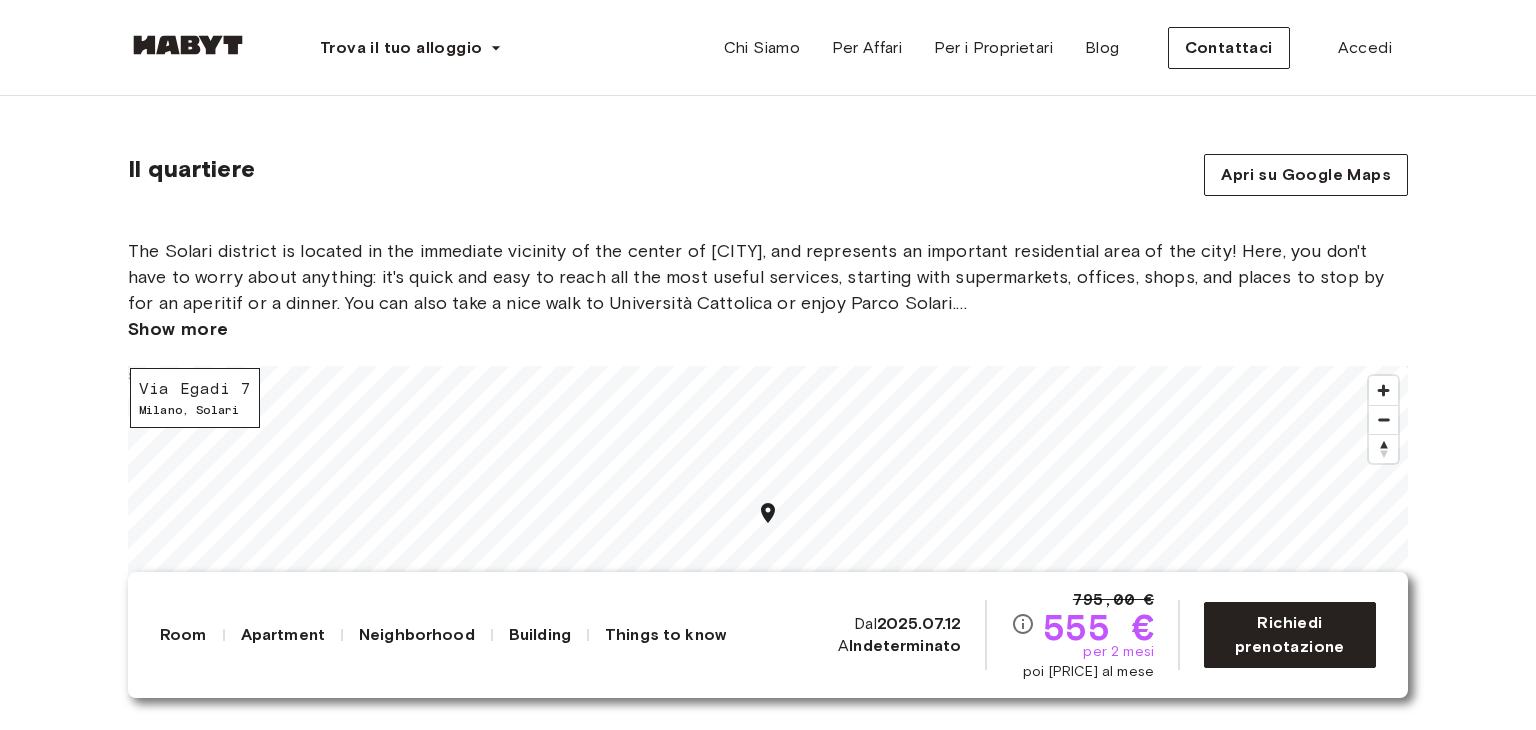 scroll, scrollTop: 2600, scrollLeft: 0, axis: vertical 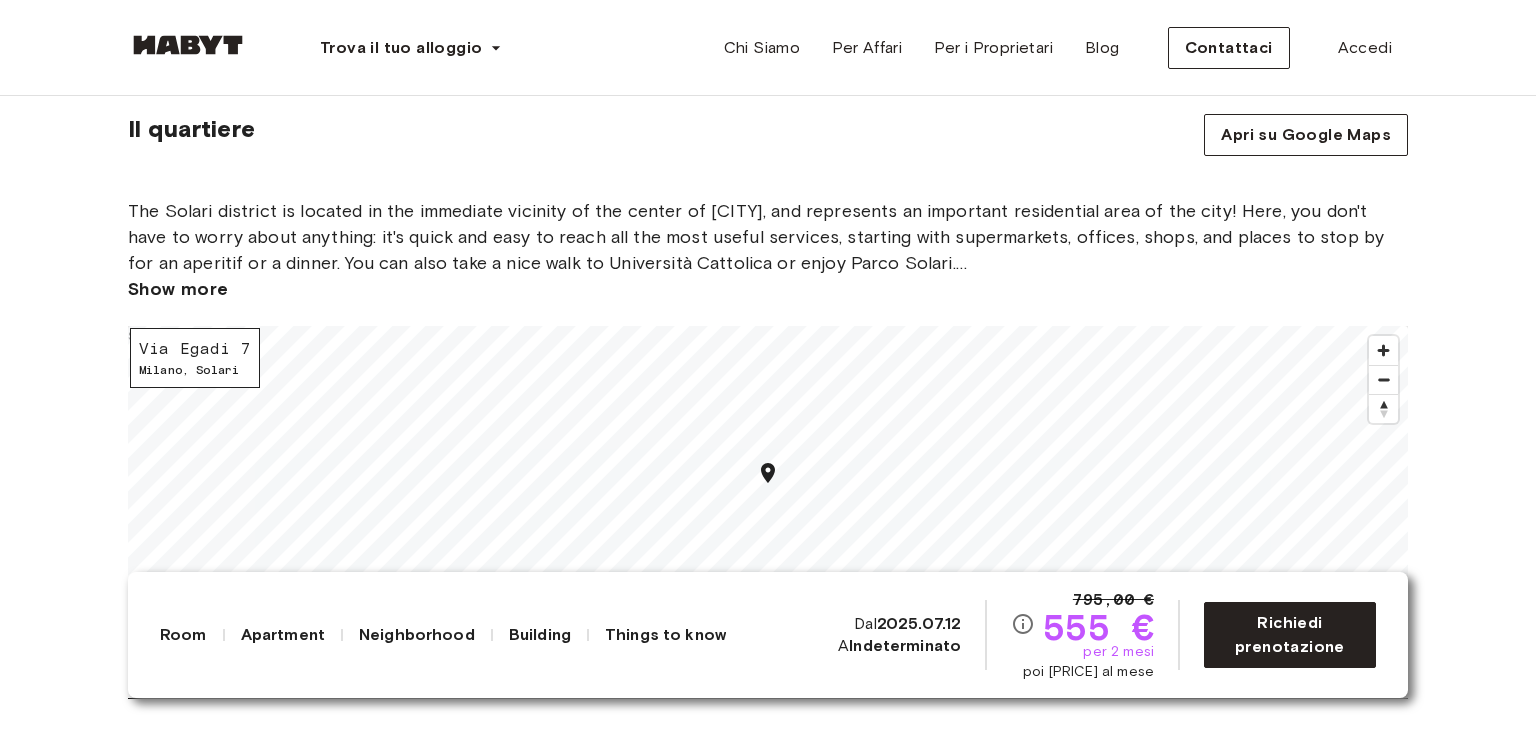 click on "Europe Milano Stanza Privata Stanza Privata Via Egadi 7 Disponibile dal  12 lug 795,00 € 555 € per 2 mesi poi 795,00 € al mese Richiedi prenotazione Show all photos La stanza Codice di riferimento   IT-14-076-001-05H Cozy room in a newly renovated apartment. The room has all that you need to live, work and study here. From appliances to linen, internet and more. 13 sqm. 140 x 200cm mattress Wardrobe Desk and chair L'appartamento The apartment is designed in a modern style with spacious rooms and a great kitchen. All costs are included in the rent, including bills, internet, and more! 150 sqm. 4th Floor 5 bedrooms Shared terrace Kitchen utensils 2 shared bathrooms WiFi Fully-equipped kitchen Washing Machine Tutte le stanze in questo appartamento Via Egadi 7 16 sqm. 5 bedrooms 4th Floor Dal  01 gen 875 € monthly Via Egadi 7 16 sqm. 5 bedrooms 4th Floor Dal  01 gen 810 € monthly Via Egadi 7 16 sqm. 5 bedrooms 4th Floor Dal  01 gen 875 € monthly Via Egadi 7 15 sqm. 5 bedrooms 4th Floor Dal  Dal" at bounding box center [768, 814] 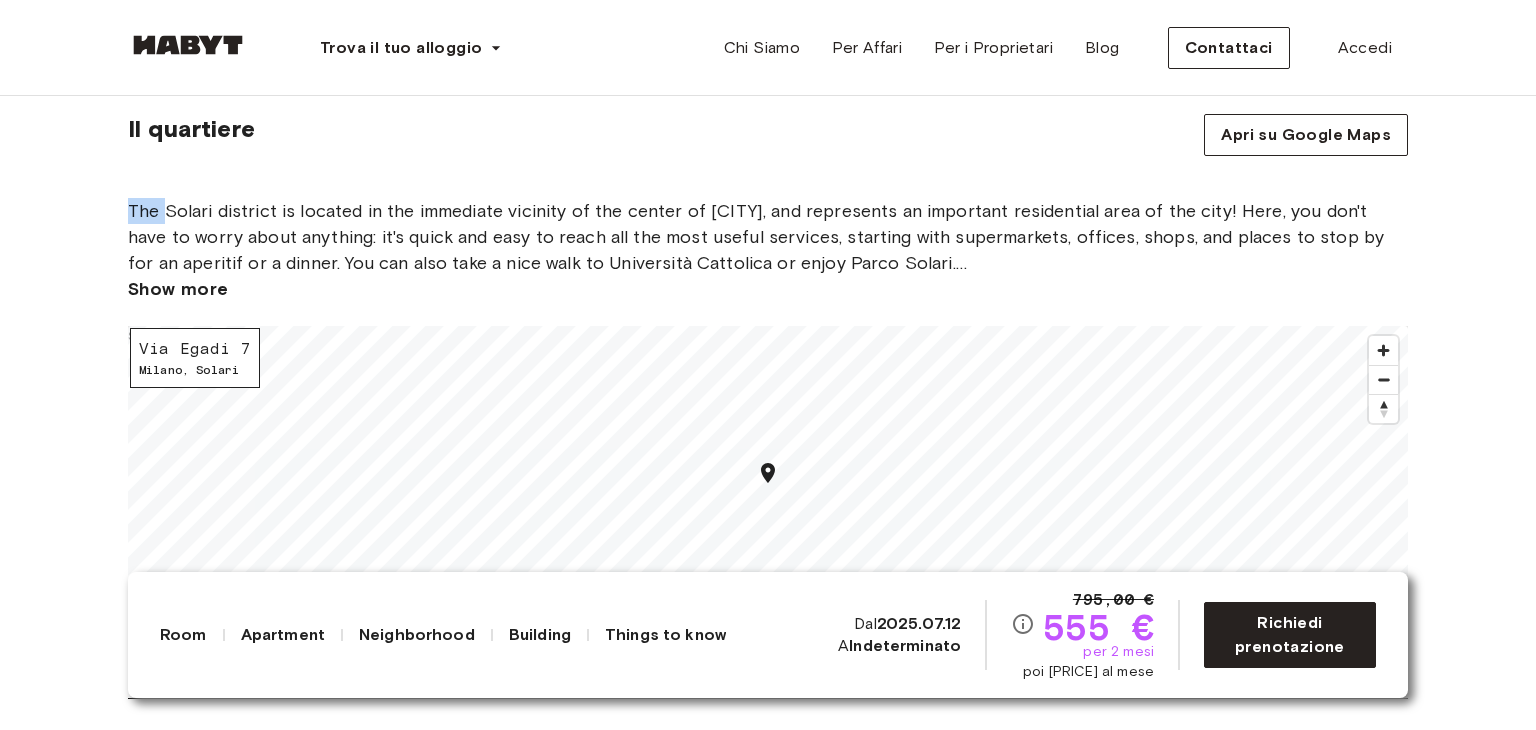 click on "Europe Milano Stanza Privata Stanza Privata Via Egadi 7 Disponibile dal  12 lug 795,00 € 555 € per 2 mesi poi 795,00 € al mese Richiedi prenotazione Show all photos La stanza Codice di riferimento   IT-14-076-001-05H Cozy room in a newly renovated apartment. The room has all that you need to live, work and study here. From appliances to linen, internet and more. 13 sqm. 140 x 200cm mattress Wardrobe Desk and chair L'appartamento The apartment is designed in a modern style with spacious rooms and a great kitchen. All costs are included in the rent, including bills, internet, and more! 150 sqm. 4th Floor 5 bedrooms Shared terrace Kitchen utensils 2 shared bathrooms WiFi Fully-equipped kitchen Washing Machine Tutte le stanze in questo appartamento Via Egadi 7 16 sqm. 5 bedrooms 4th Floor Dal  01 gen 875 € monthly Via Egadi 7 16 sqm. 5 bedrooms 4th Floor Dal  01 gen 810 € monthly Via Egadi 7 16 sqm. 5 bedrooms 4th Floor Dal  01 gen 875 € monthly Via Egadi 7 15 sqm. 5 bedrooms 4th Floor Dal  Dal" at bounding box center [768, 814] 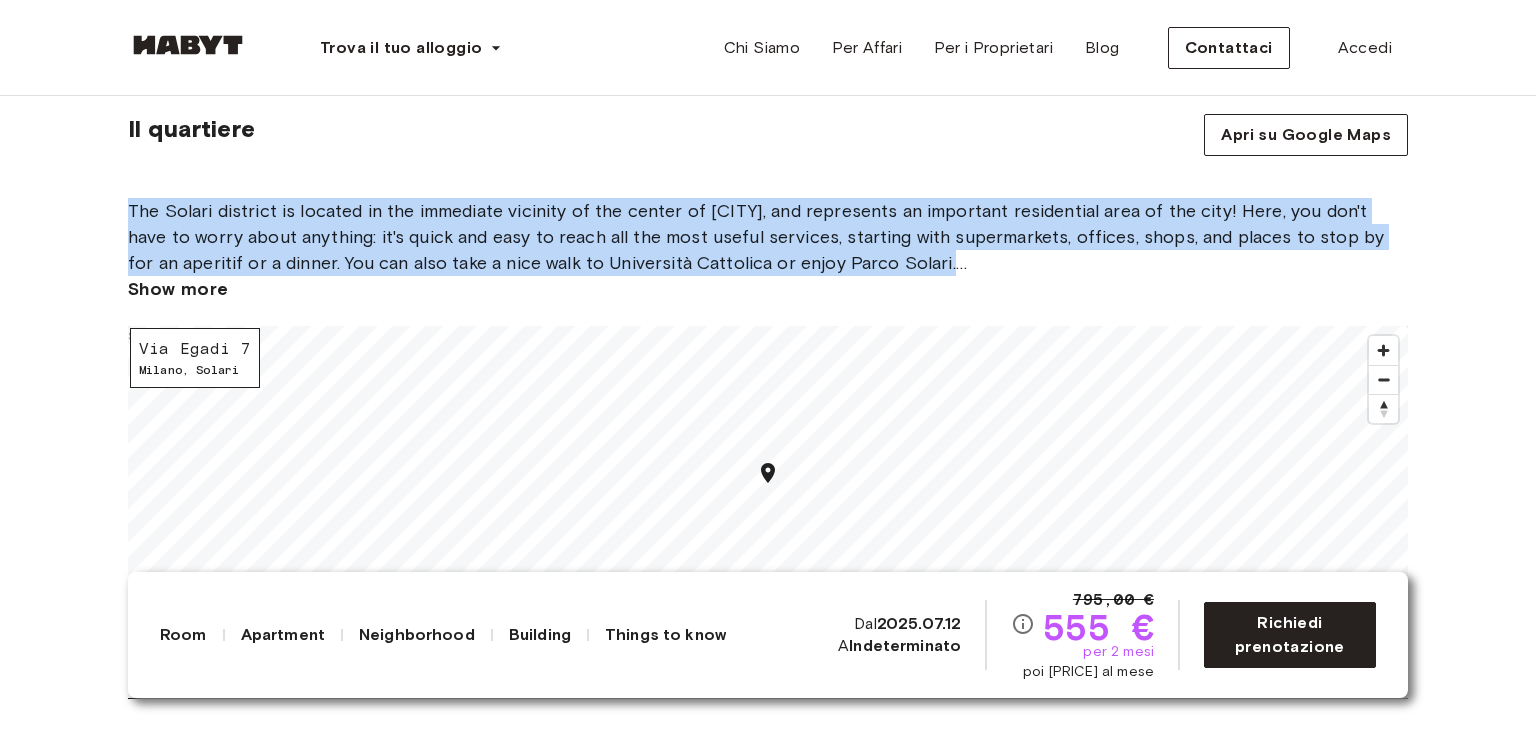 click on "Europe Milano Stanza Privata Stanza Privata Via Egadi 7 Disponibile dal  12 lug 795,00 € 555 € per 2 mesi poi 795,00 € al mese Richiedi prenotazione Show all photos La stanza Codice di riferimento   IT-14-076-001-05H Cozy room in a newly renovated apartment. The room has all that you need to live, work and study here. From appliances to linen, internet and more. 13 sqm. 140 x 200cm mattress Wardrobe Desk and chair L'appartamento The apartment is designed in a modern style with spacious rooms and a great kitchen. All costs are included in the rent, including bills, internet, and more! 150 sqm. 4th Floor 5 bedrooms Shared terrace Kitchen utensils 2 shared bathrooms WiFi Fully-equipped kitchen Washing Machine Tutte le stanze in questo appartamento Via Egadi 7 16 sqm. 5 bedrooms 4th Floor Dal  01 gen 875 € monthly Via Egadi 7 16 sqm. 5 bedrooms 4th Floor Dal  01 gen 810 € monthly Via Egadi 7 16 sqm. 5 bedrooms 4th Floor Dal  01 gen 875 € monthly Via Egadi 7 15 sqm. 5 bedrooms 4th Floor Dal  Dal" at bounding box center (768, 814) 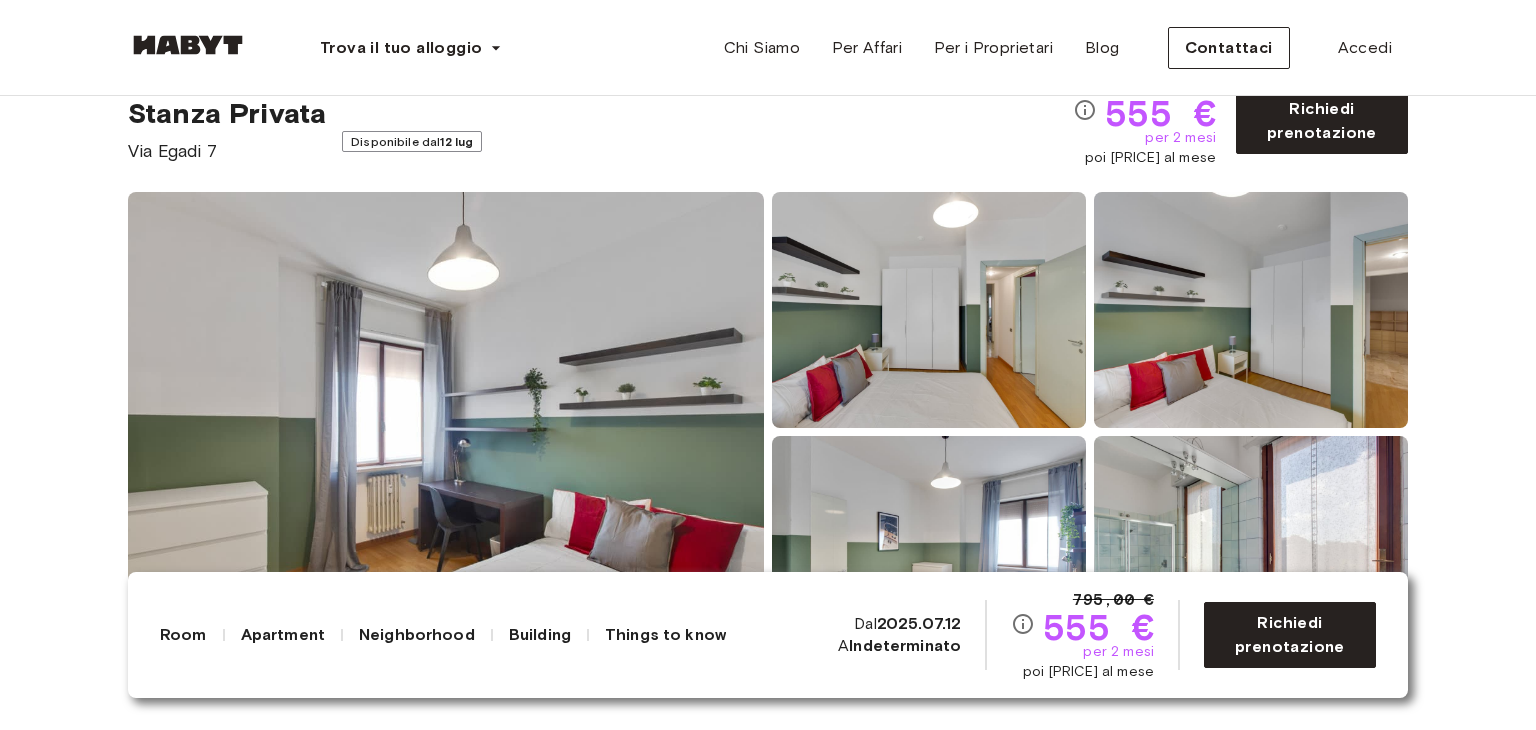 scroll, scrollTop: 0, scrollLeft: 0, axis: both 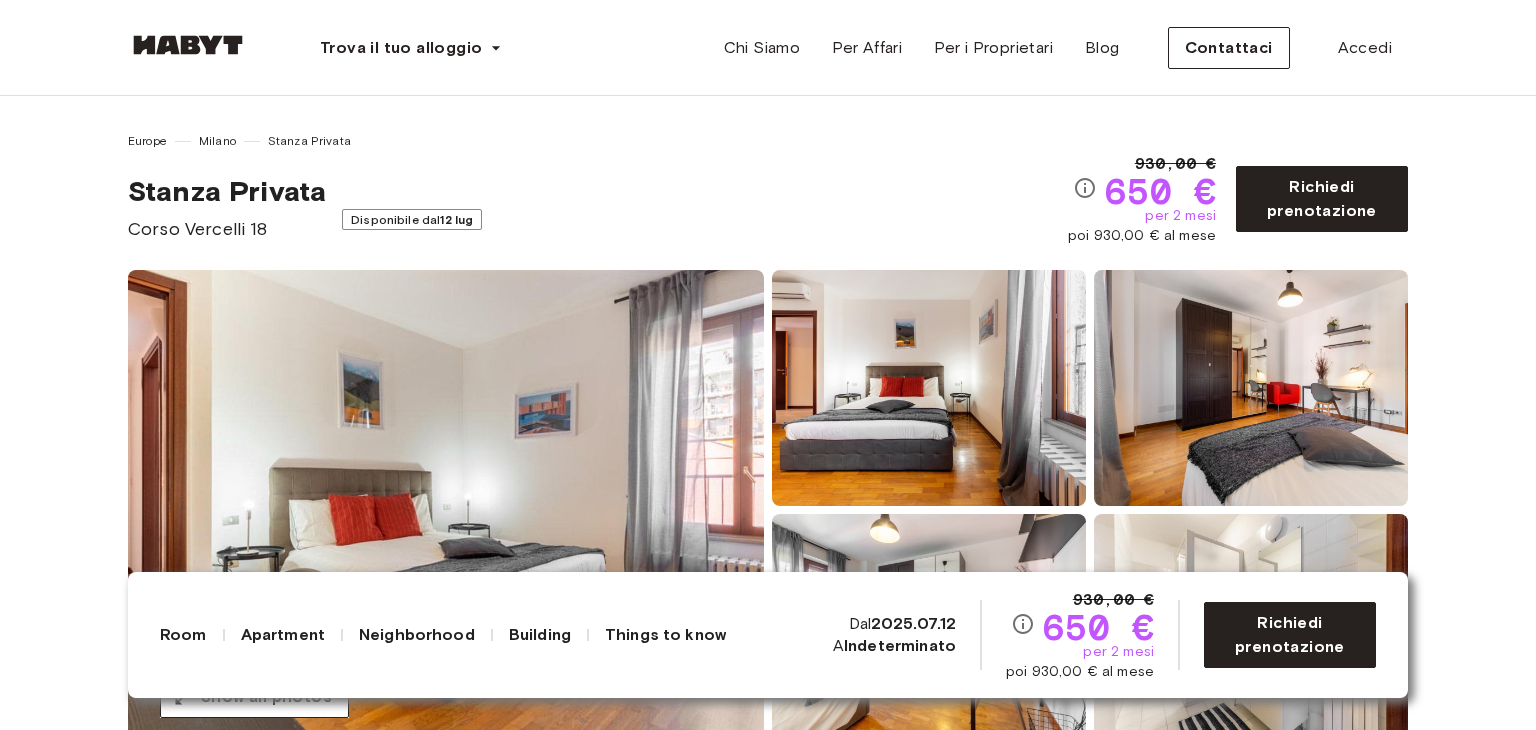 click at bounding box center [446, 510] 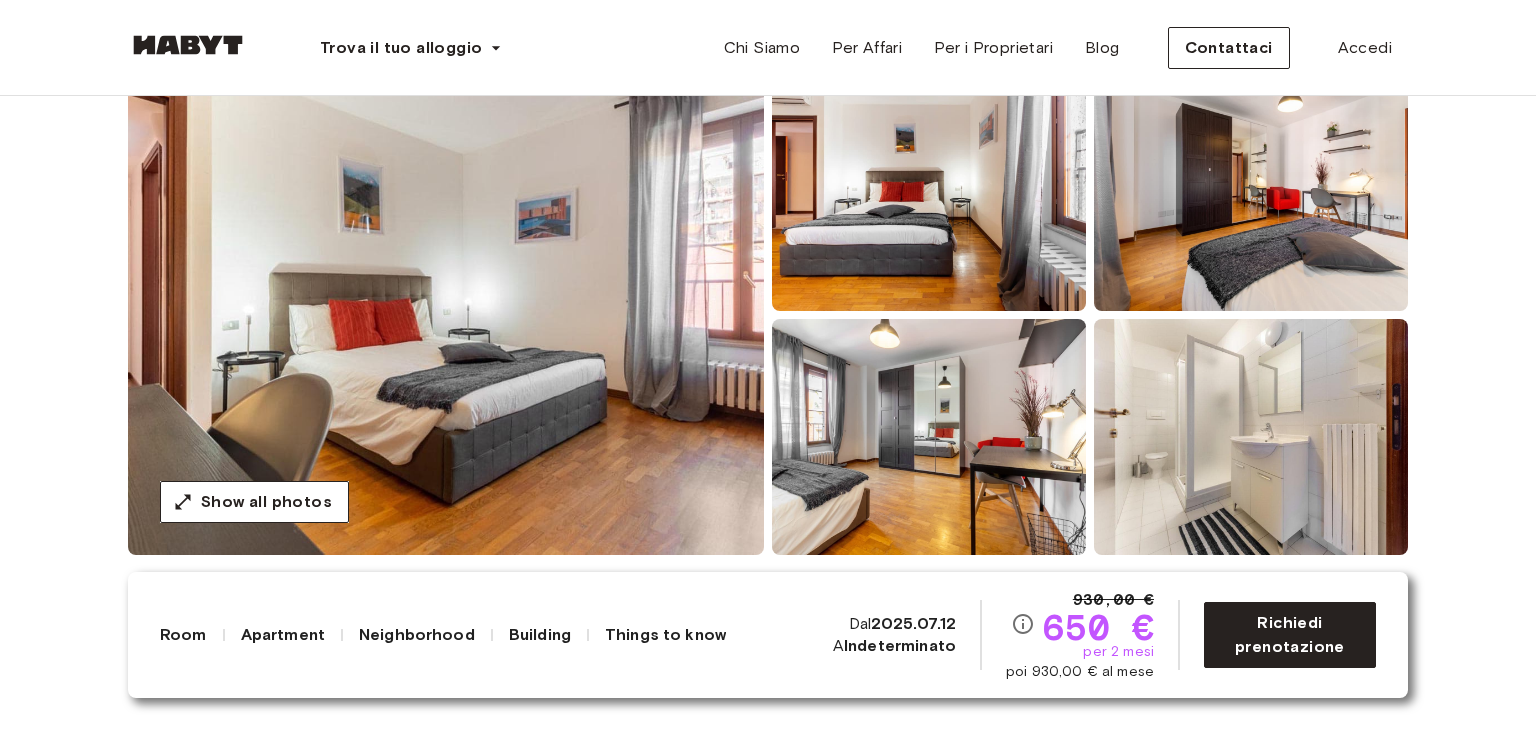 scroll, scrollTop: 200, scrollLeft: 0, axis: vertical 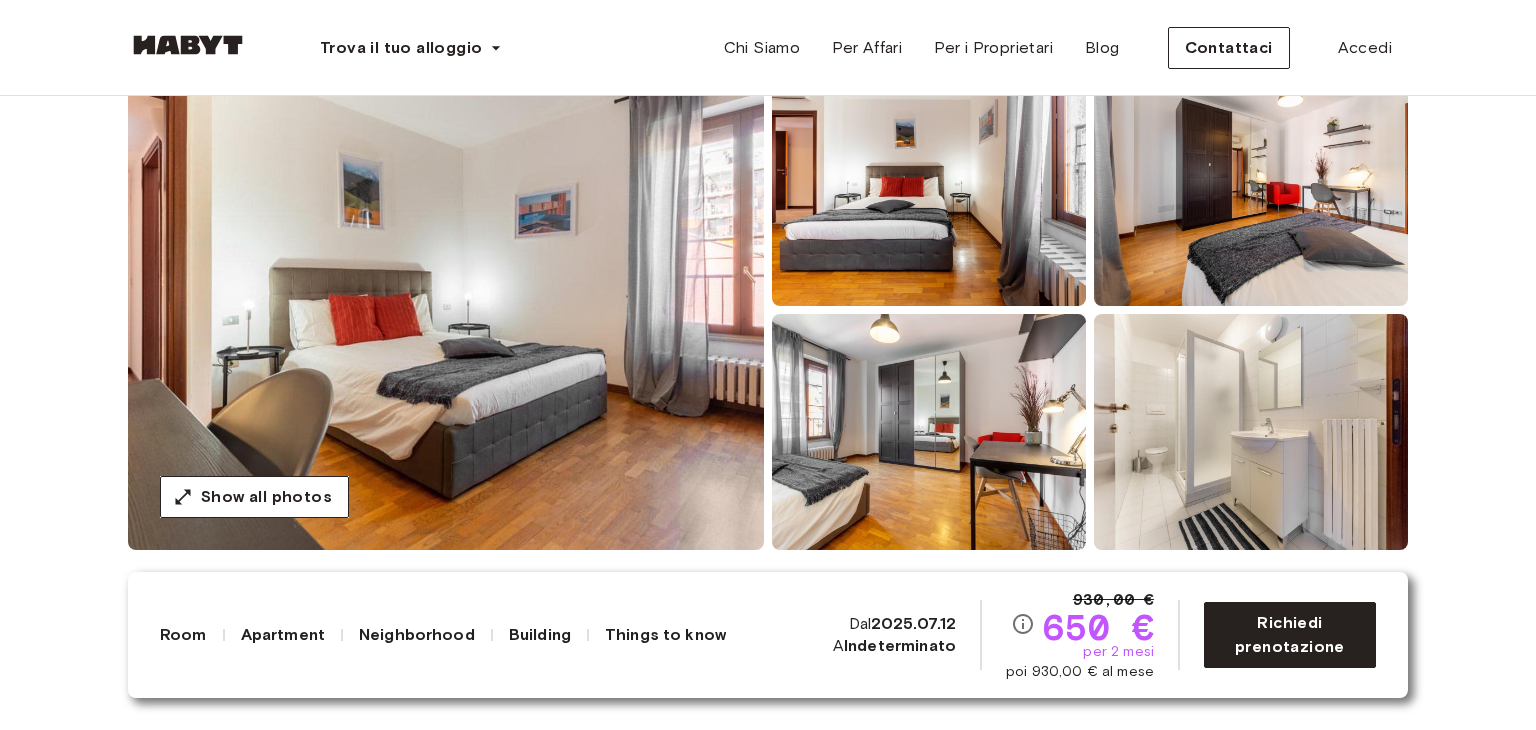 click at bounding box center (446, 310) 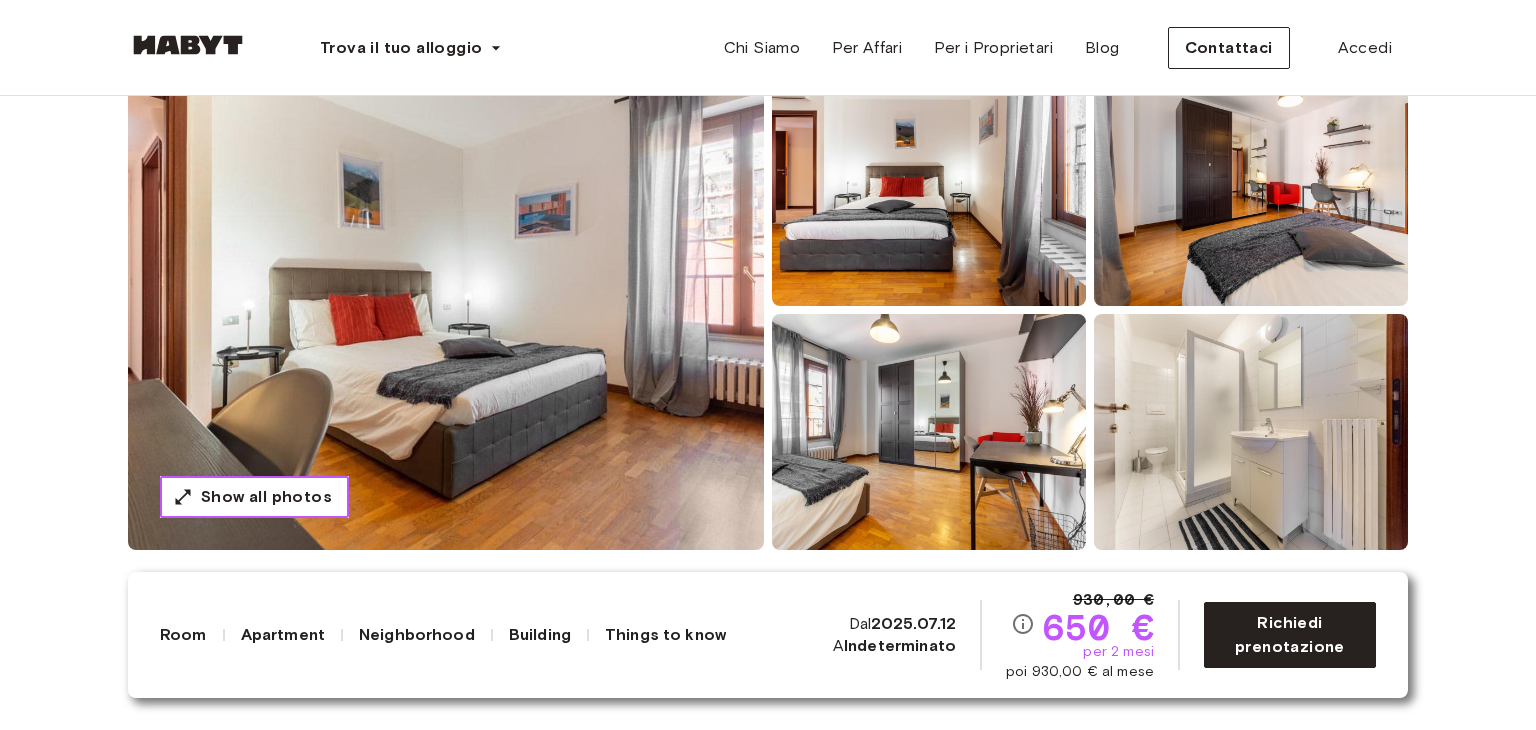 click on "Show all photos" at bounding box center (266, 497) 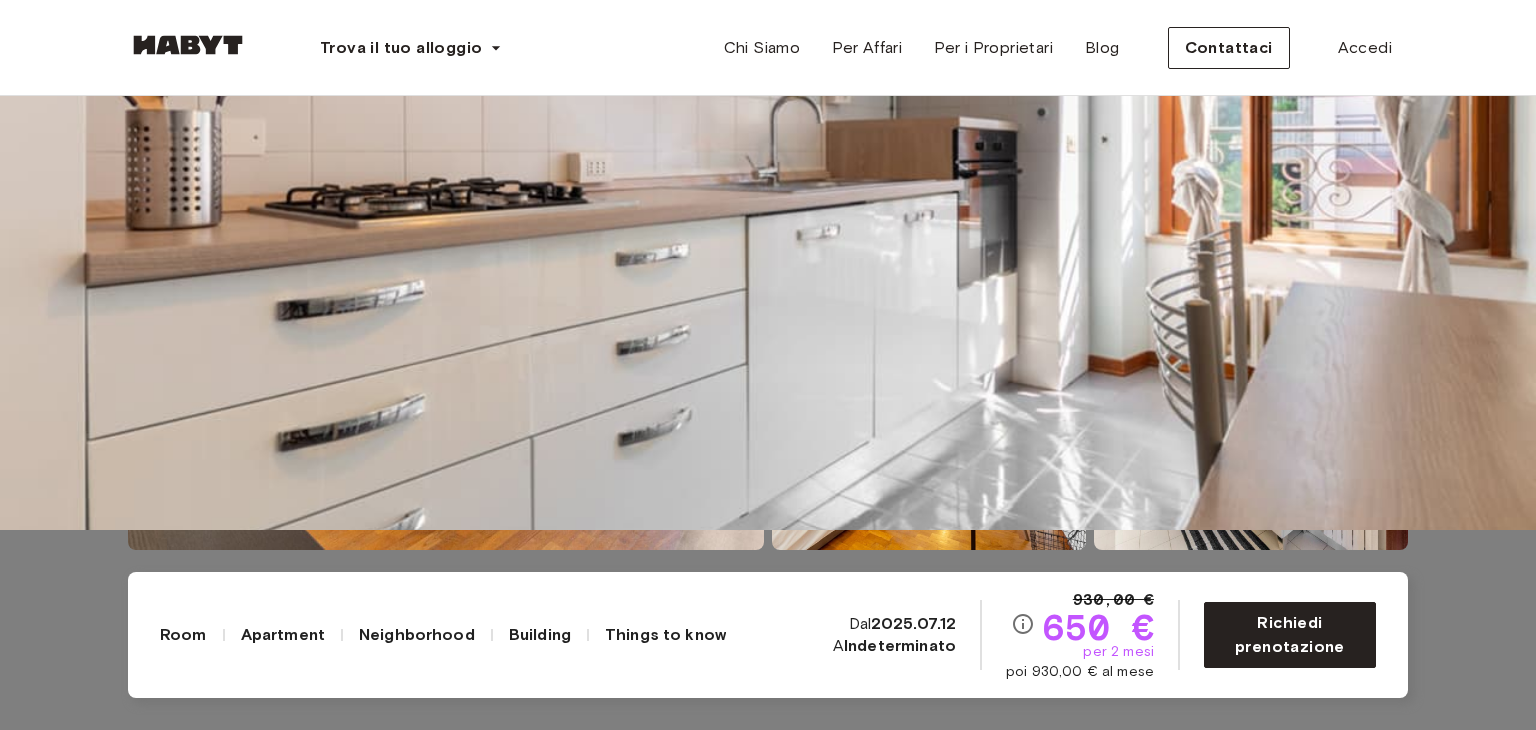 click at bounding box center [20, 7247] 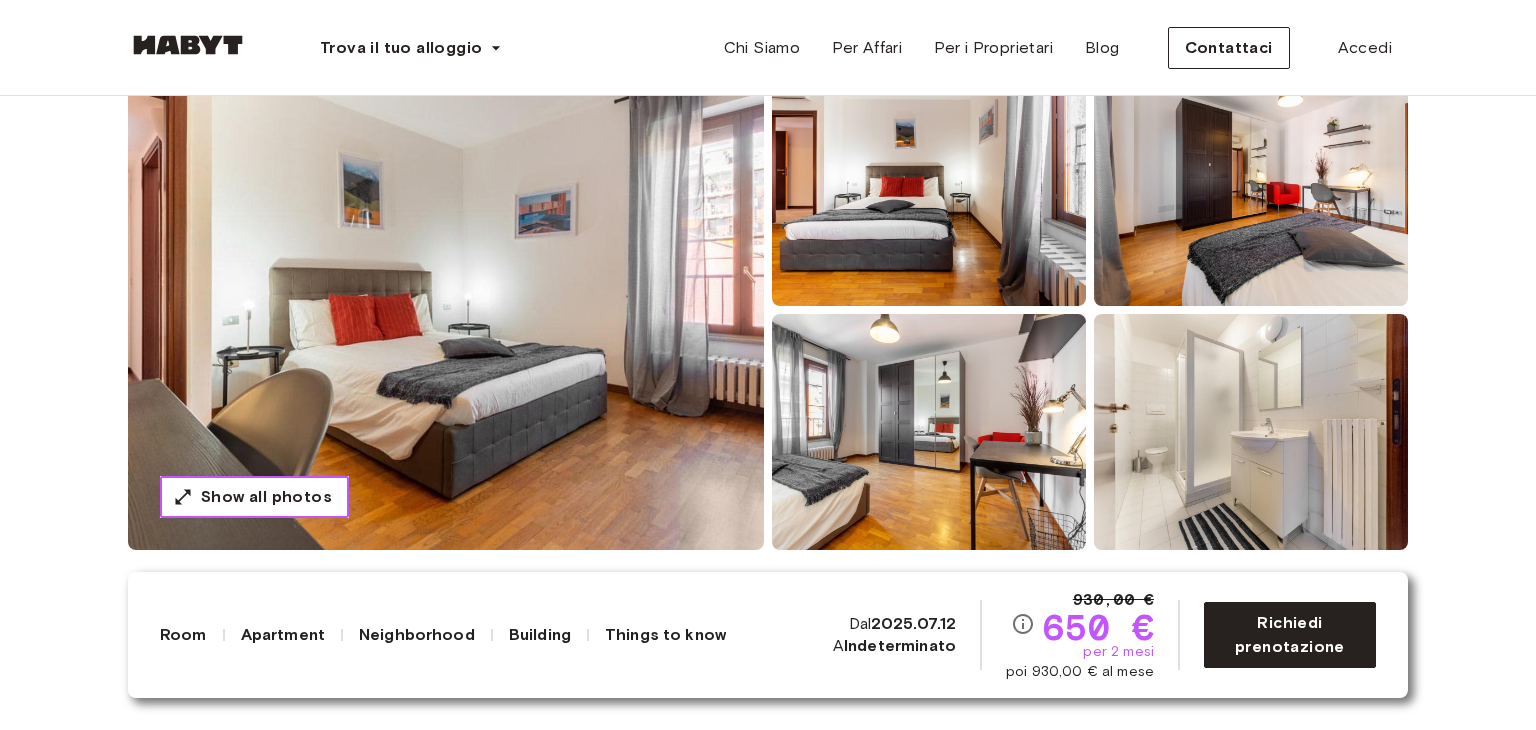 type 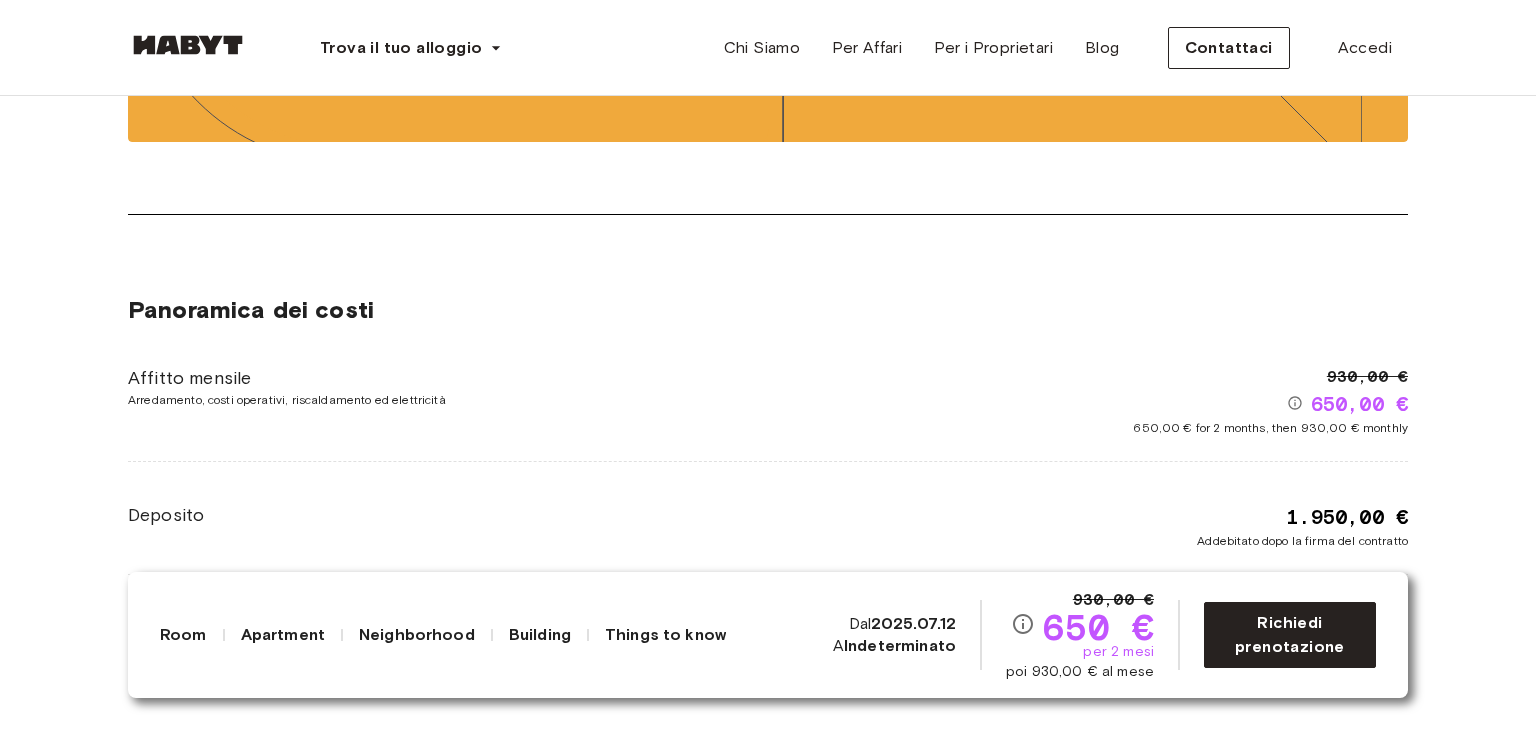 scroll, scrollTop: 3360, scrollLeft: 0, axis: vertical 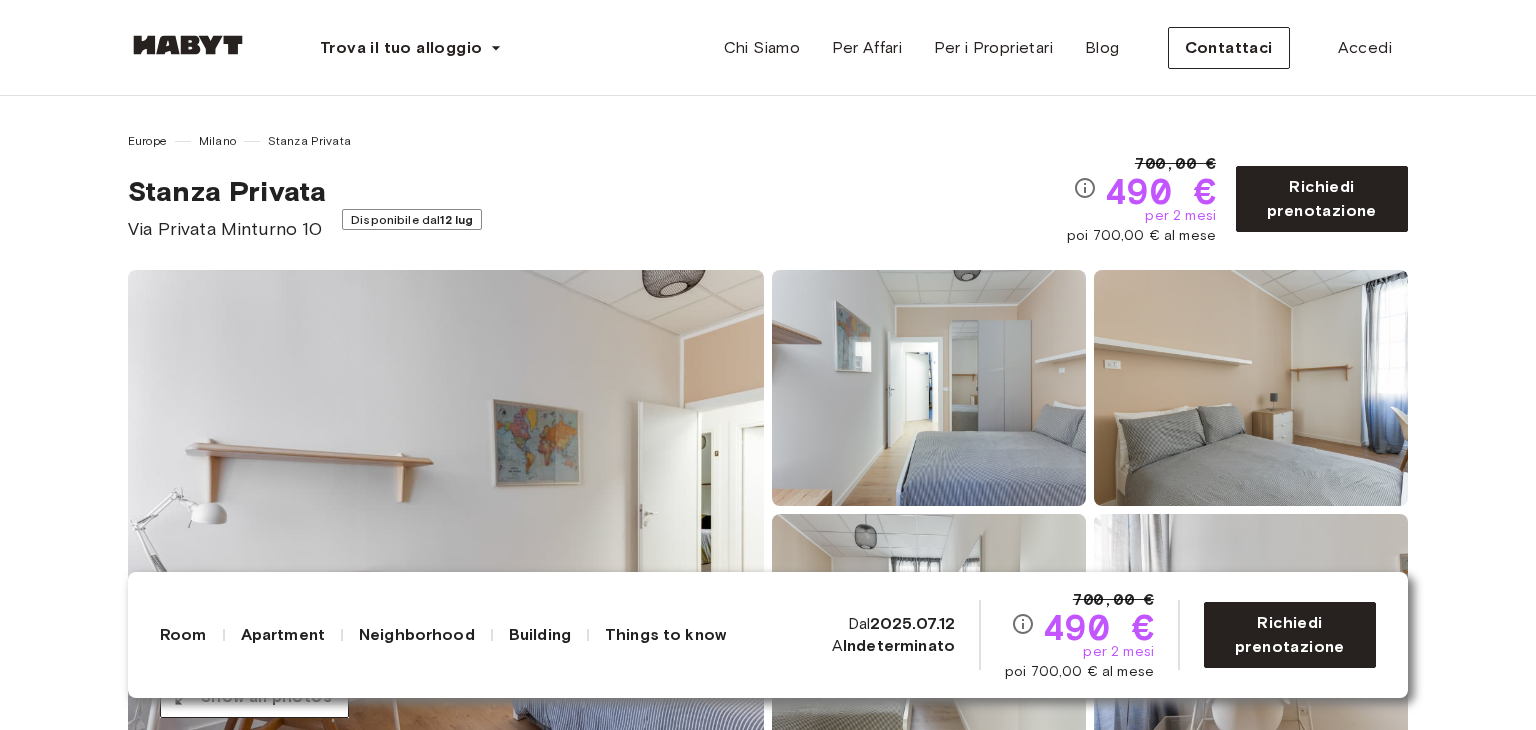 click at bounding box center [446, 510] 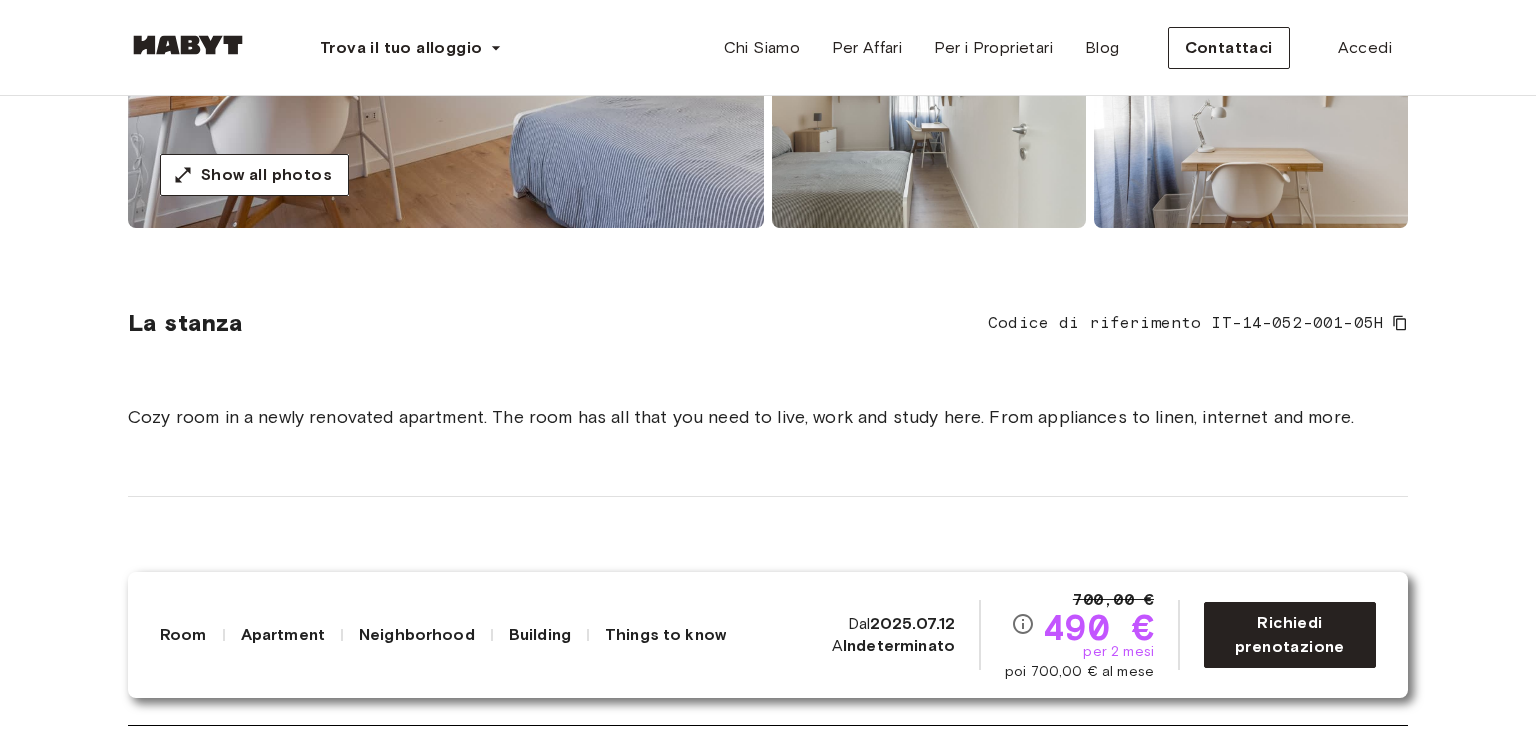 scroll, scrollTop: 520, scrollLeft: 0, axis: vertical 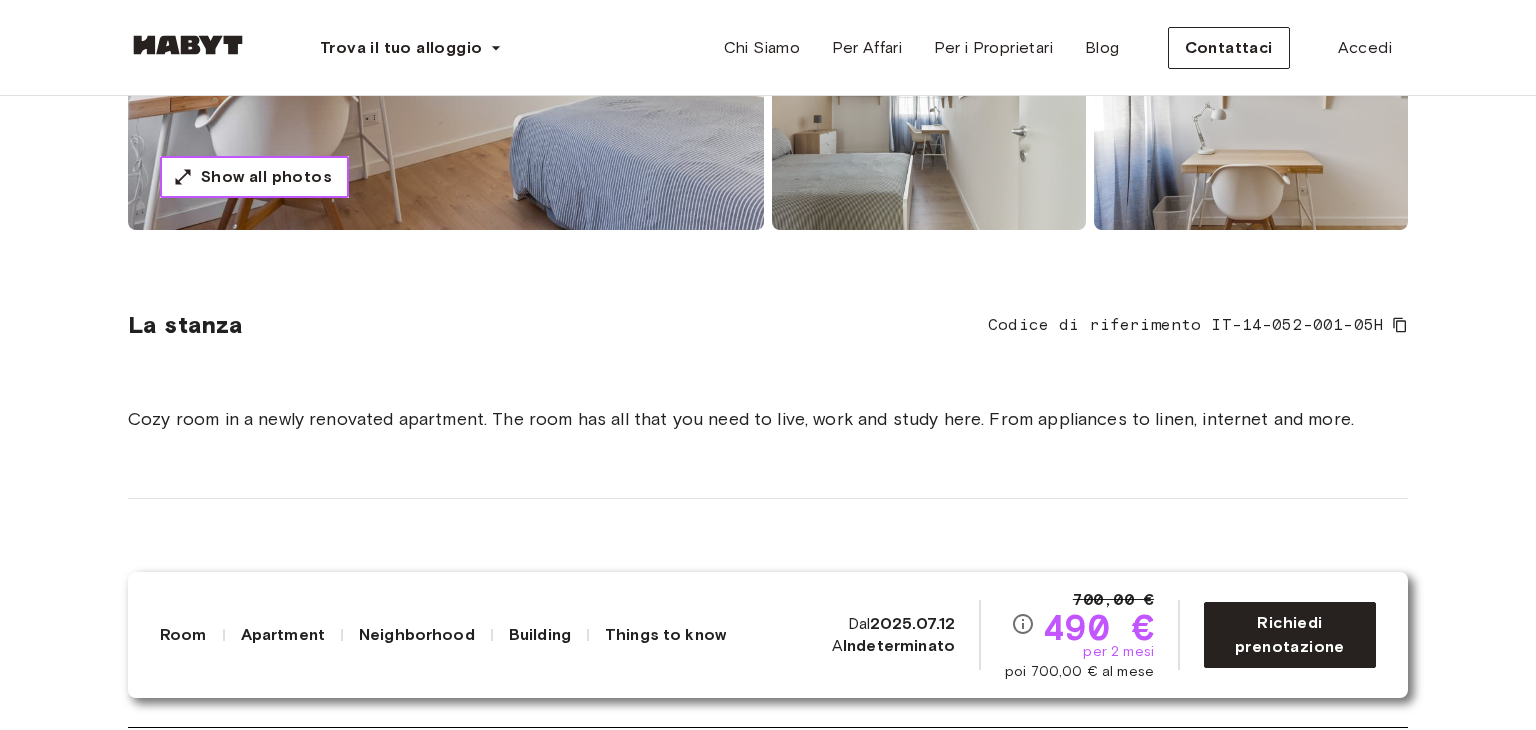 click on "Show all photos" at bounding box center [254, 177] 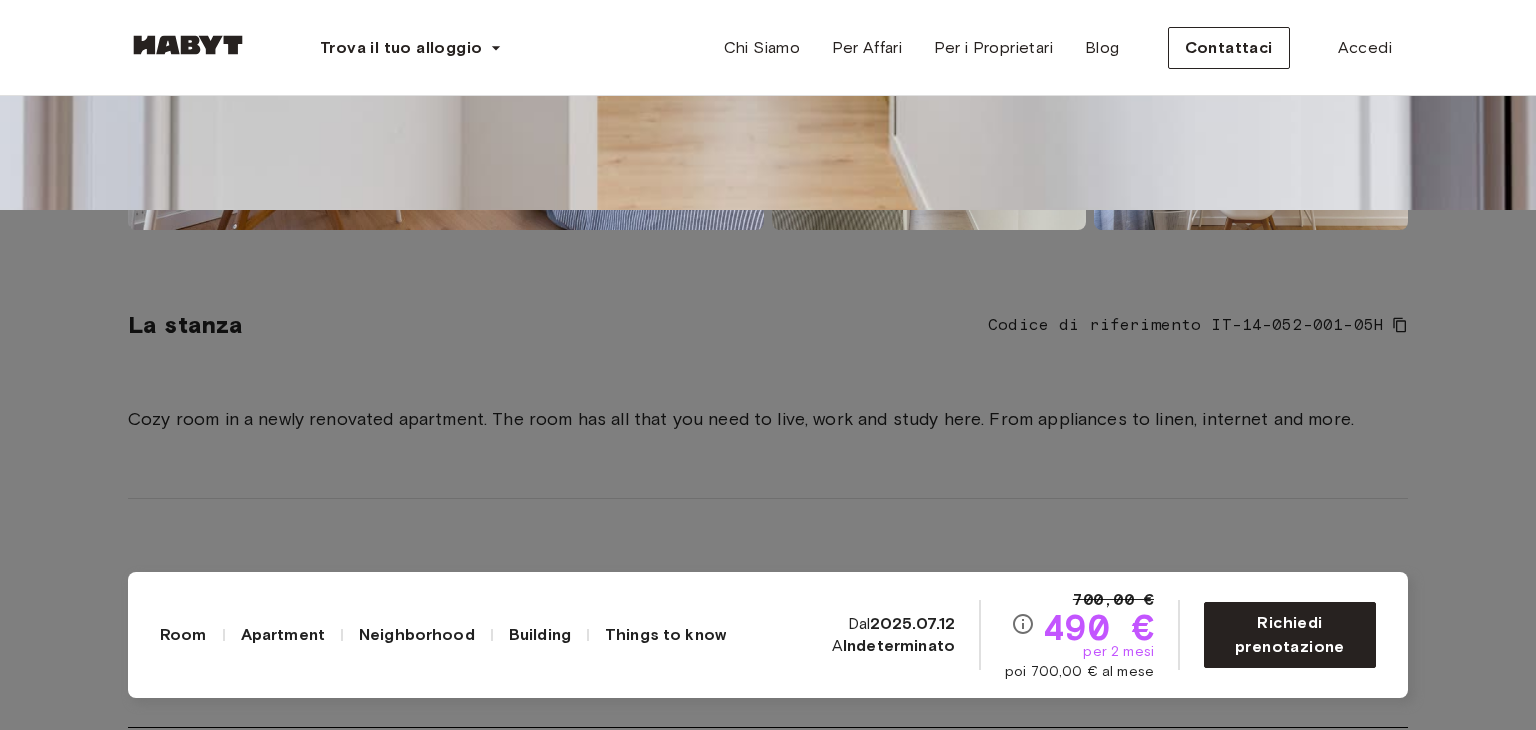 click at bounding box center [768, 365] 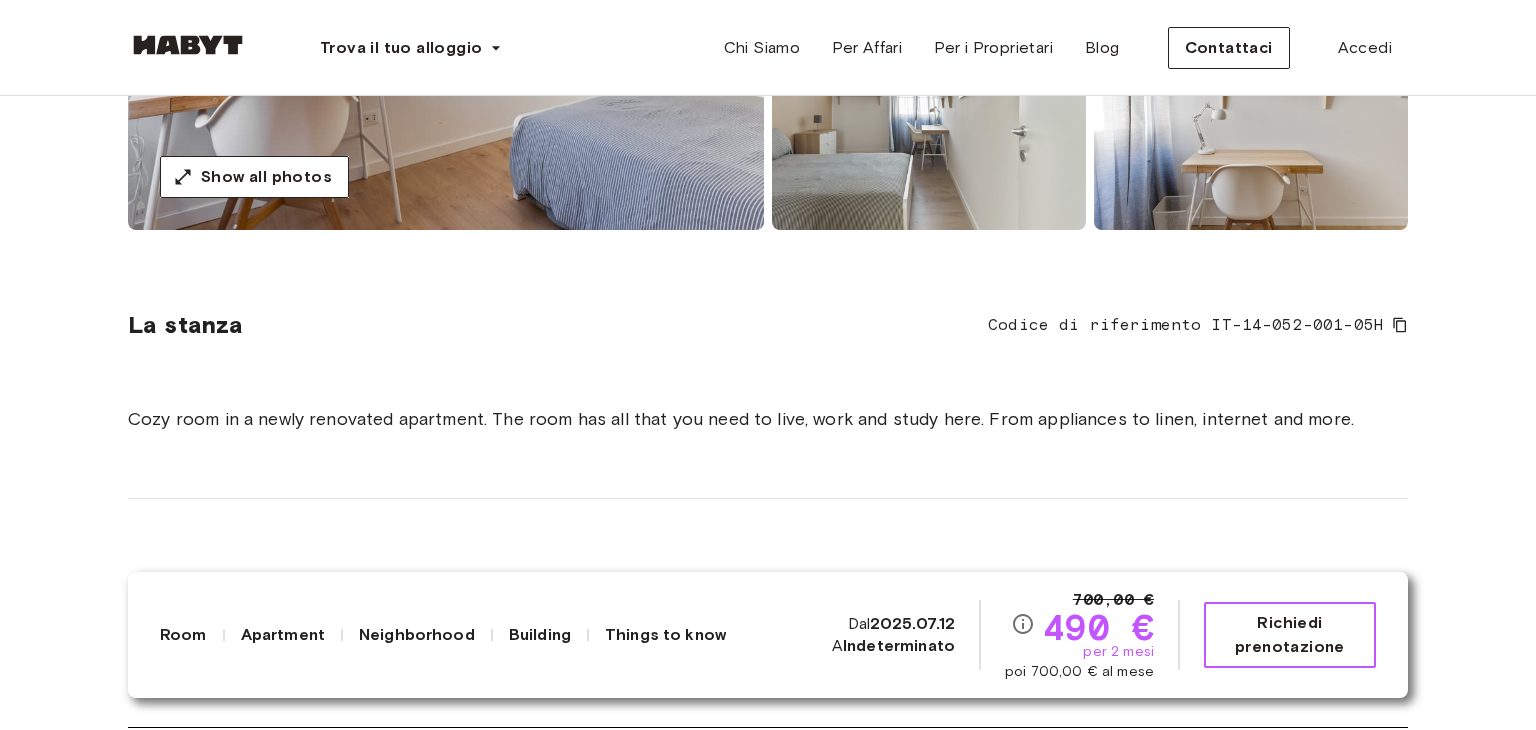 click on "Richiedi prenotazione" at bounding box center [1290, 635] 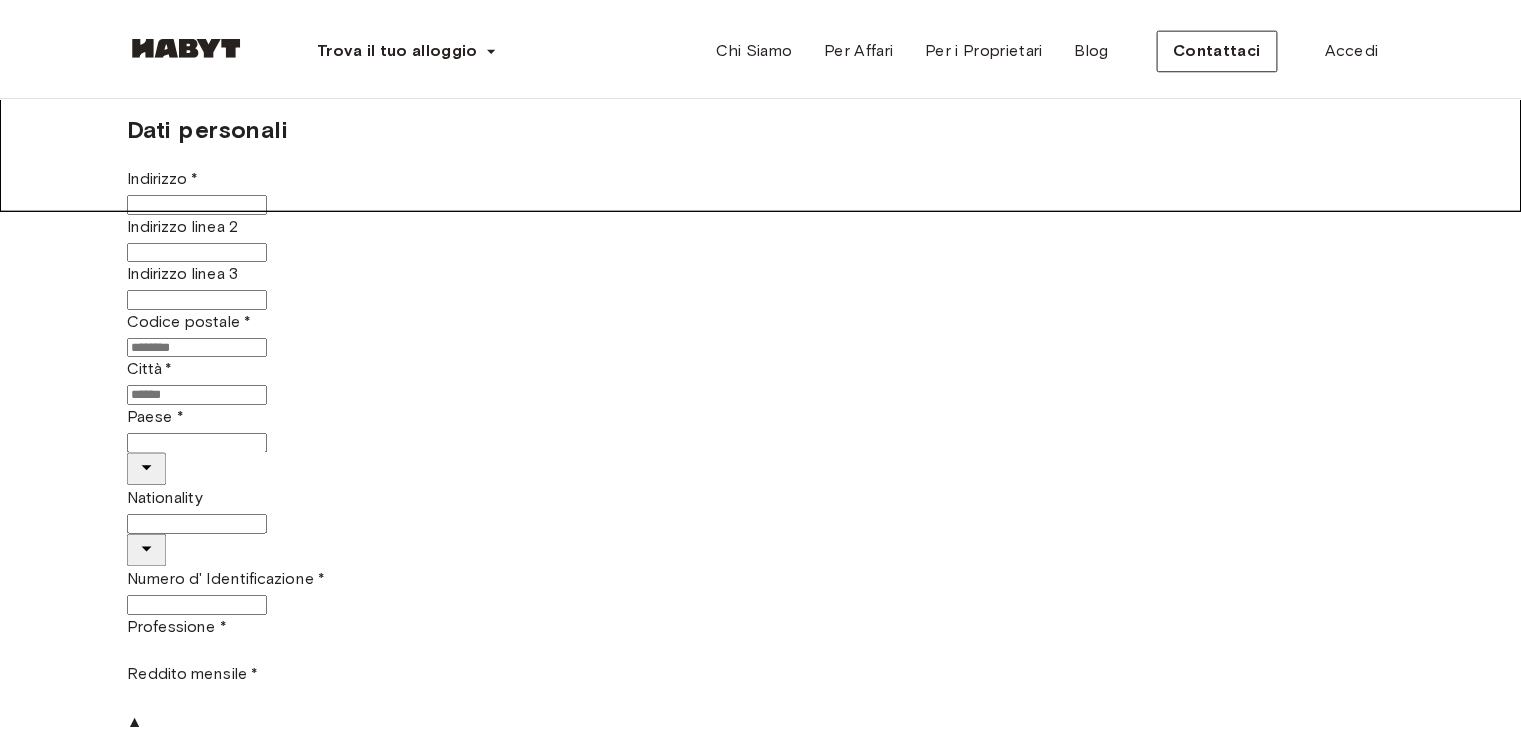 scroll, scrollTop: 0, scrollLeft: 0, axis: both 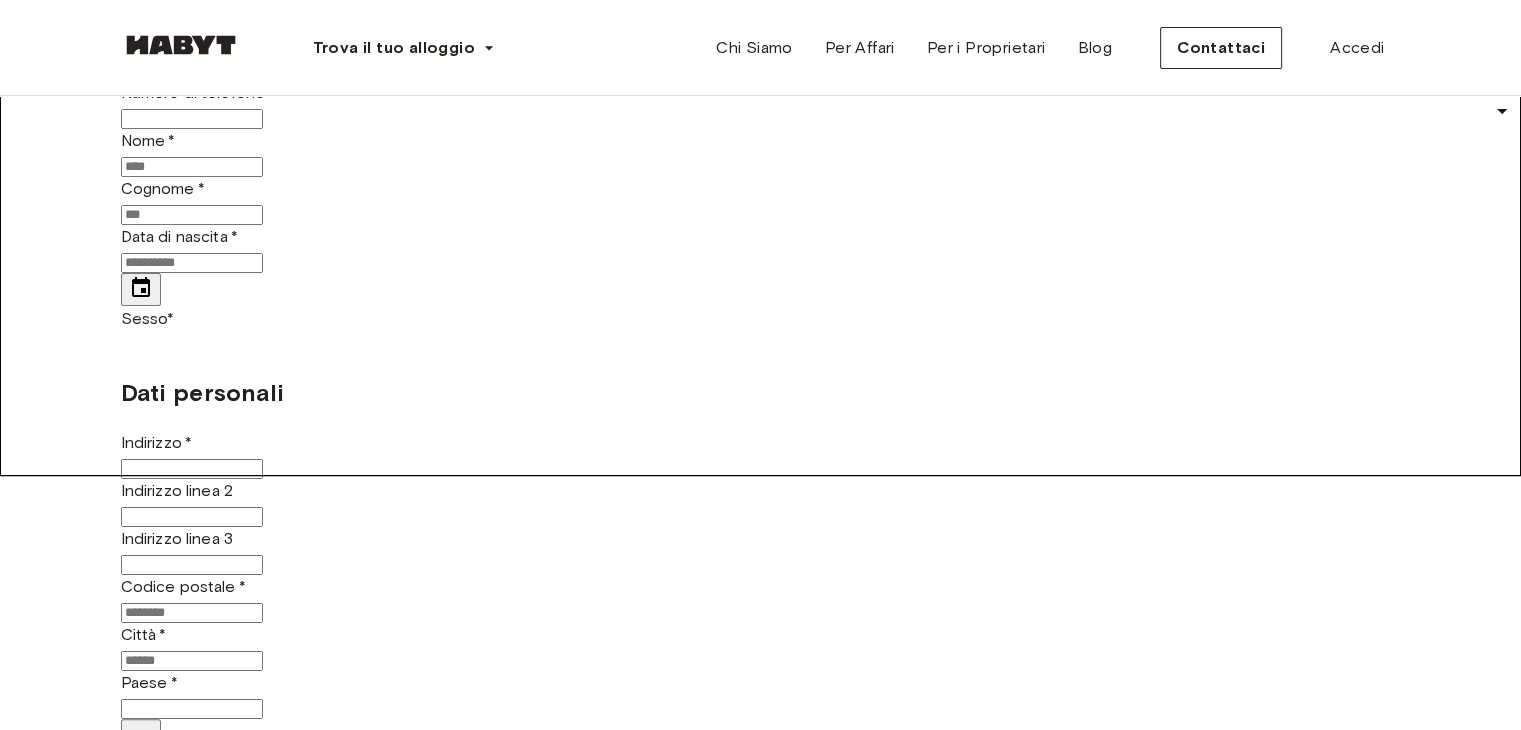 drag, startPoint x: 1507, startPoint y: 308, endPoint x: 1521, endPoint y: 361, distance: 54.81788 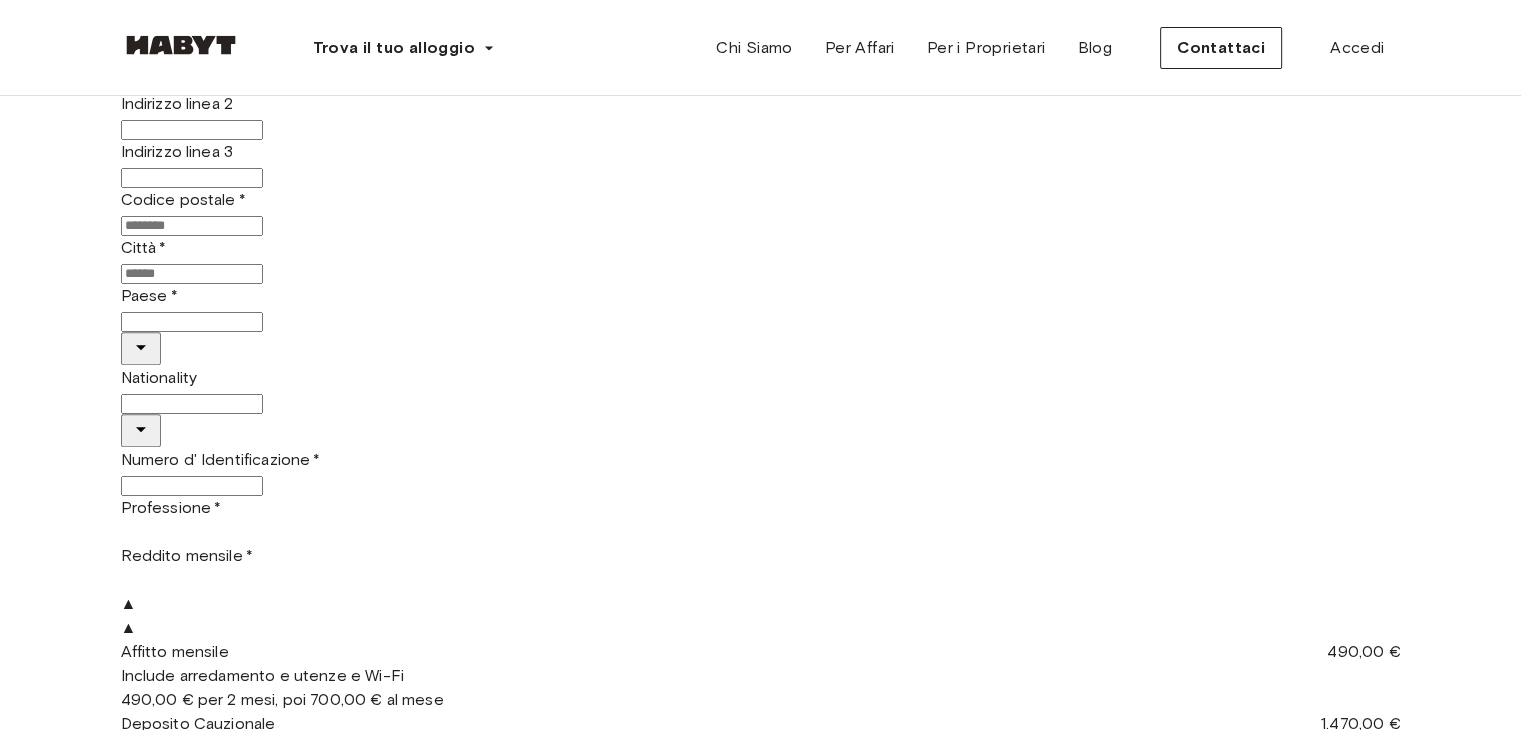 scroll, scrollTop: 611, scrollLeft: 0, axis: vertical 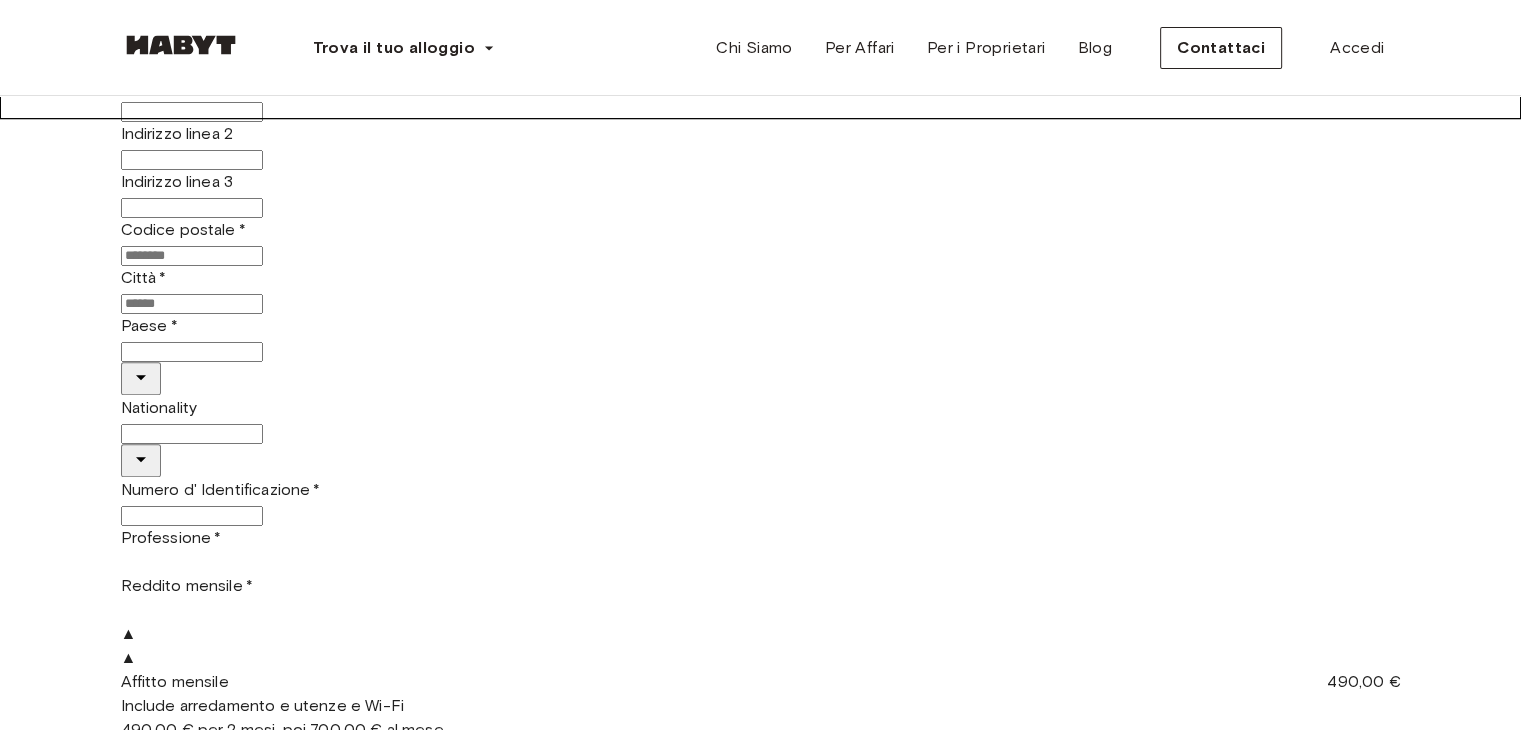 drag, startPoint x: 1519, startPoint y: 257, endPoint x: 1519, endPoint y: 188, distance: 69 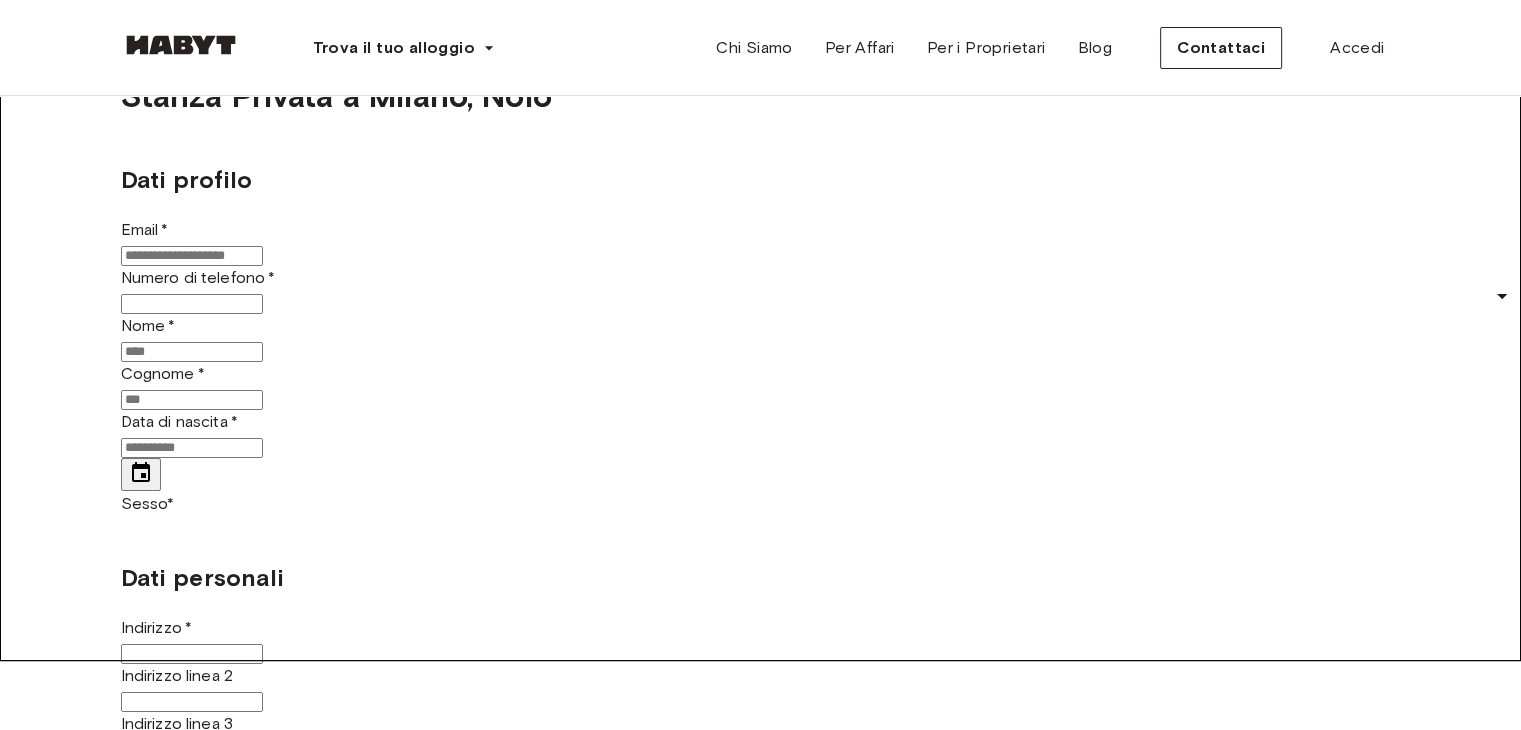 scroll, scrollTop: 0, scrollLeft: 0, axis: both 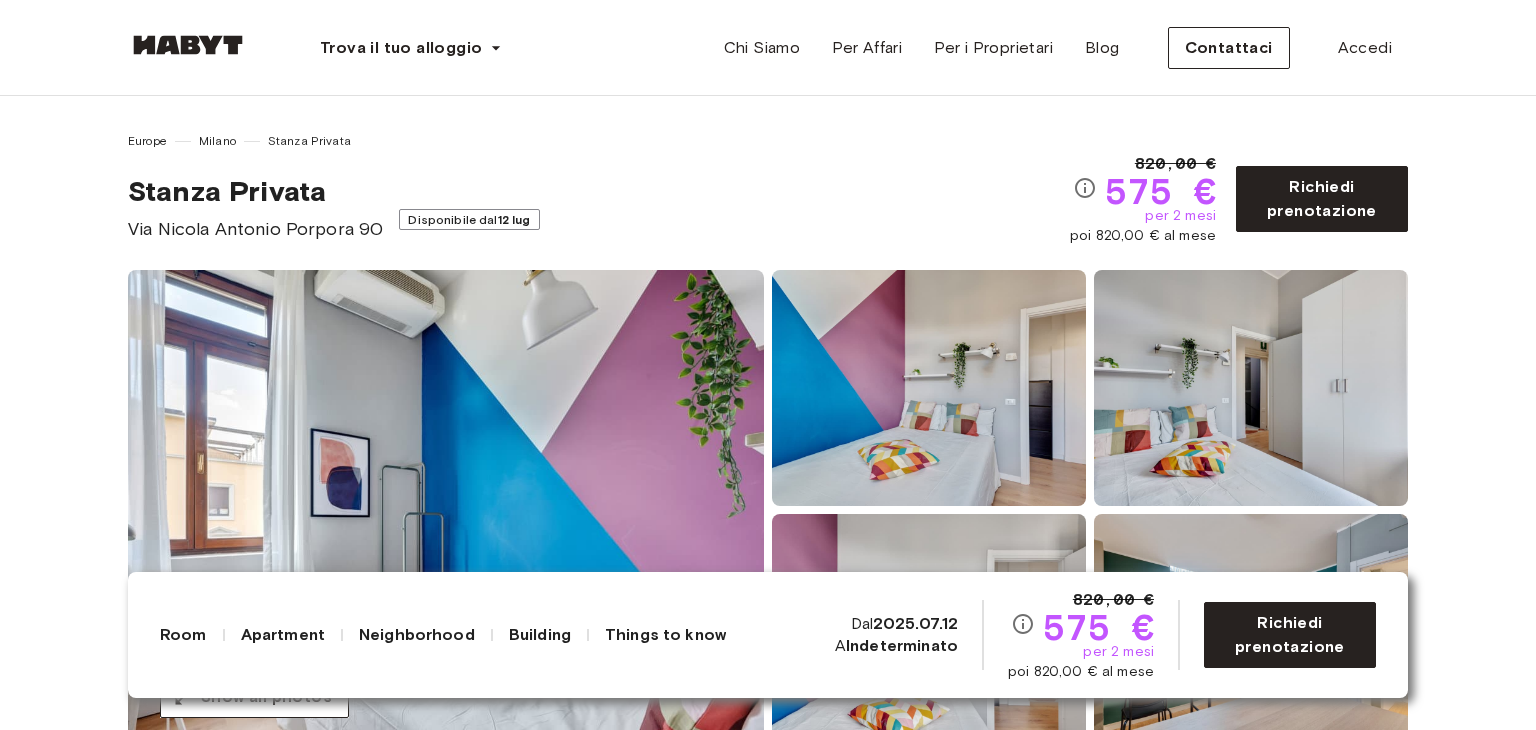 click at bounding box center (446, 510) 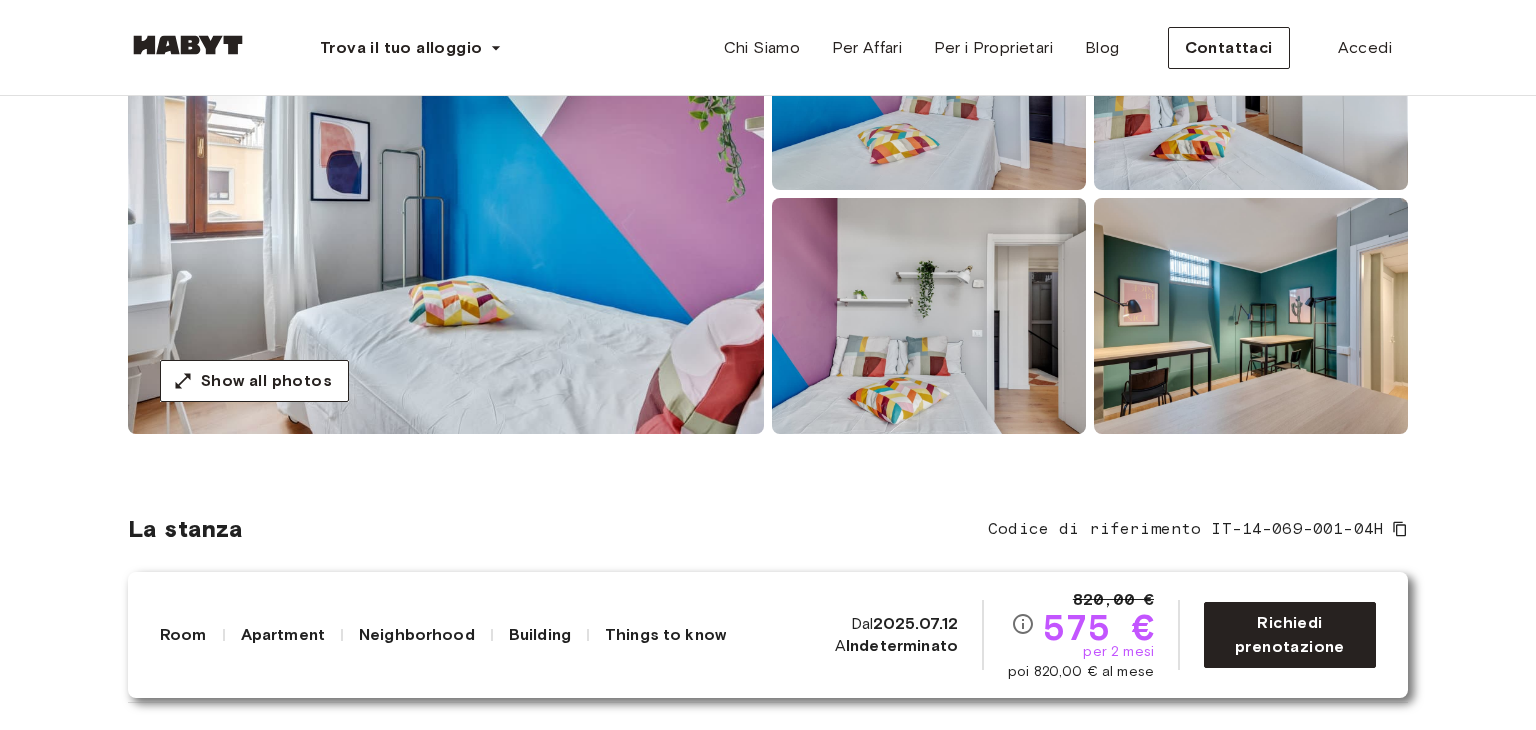scroll, scrollTop: 320, scrollLeft: 0, axis: vertical 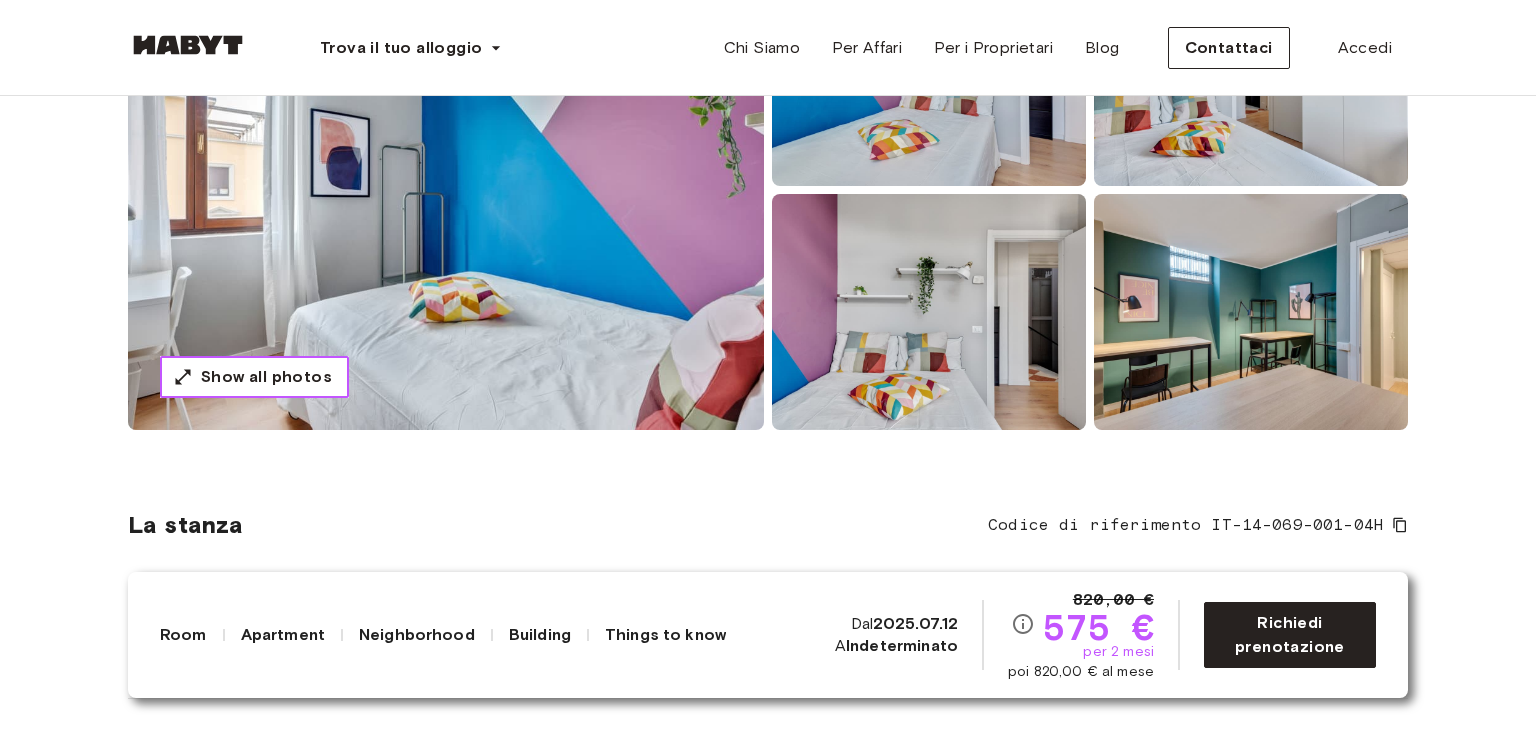 click on "Show all photos" at bounding box center (266, 377) 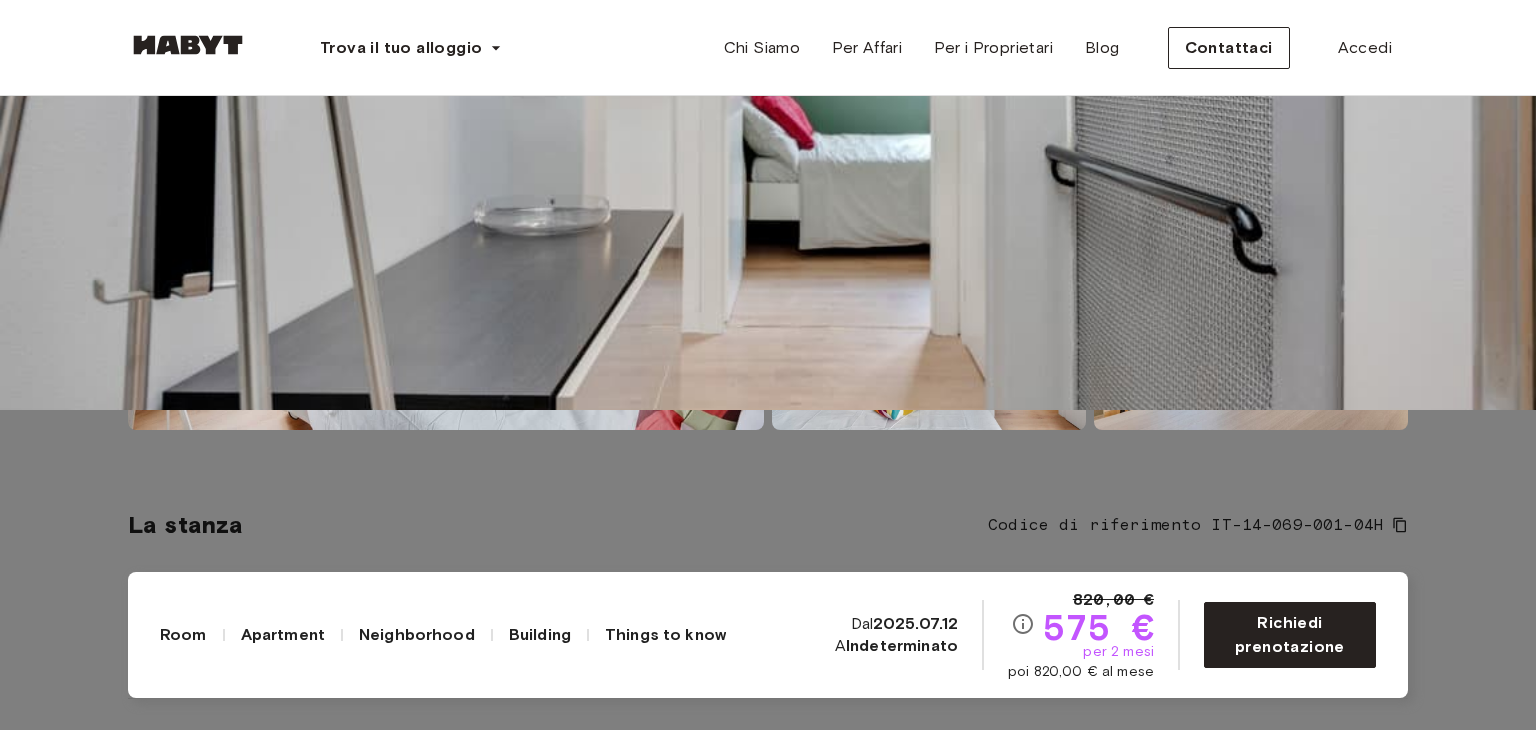 click at bounding box center [768, 365] 